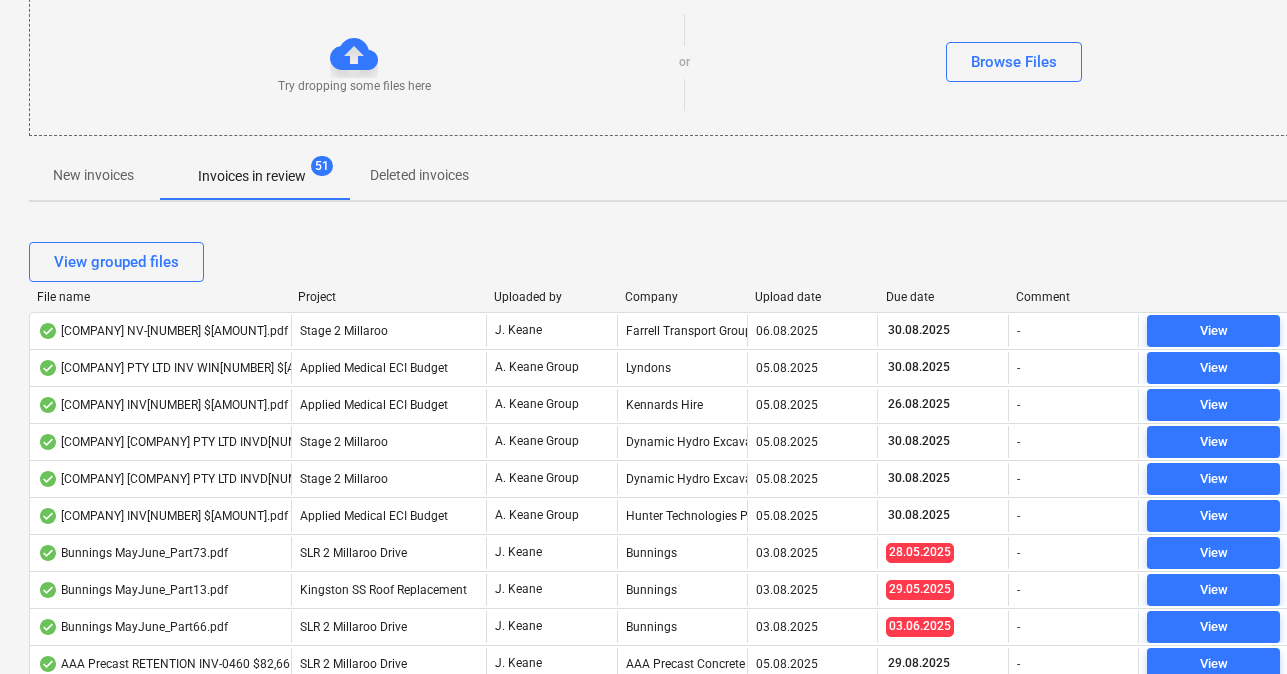 scroll, scrollTop: 191, scrollLeft: 1, axis: both 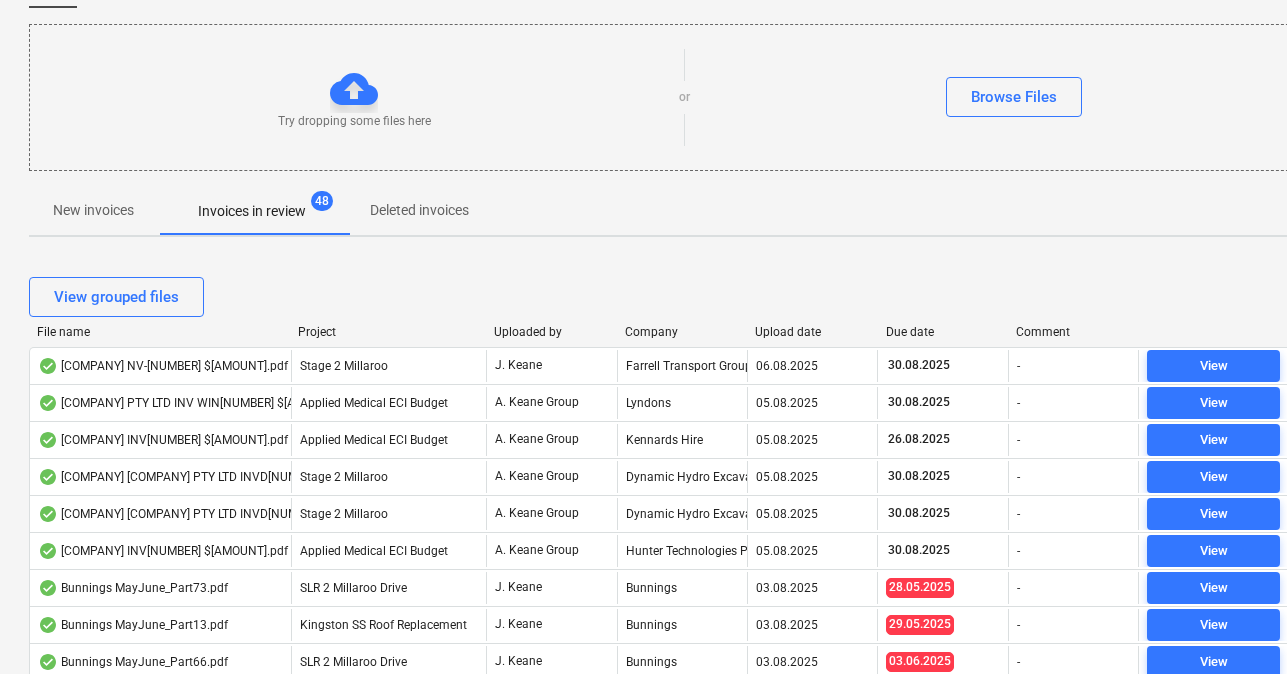 click on "Due date" at bounding box center [943, 332] 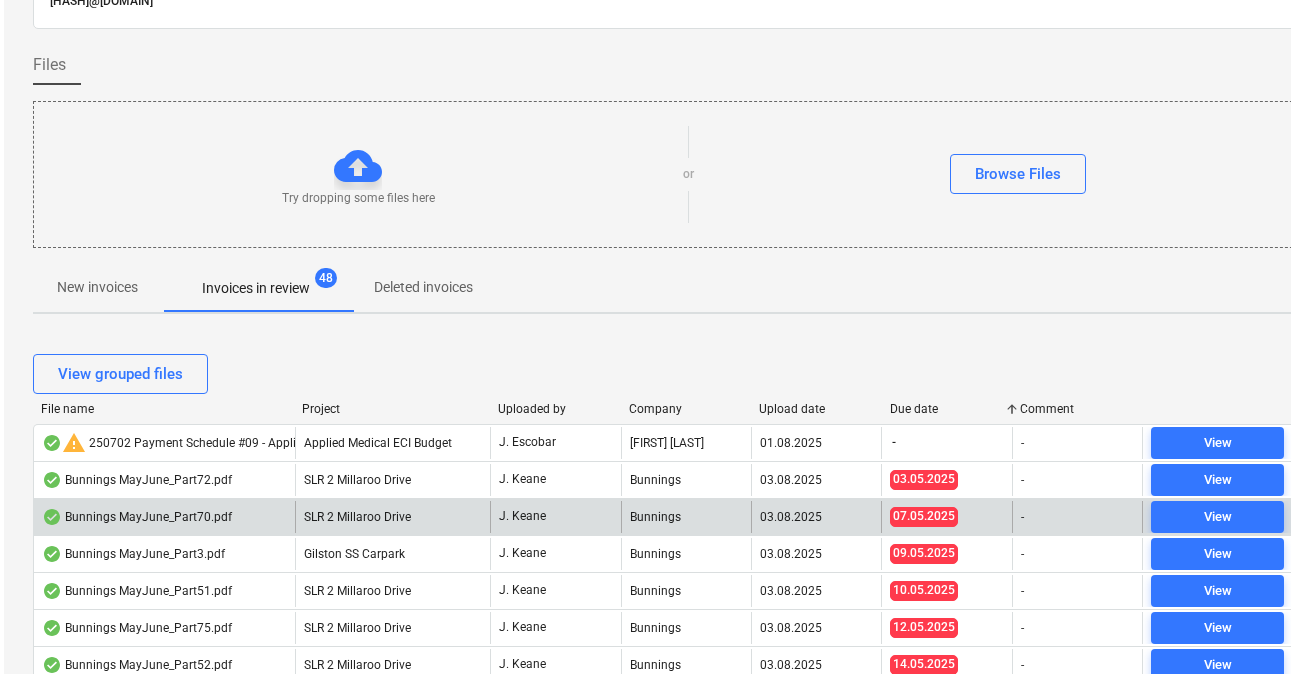 scroll, scrollTop: 0, scrollLeft: 1, axis: horizontal 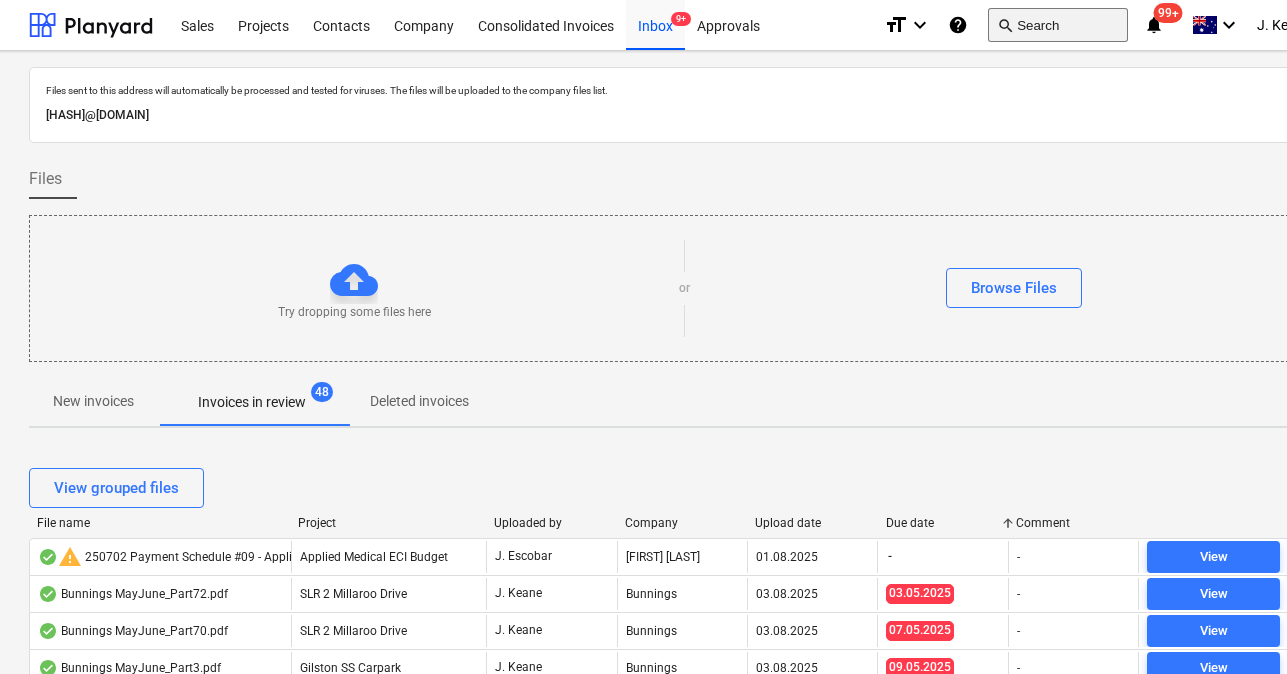 click on "search Search" at bounding box center [1058, 25] 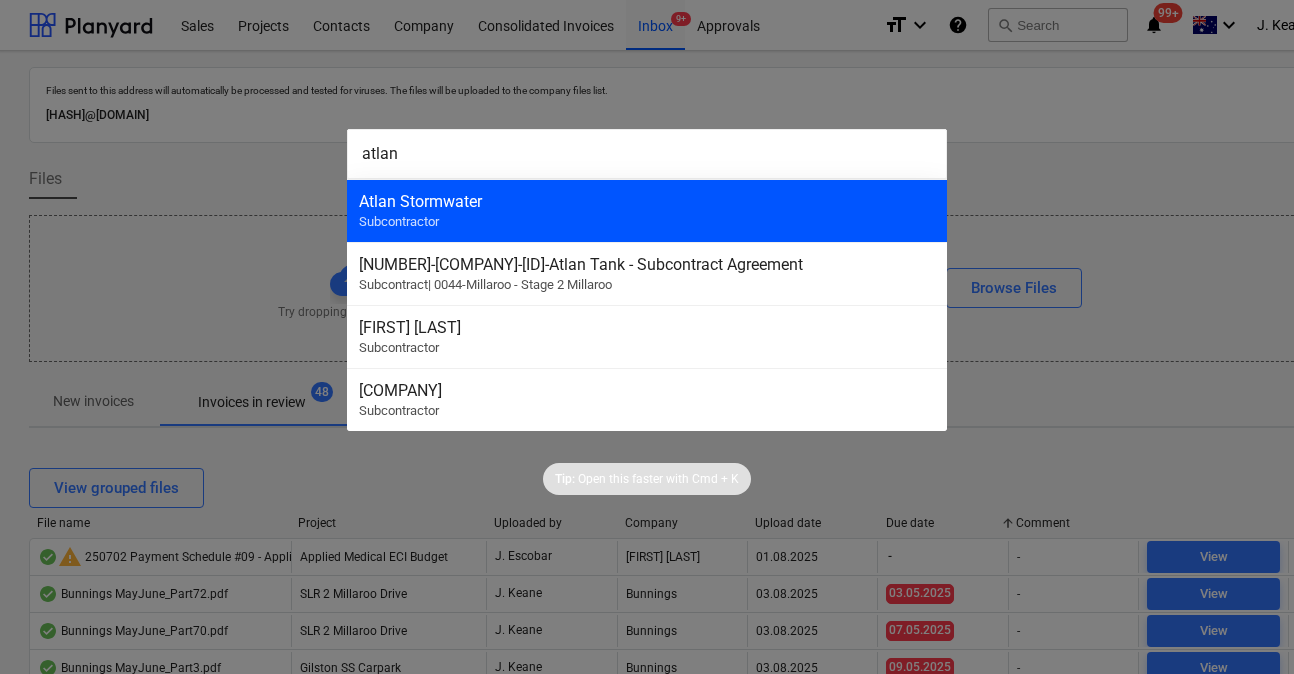 type on "atlan" 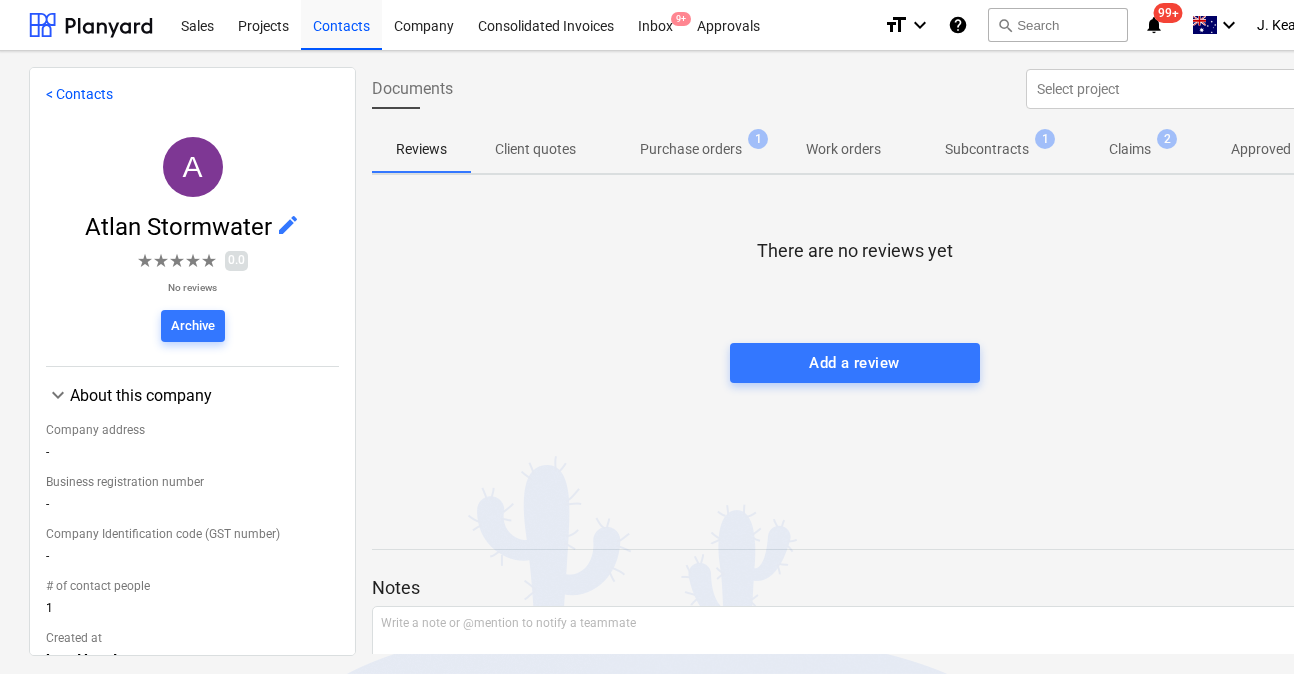 click on "Claims" at bounding box center (1130, 149) 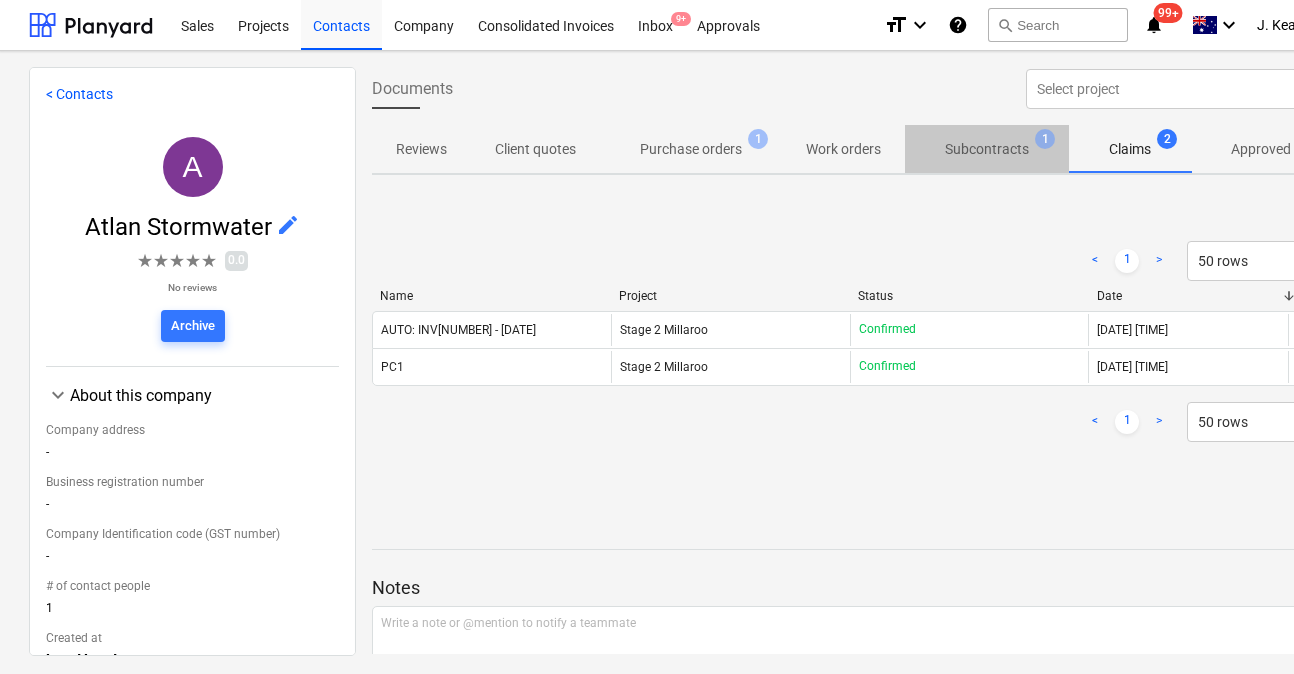 click on "Subcontracts" at bounding box center (987, 149) 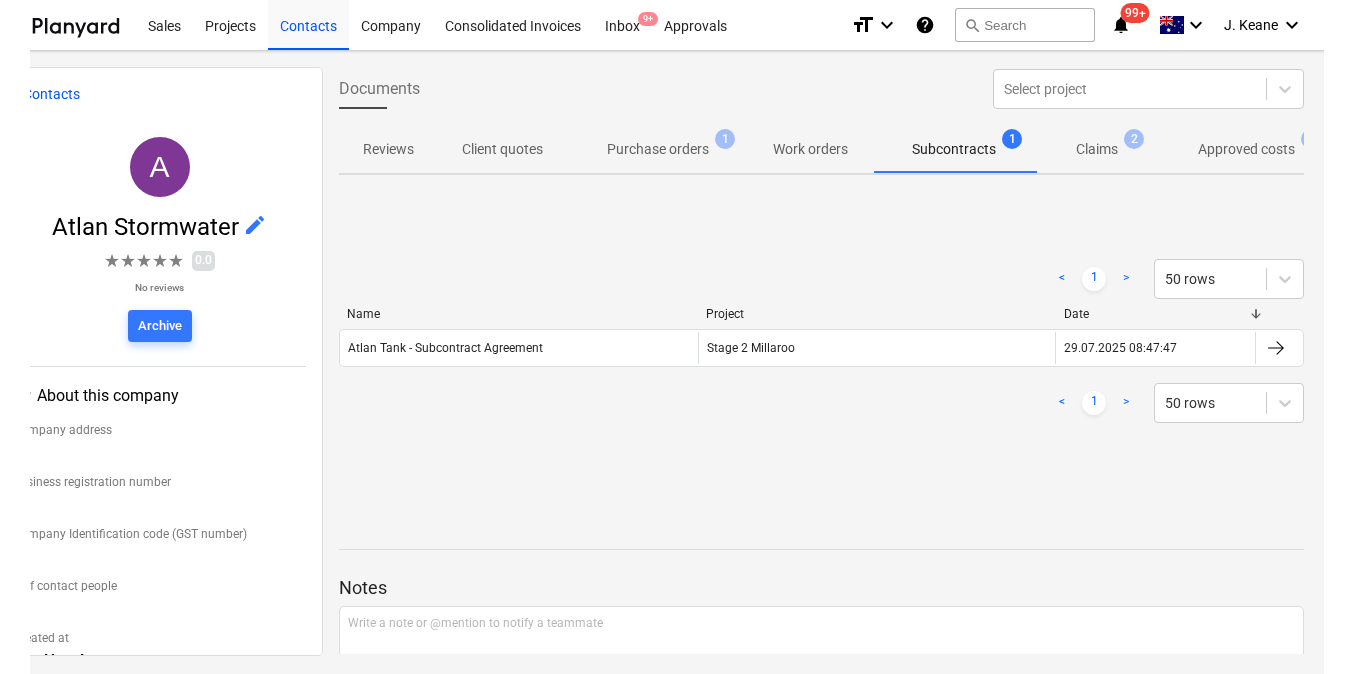 scroll, scrollTop: 0, scrollLeft: 0, axis: both 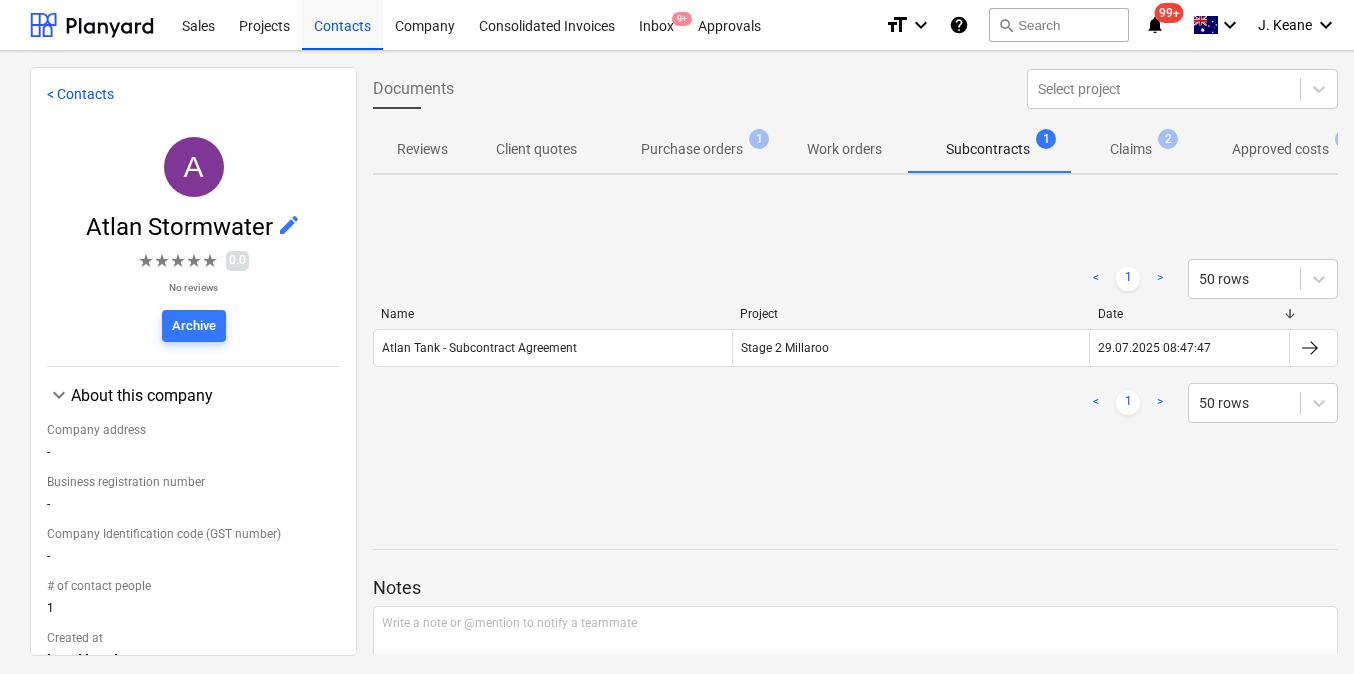 click on "Claims" at bounding box center [1131, 149] 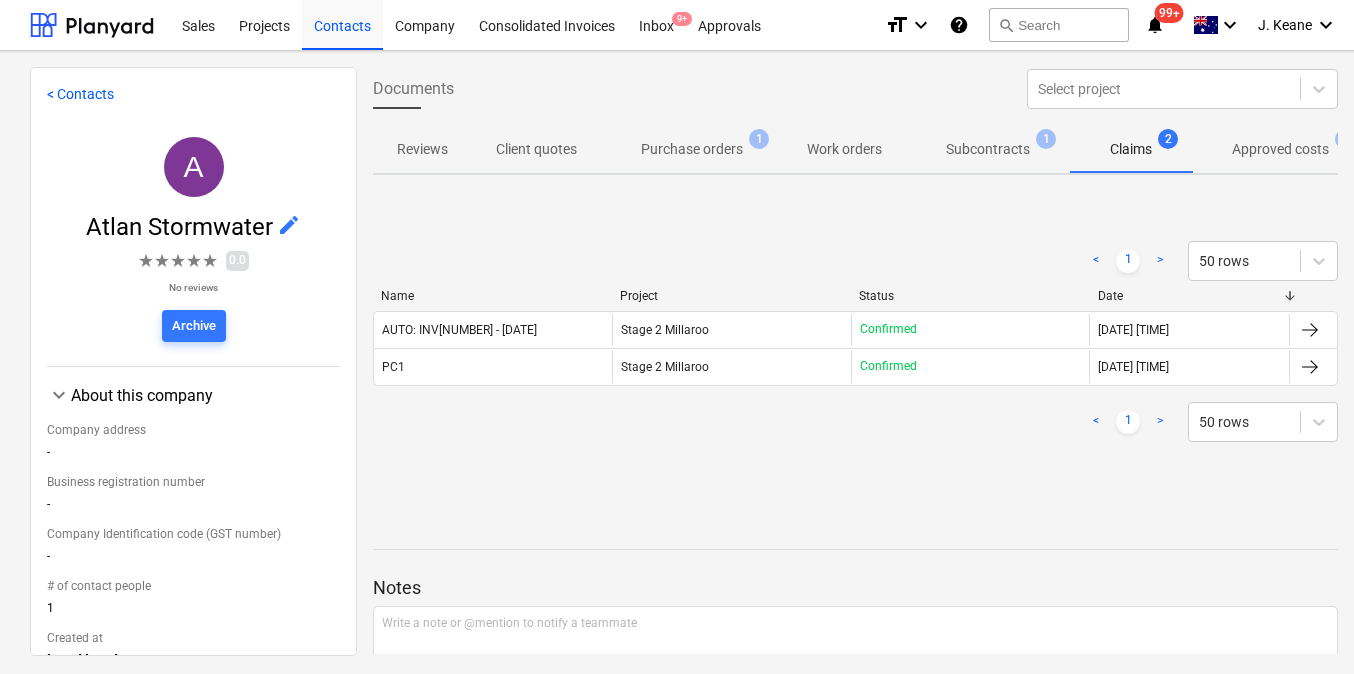 click on "Approved costs" at bounding box center (1280, 149) 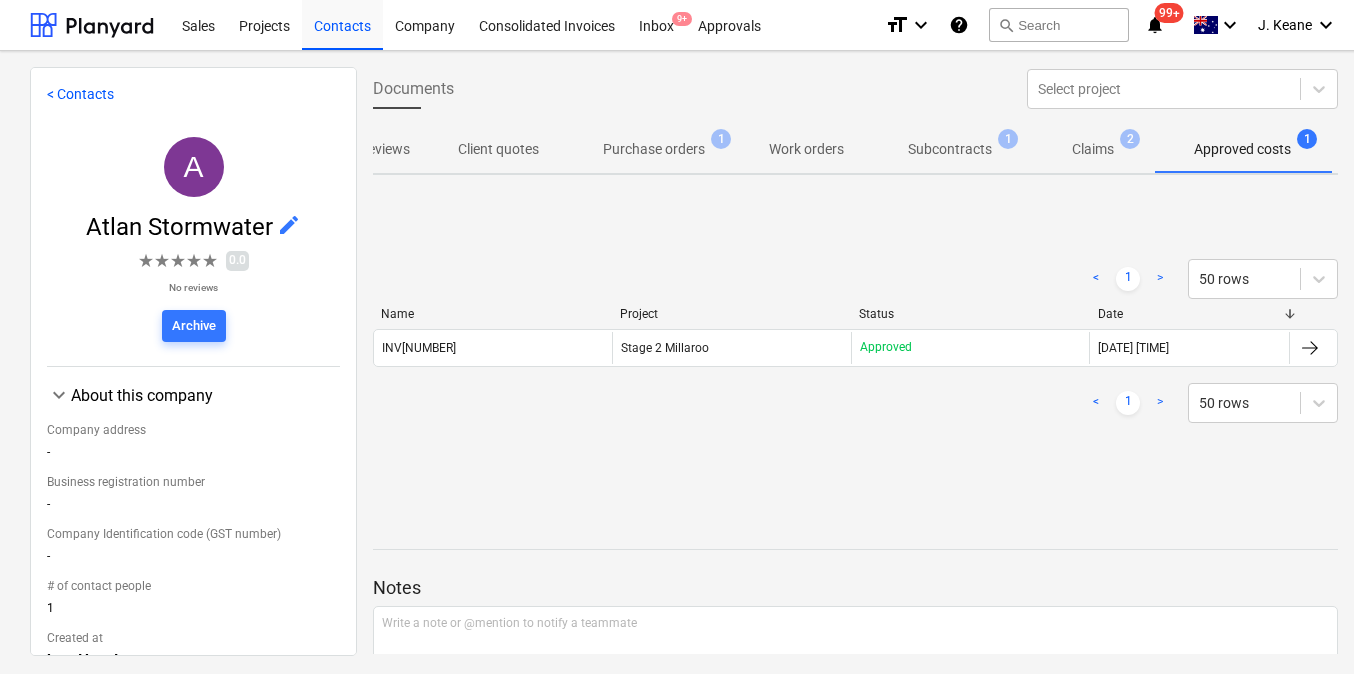 scroll, scrollTop: 0, scrollLeft: 39, axis: horizontal 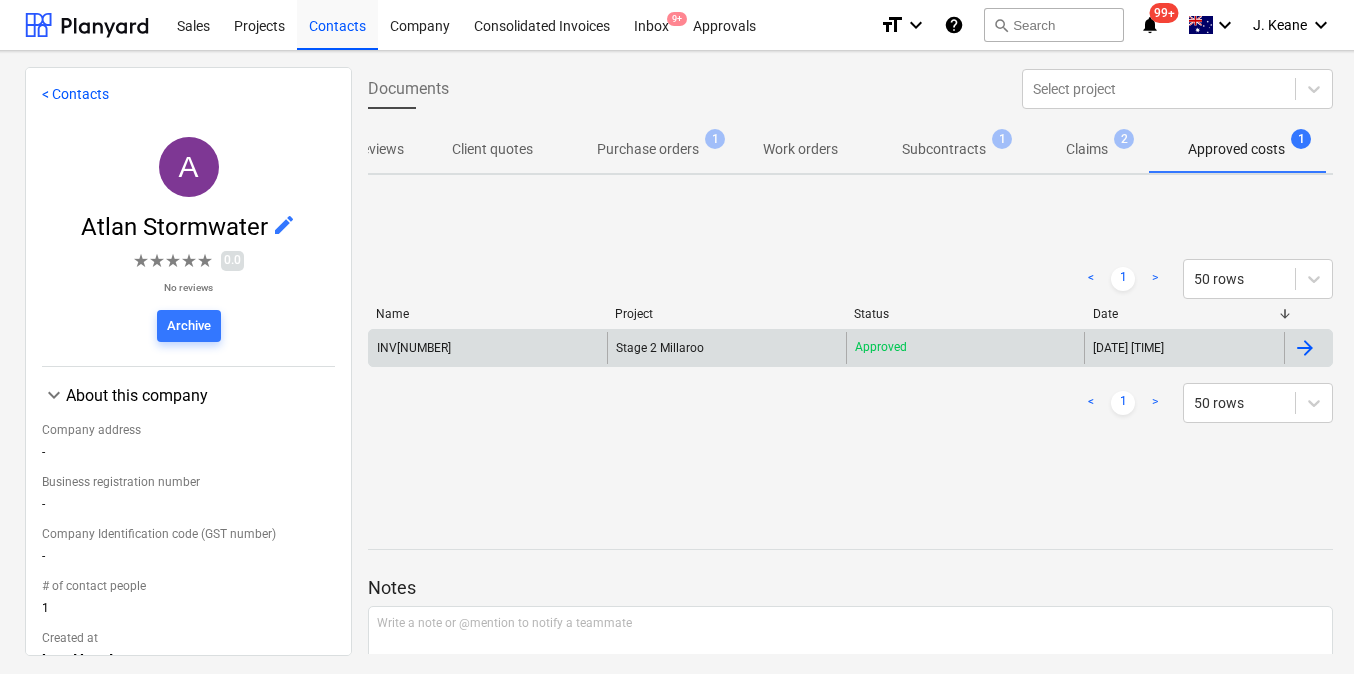 click on "INV[NUMBER]" at bounding box center (414, 348) 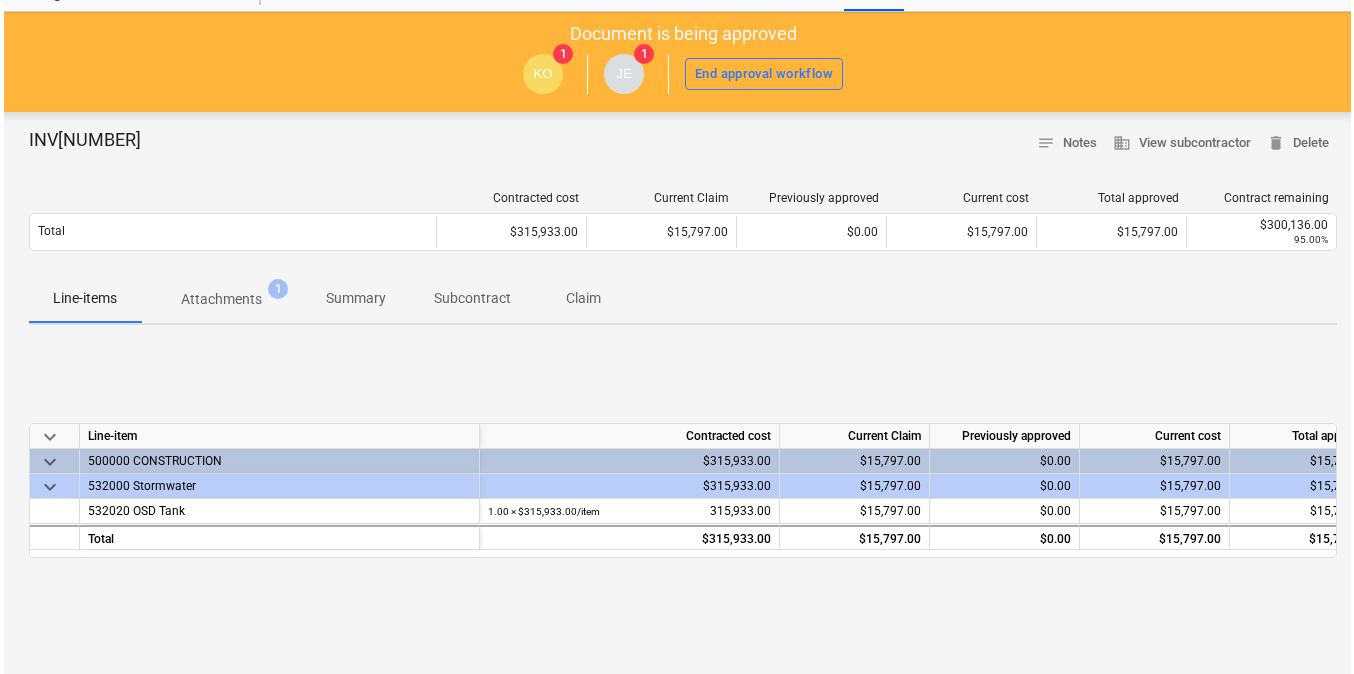 scroll, scrollTop: 99, scrollLeft: 5, axis: both 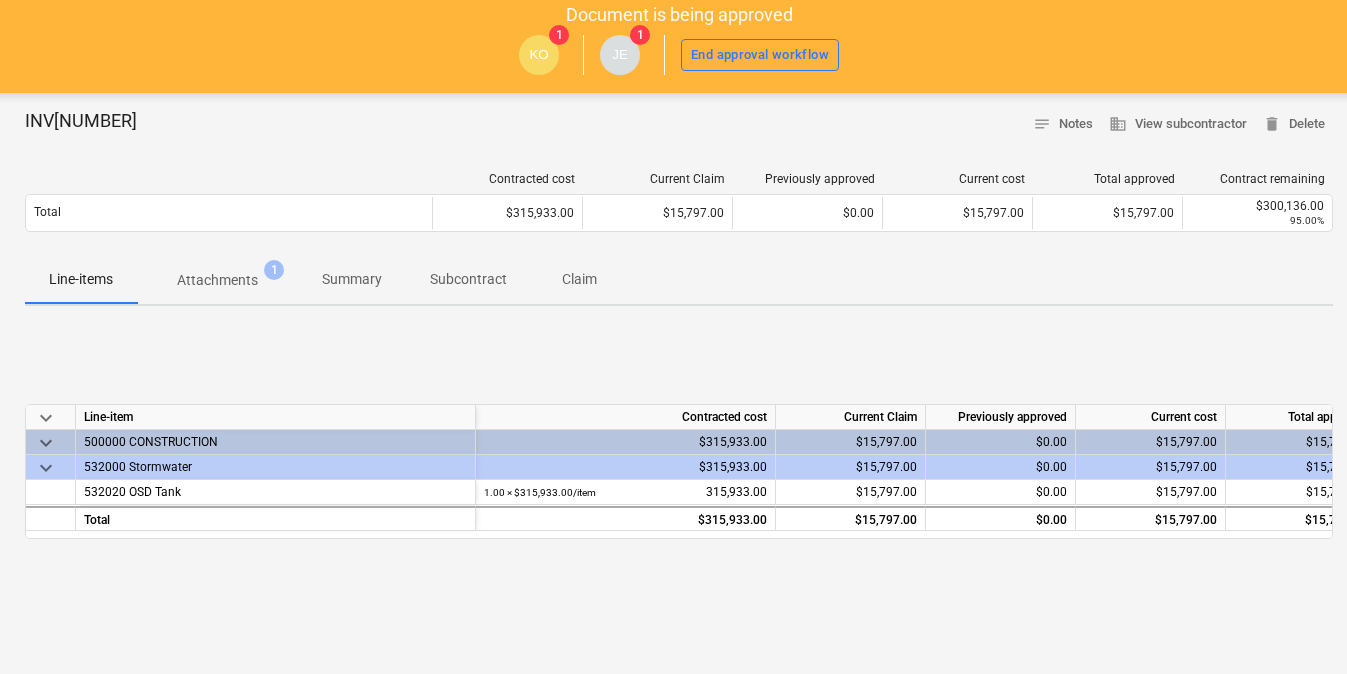 click on "Attachments" at bounding box center [217, 280] 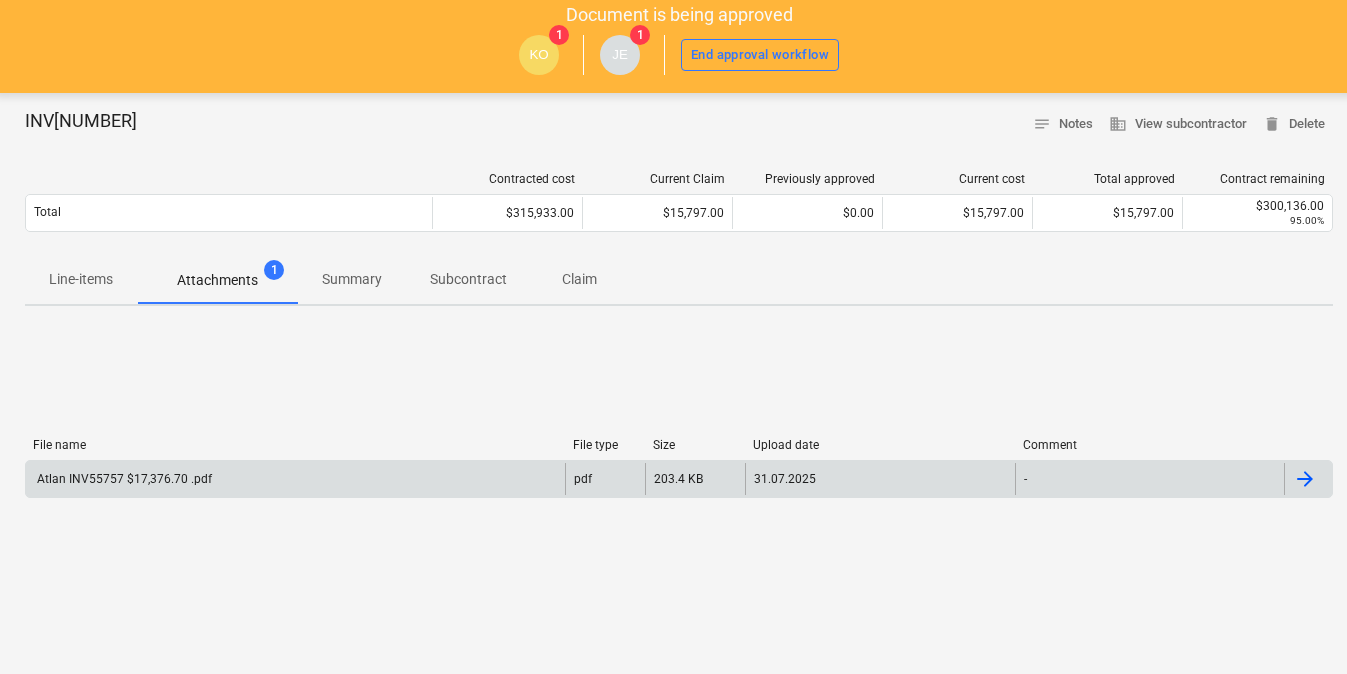 click on "Atlan INV55757 $17,376.70 .pdf" at bounding box center (123, 479) 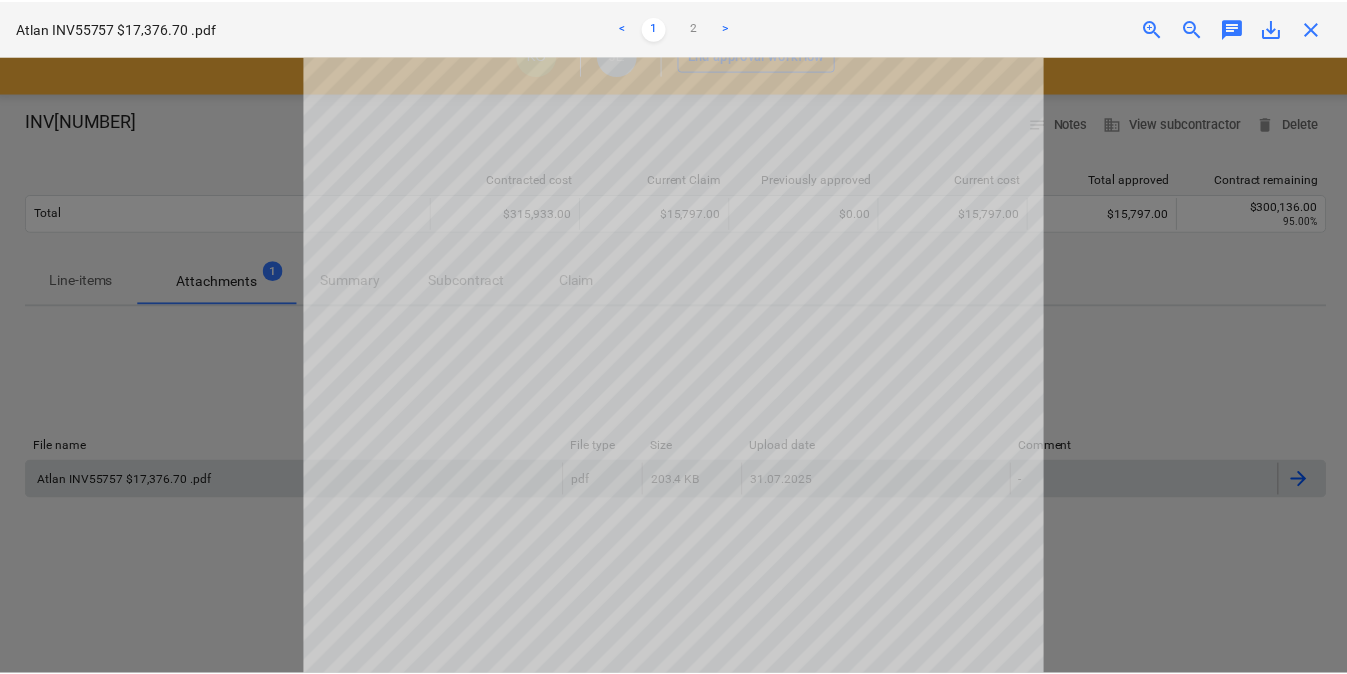 scroll, scrollTop: 0, scrollLeft: 0, axis: both 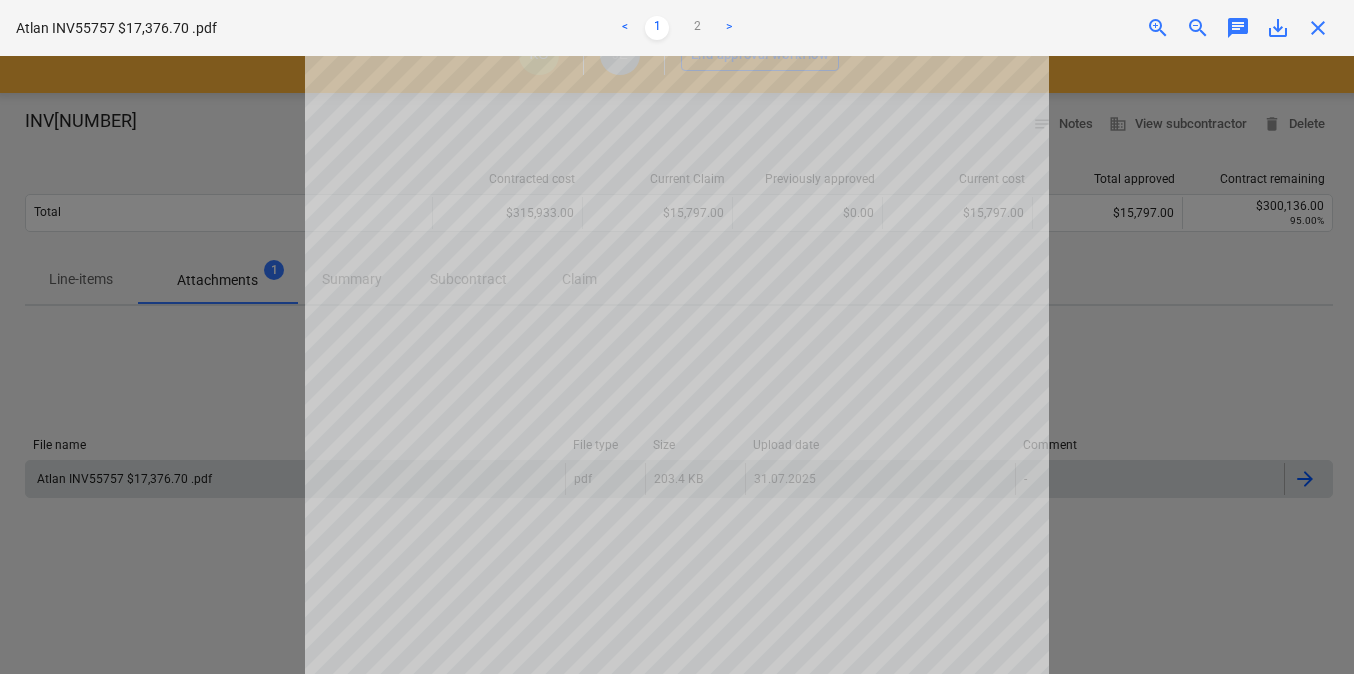click at bounding box center [677, 365] 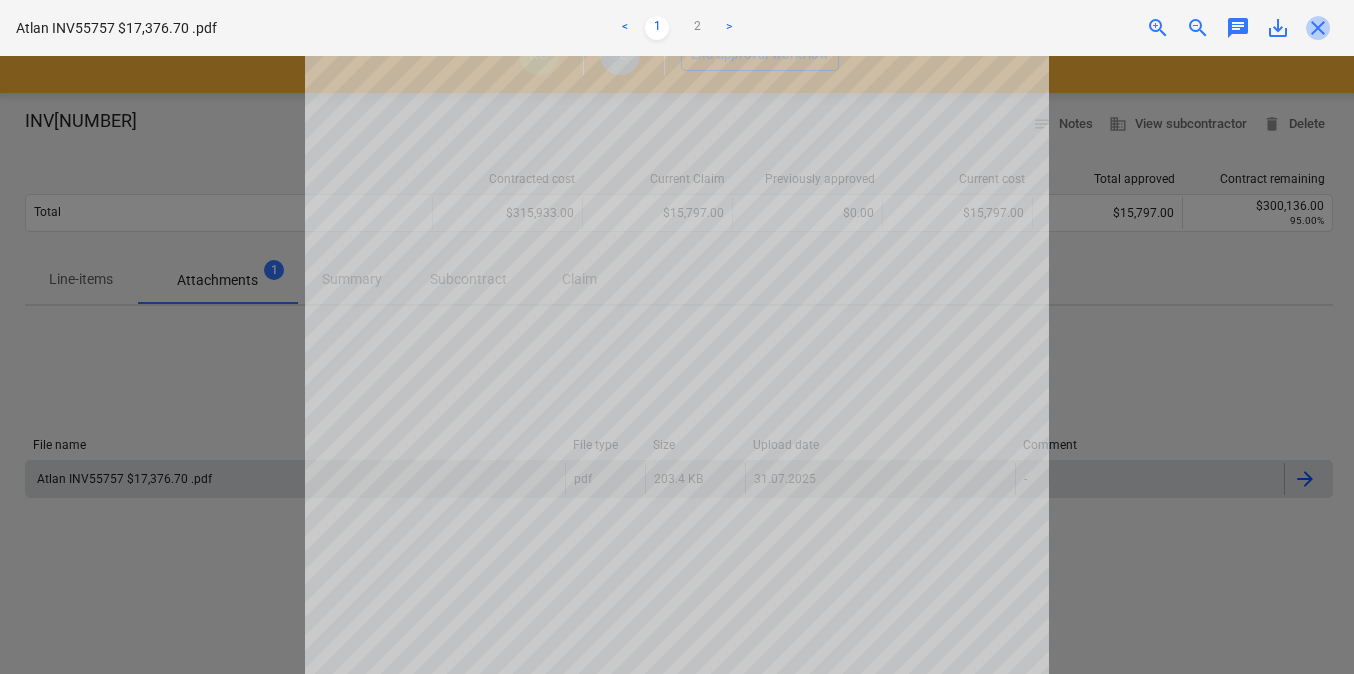 click on "close" at bounding box center [1318, 28] 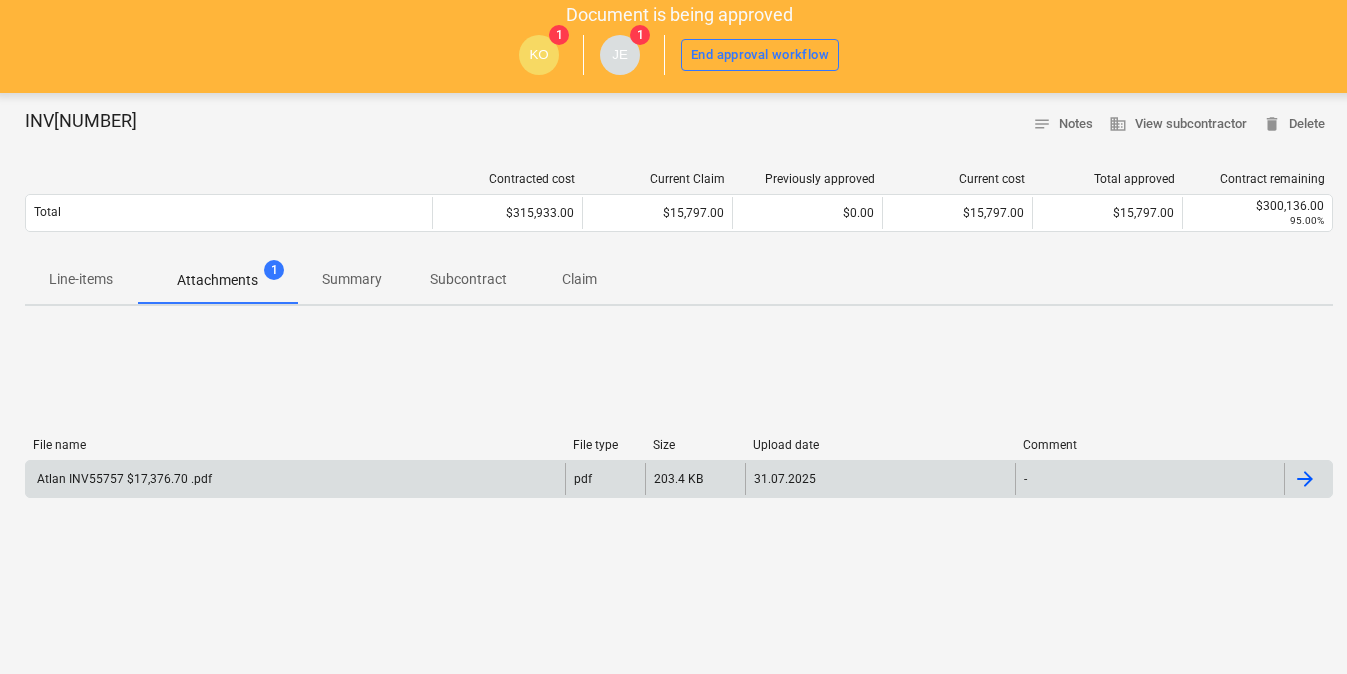 scroll, scrollTop: 0, scrollLeft: 5, axis: horizontal 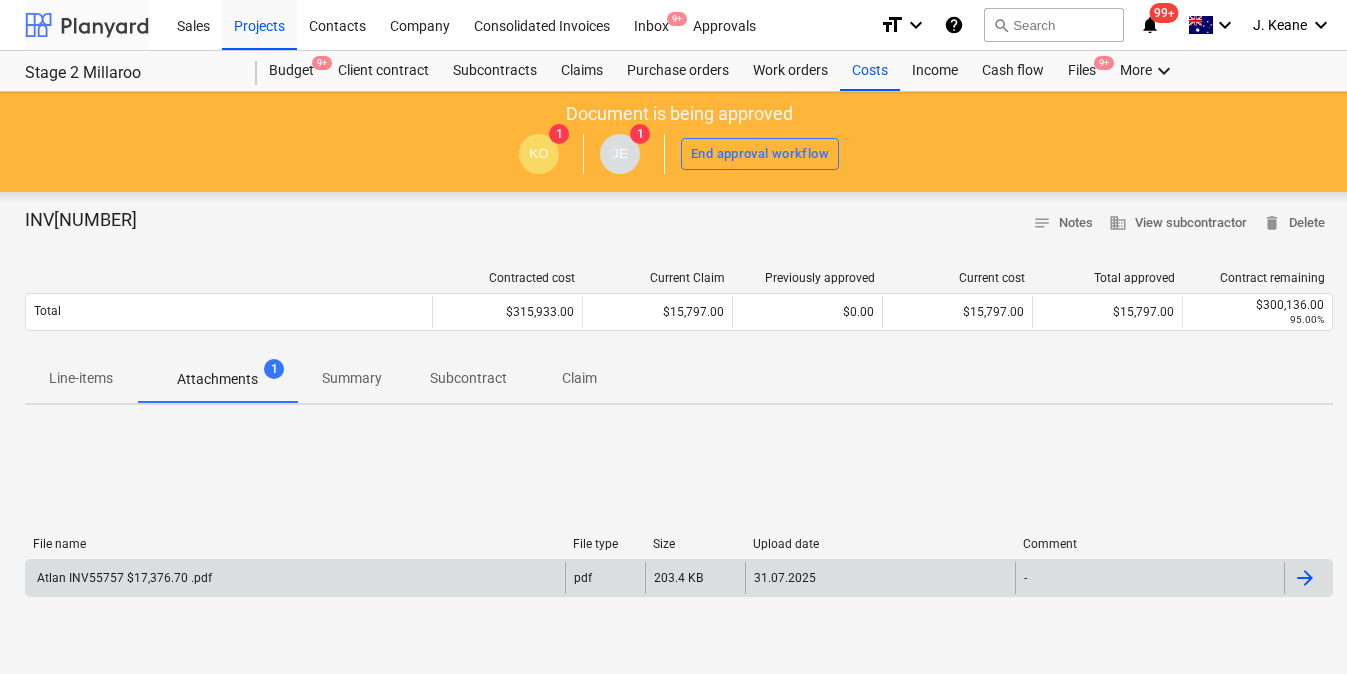 click at bounding box center (87, 25) 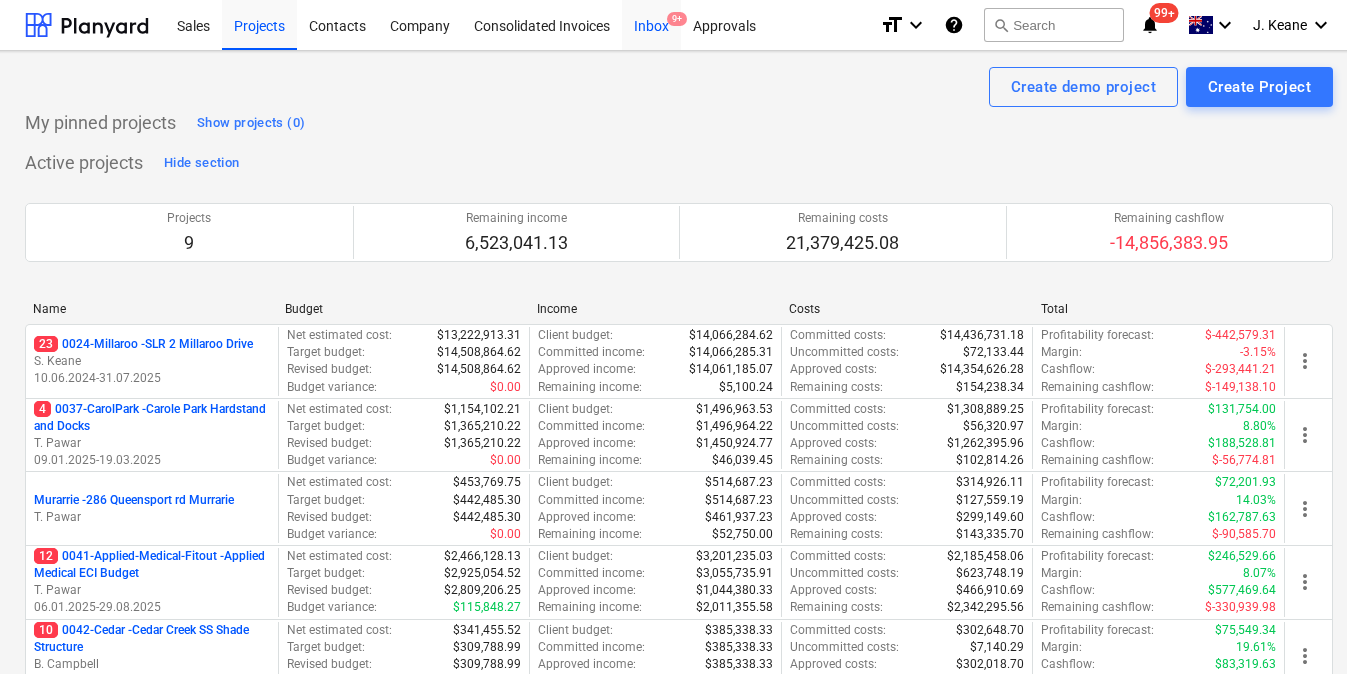 click on "Inbox 9+" at bounding box center (651, 24) 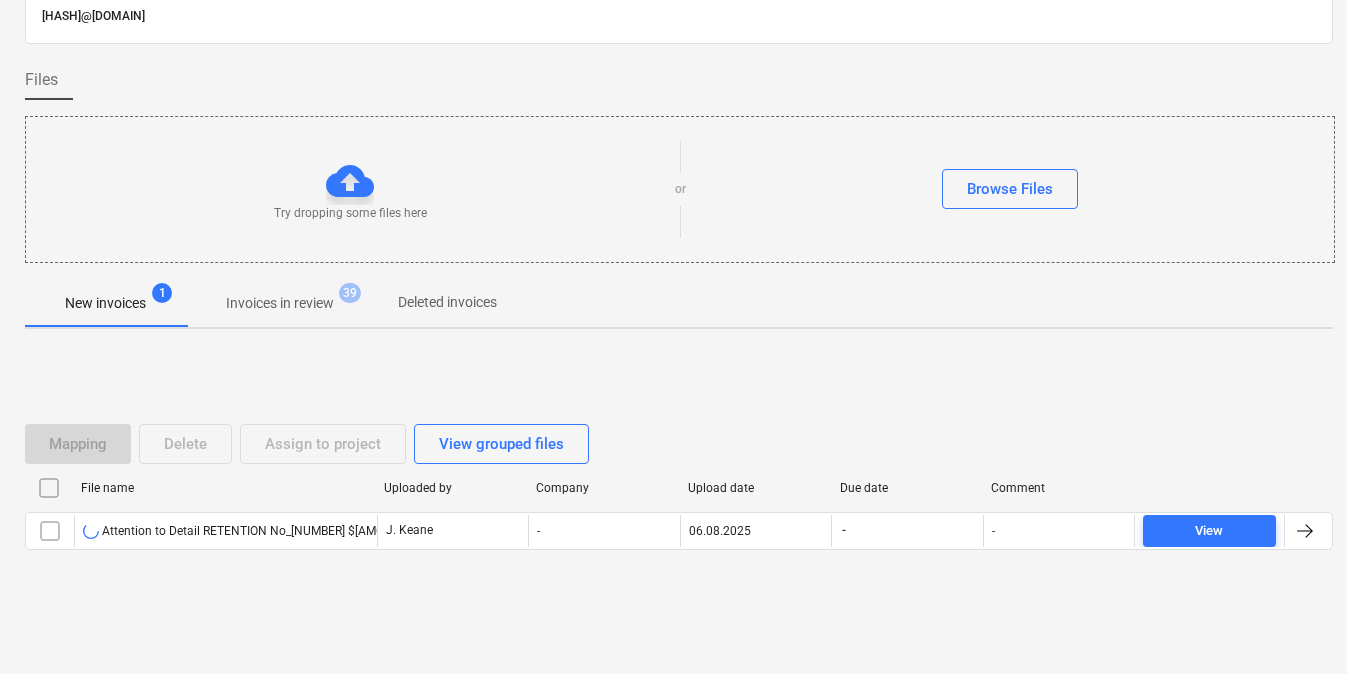 scroll, scrollTop: 102, scrollLeft: 5, axis: both 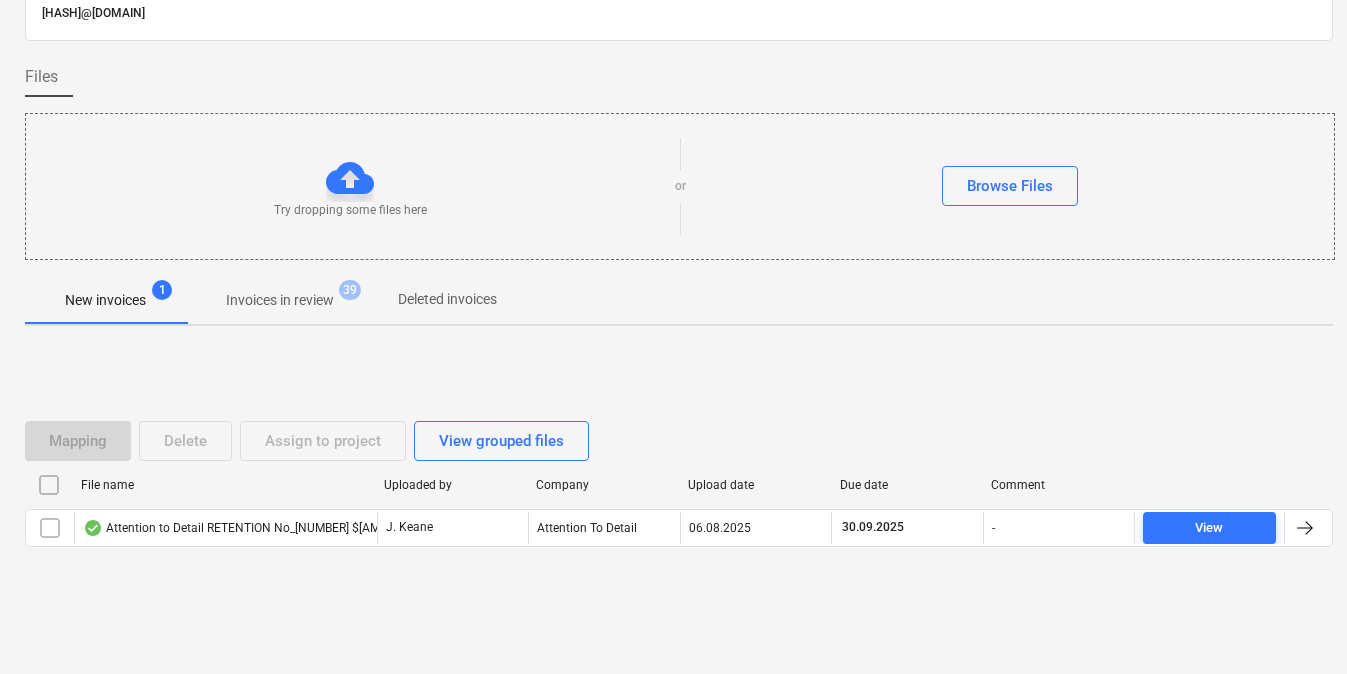 click at bounding box center [679, 563] 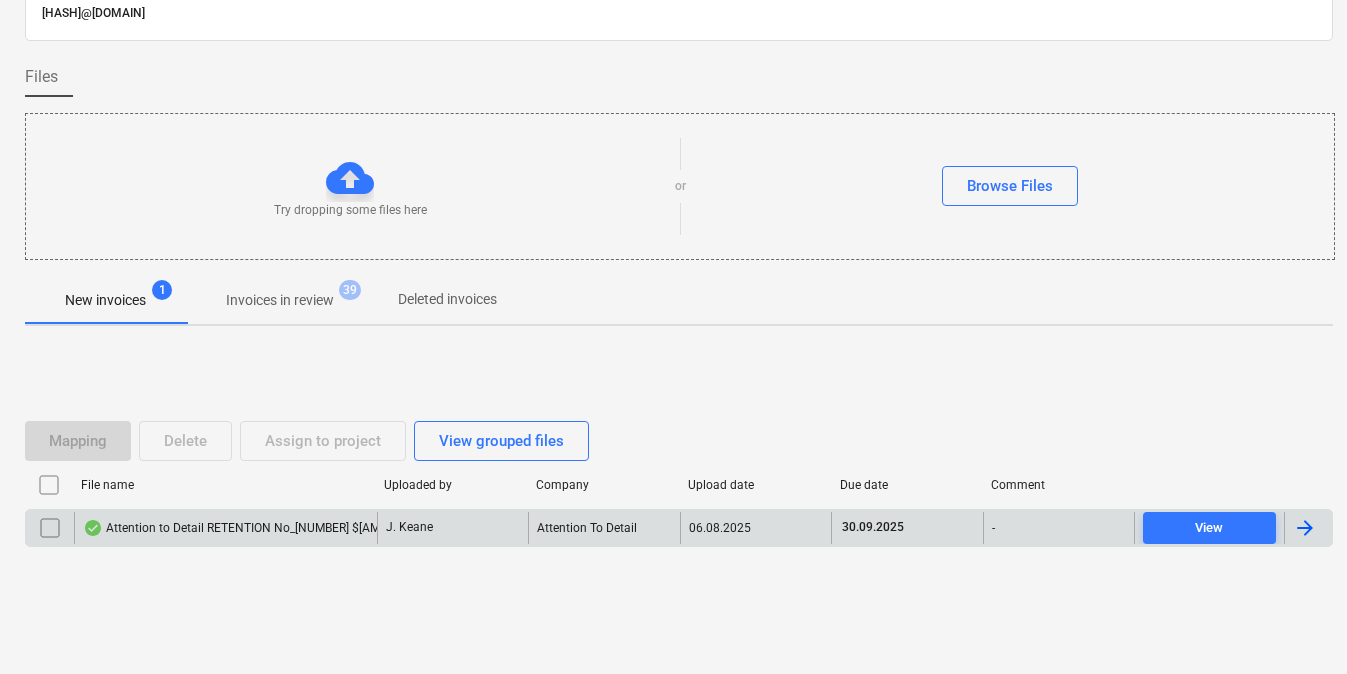 click on "Attention to Detail RETENTION No_[NUMBER] $[AMOUNT] .pdf" at bounding box center (261, 528) 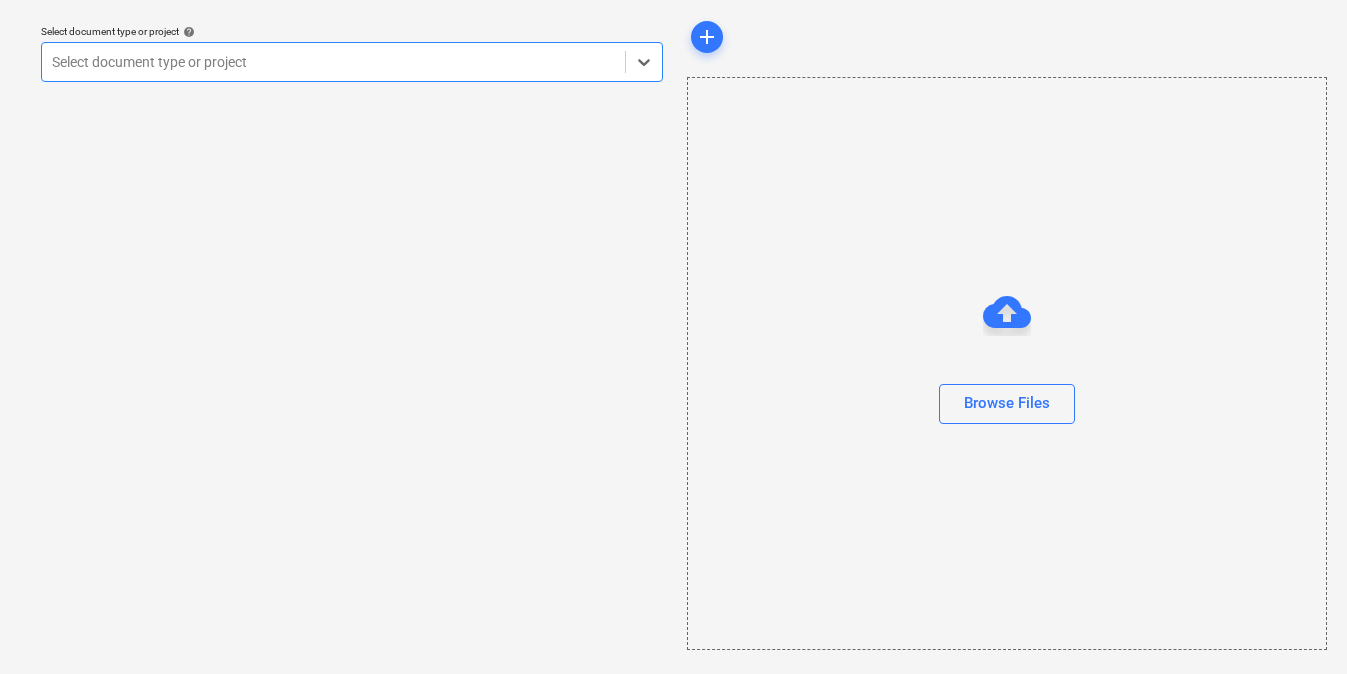 scroll, scrollTop: 58, scrollLeft: 5, axis: both 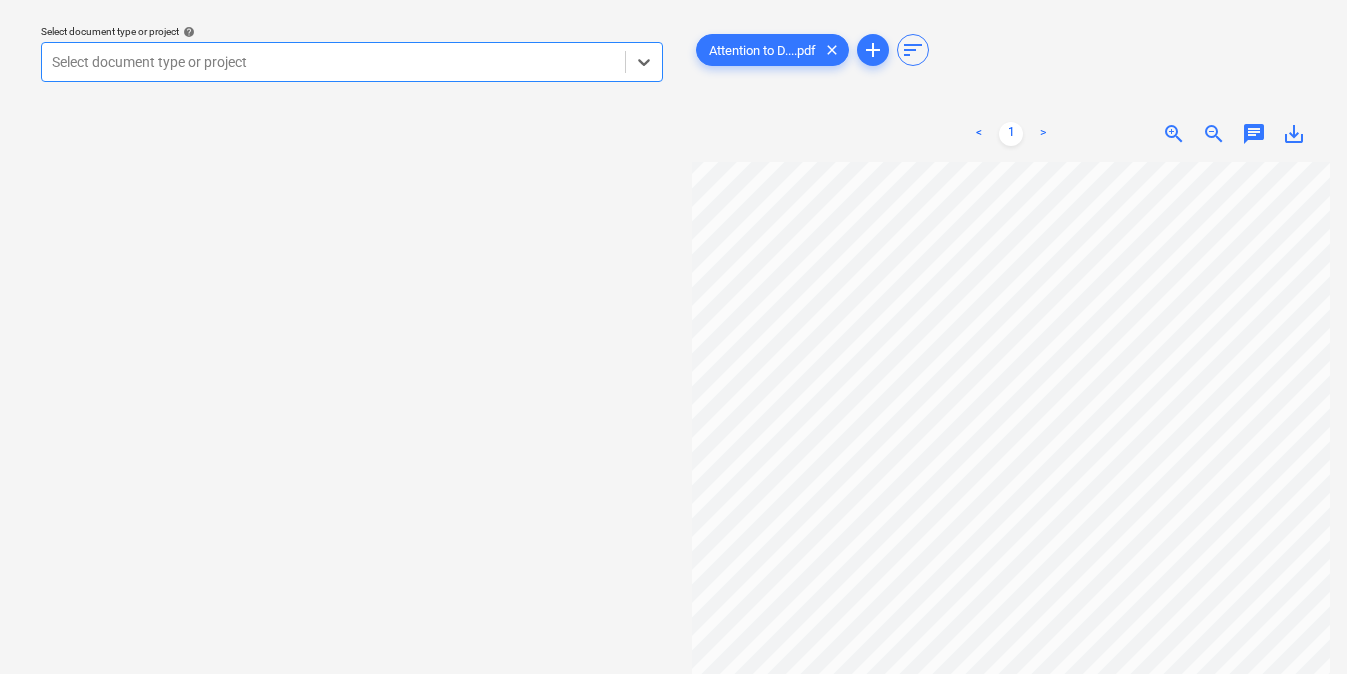 click at bounding box center [333, 62] 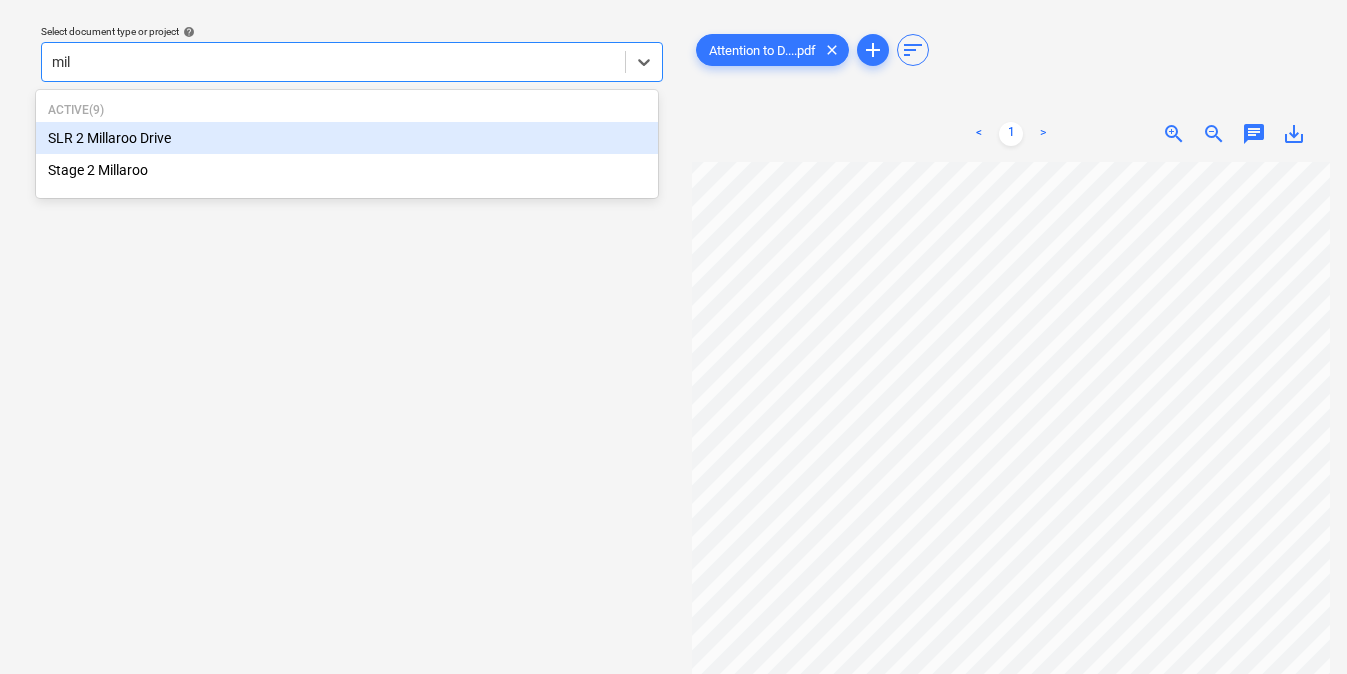 type on "mill" 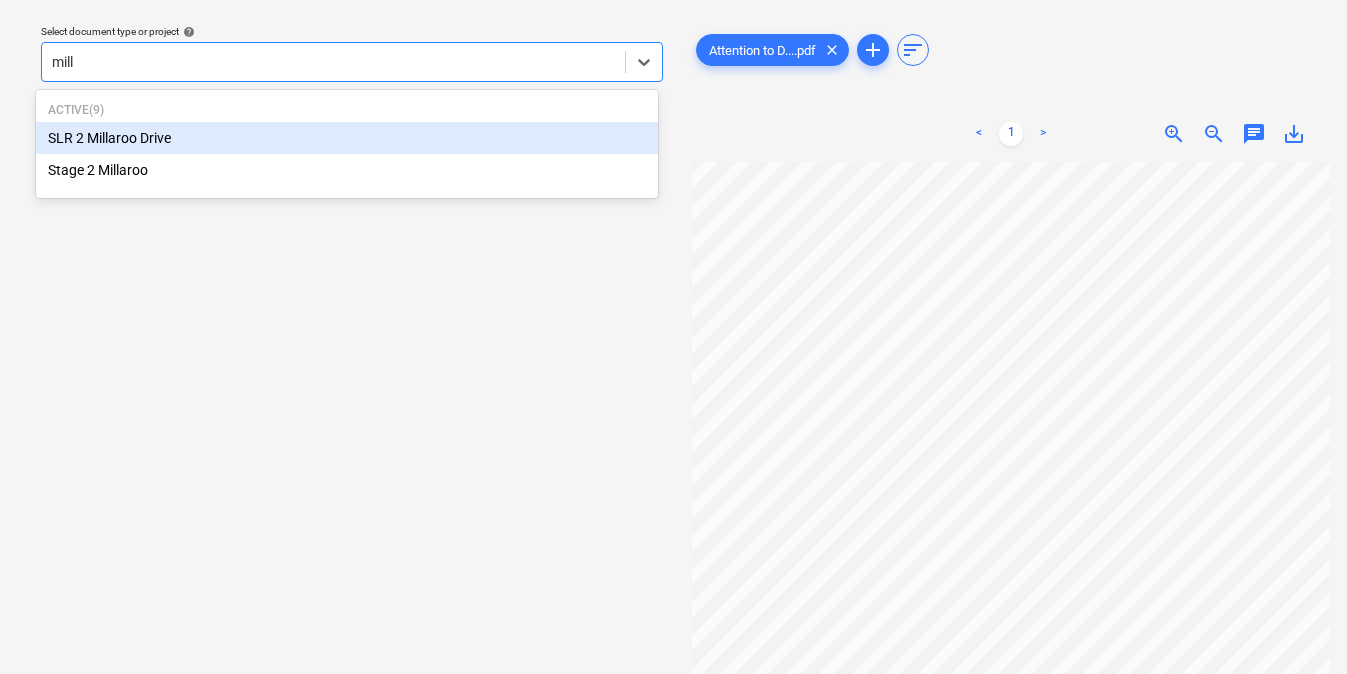 click on "SLR 2 Millaroo Drive" at bounding box center (347, 138) 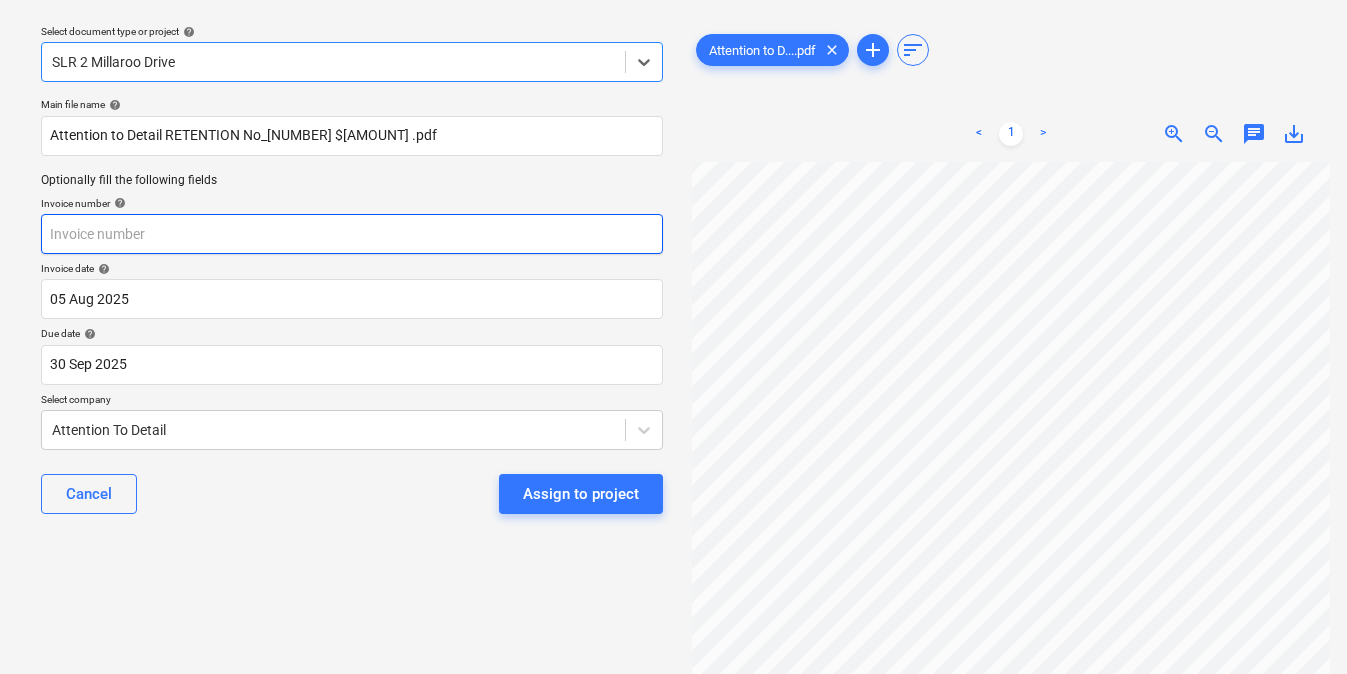 click at bounding box center (352, 234) 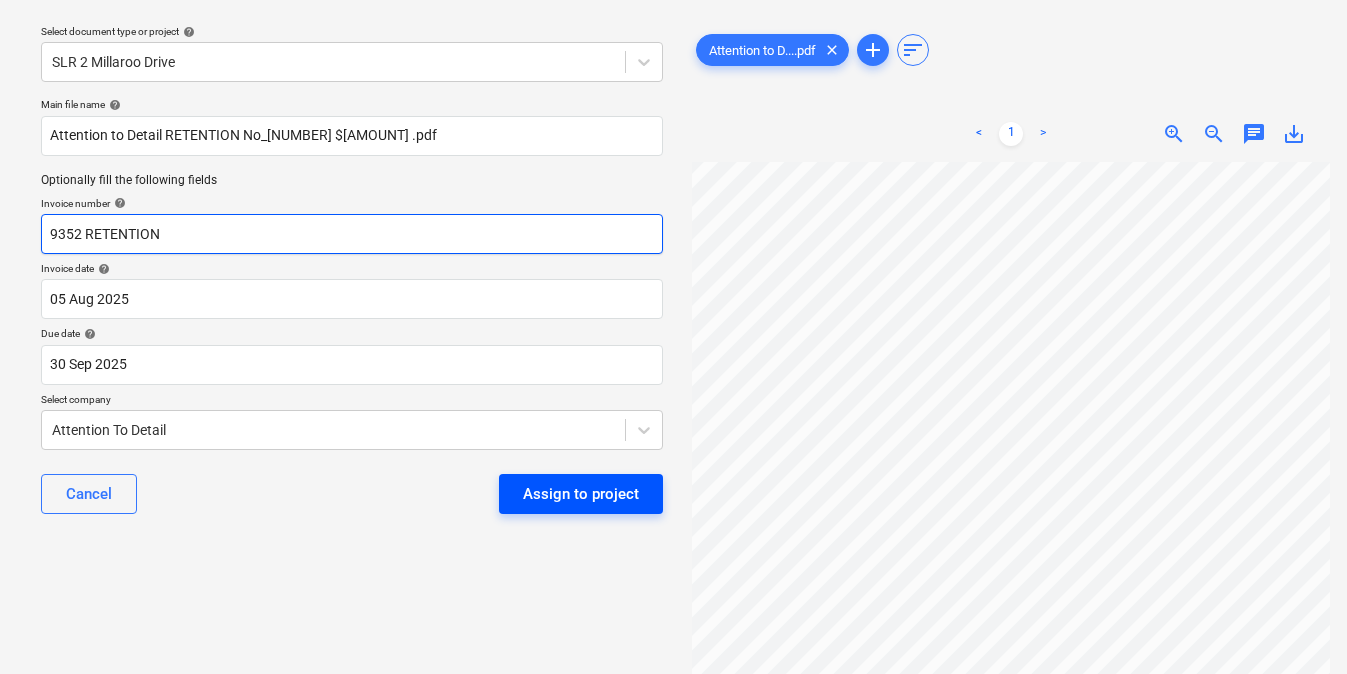 type on "9352 RETENTION" 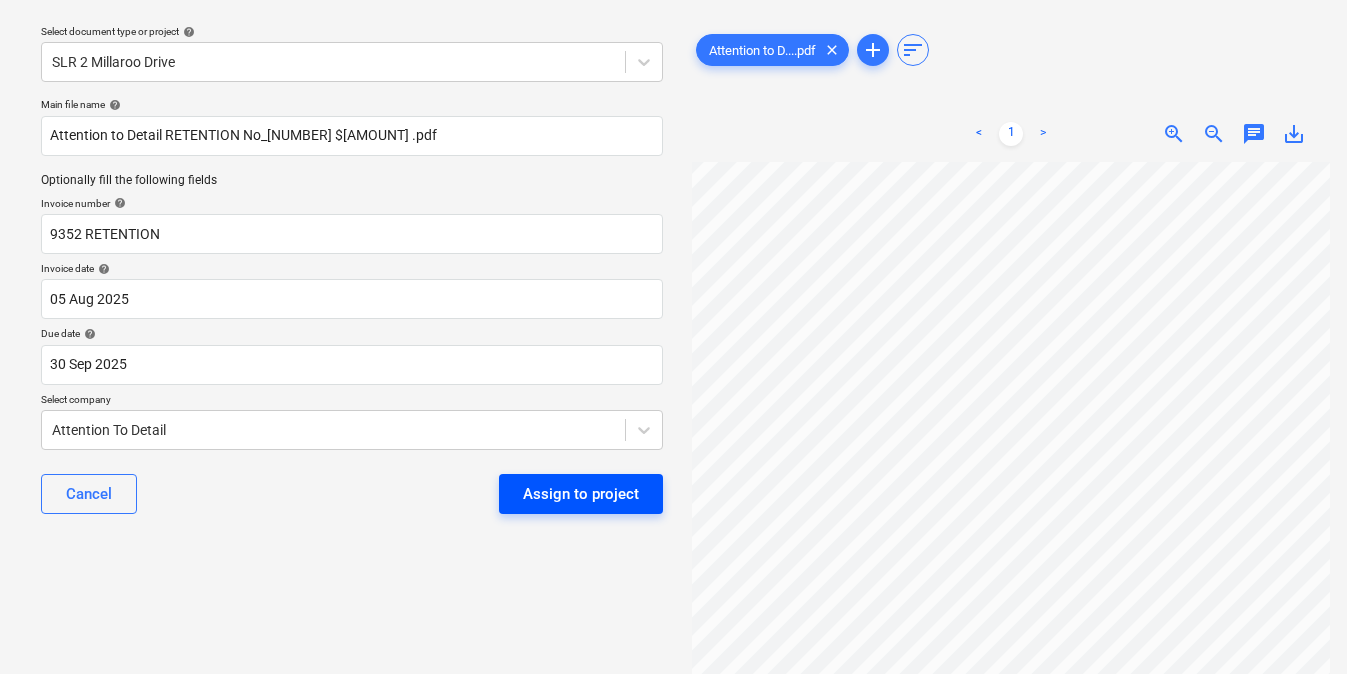 click on "Assign to project" at bounding box center (581, 494) 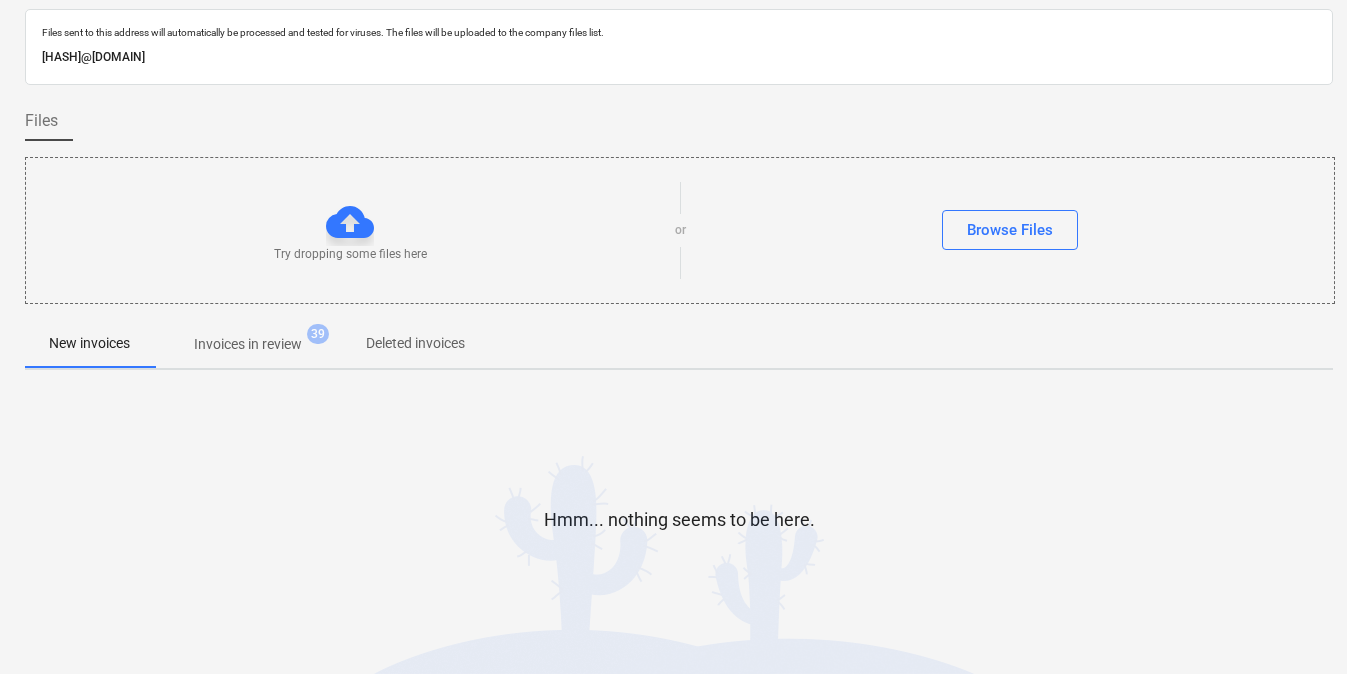 click on "Invoices in review" at bounding box center (248, 344) 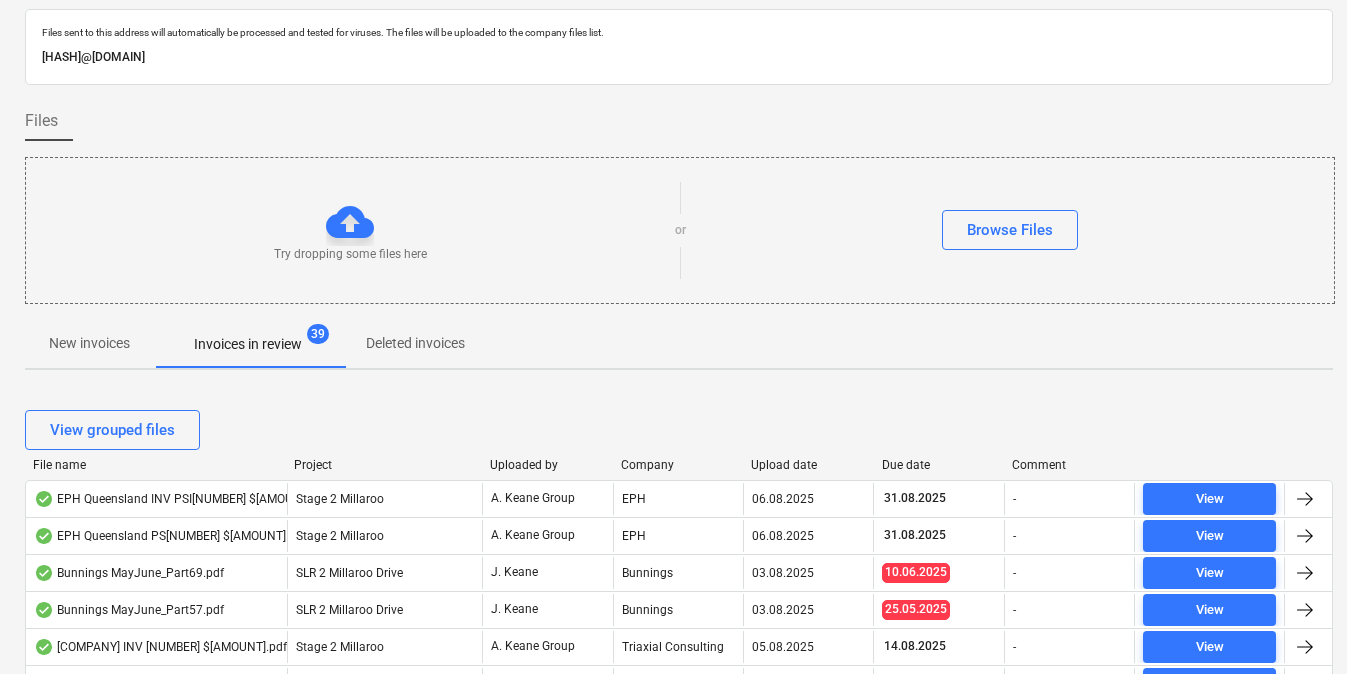 scroll, scrollTop: 0, scrollLeft: 5, axis: horizontal 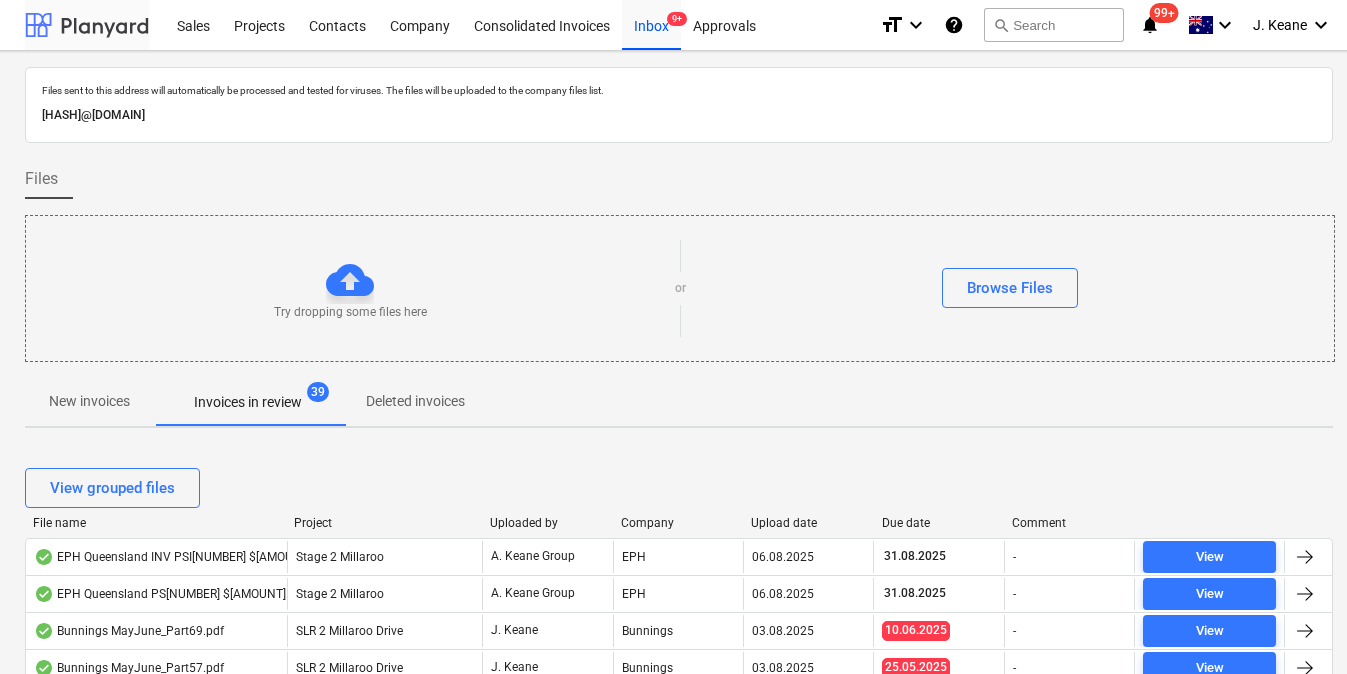 click at bounding box center [87, 25] 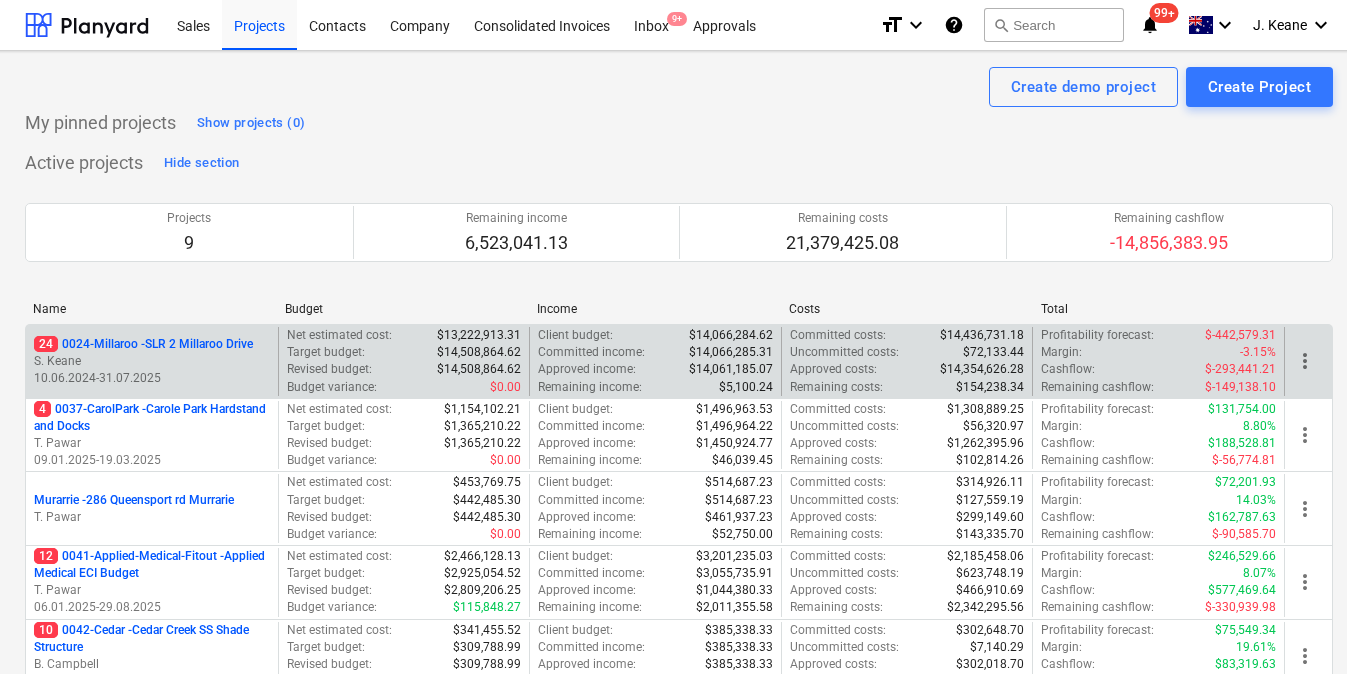 click on "S. Keane" at bounding box center (152, 361) 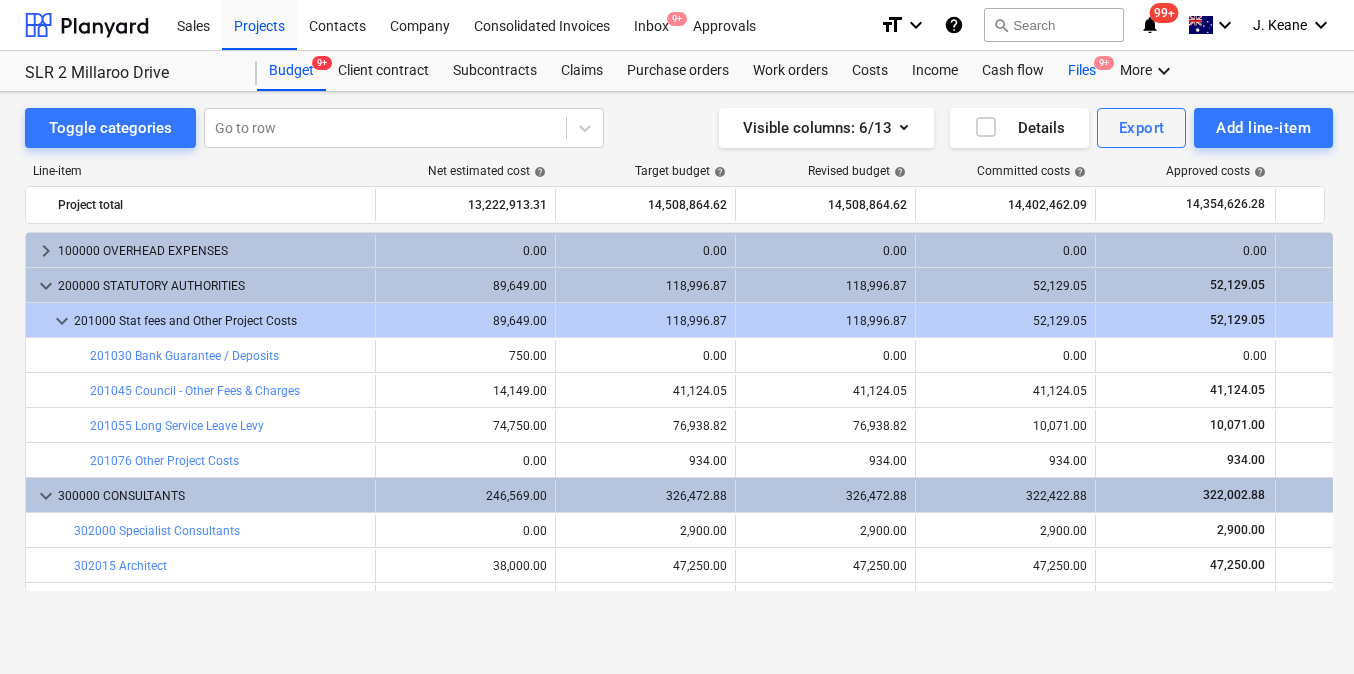 click on "Files 9+" at bounding box center (1082, 71) 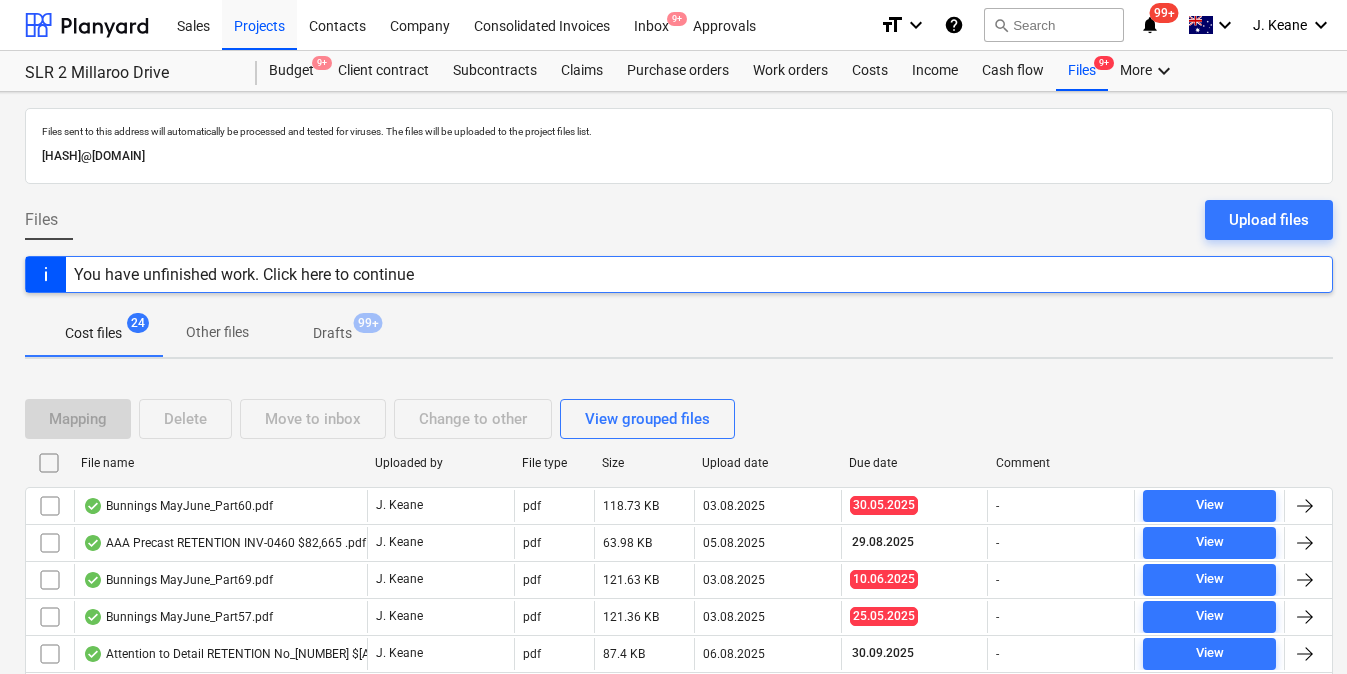 click on "Upload date" at bounding box center (767, 463) 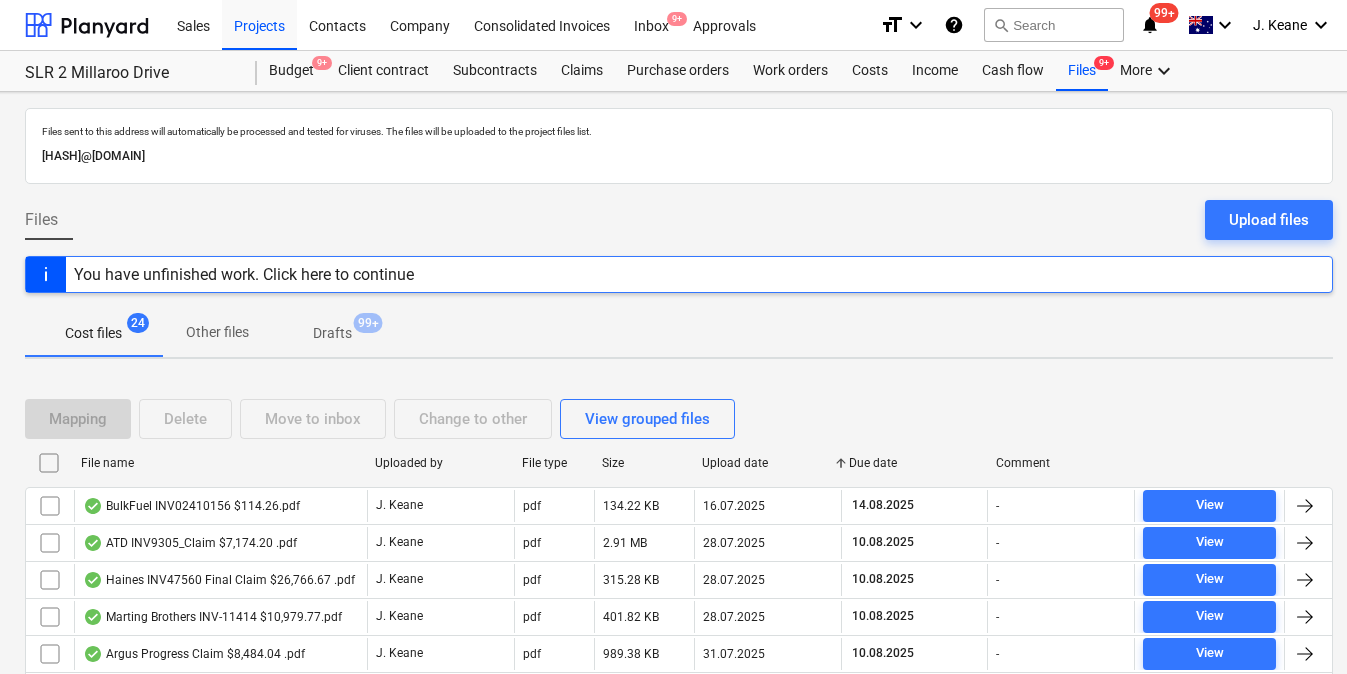 click on "Upload date" at bounding box center (767, 463) 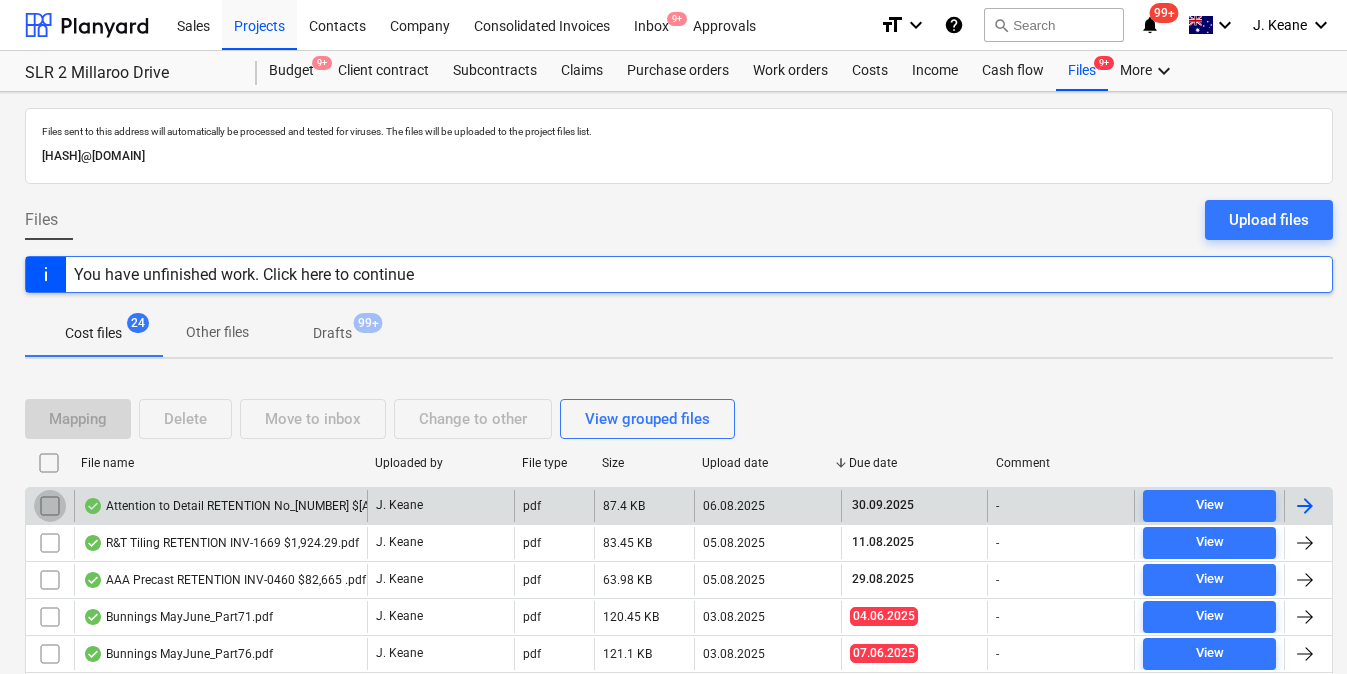 click at bounding box center (50, 506) 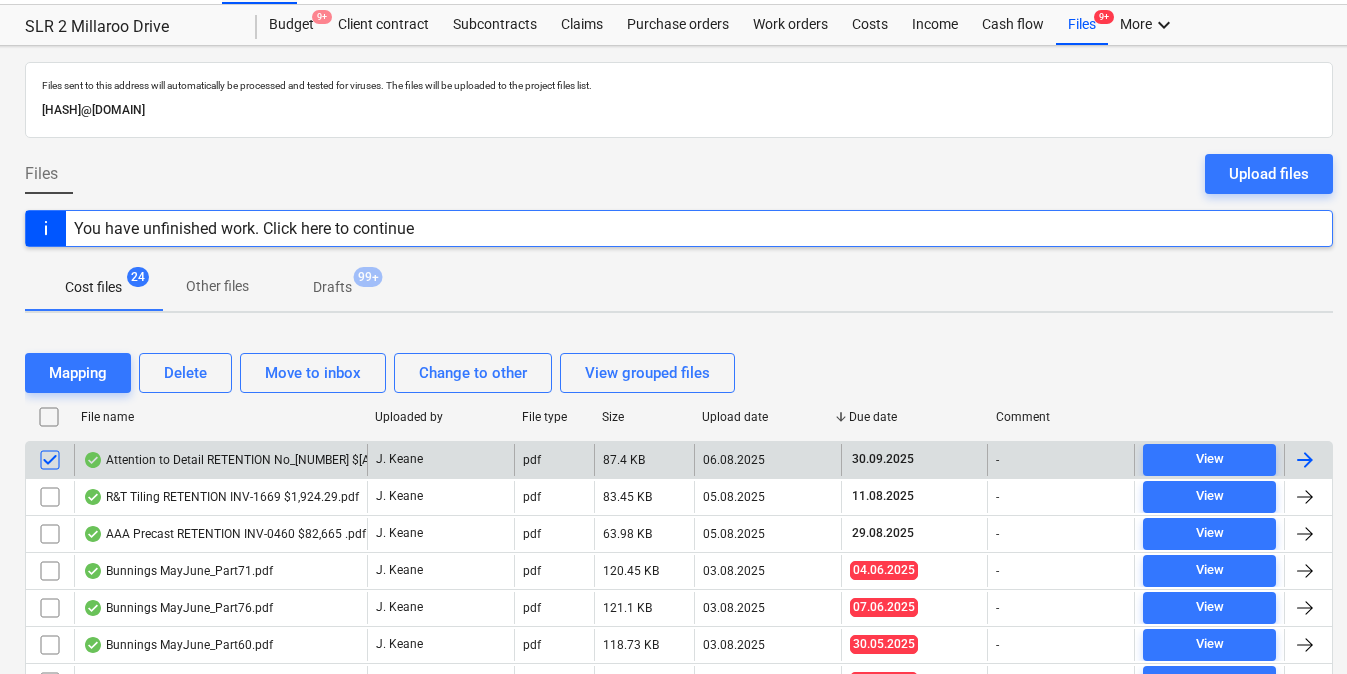 scroll, scrollTop: 56, scrollLeft: 5, axis: both 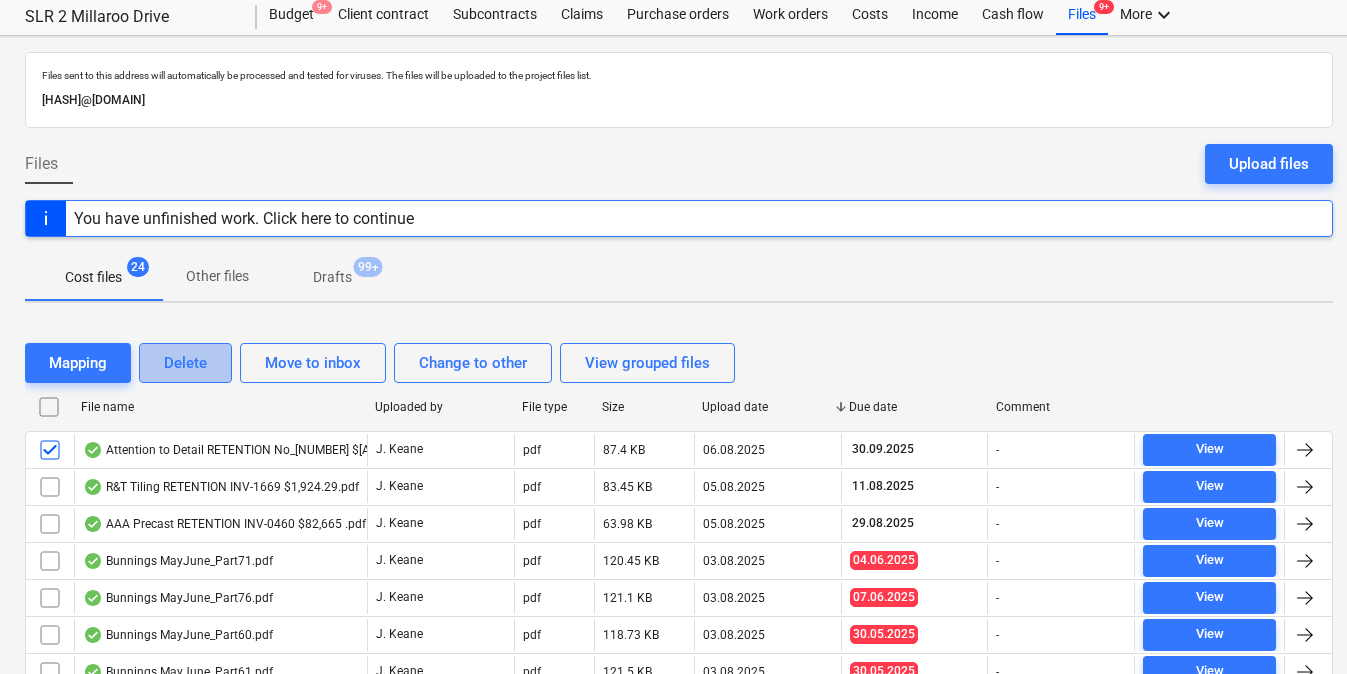 click on "Delete" at bounding box center (185, 363) 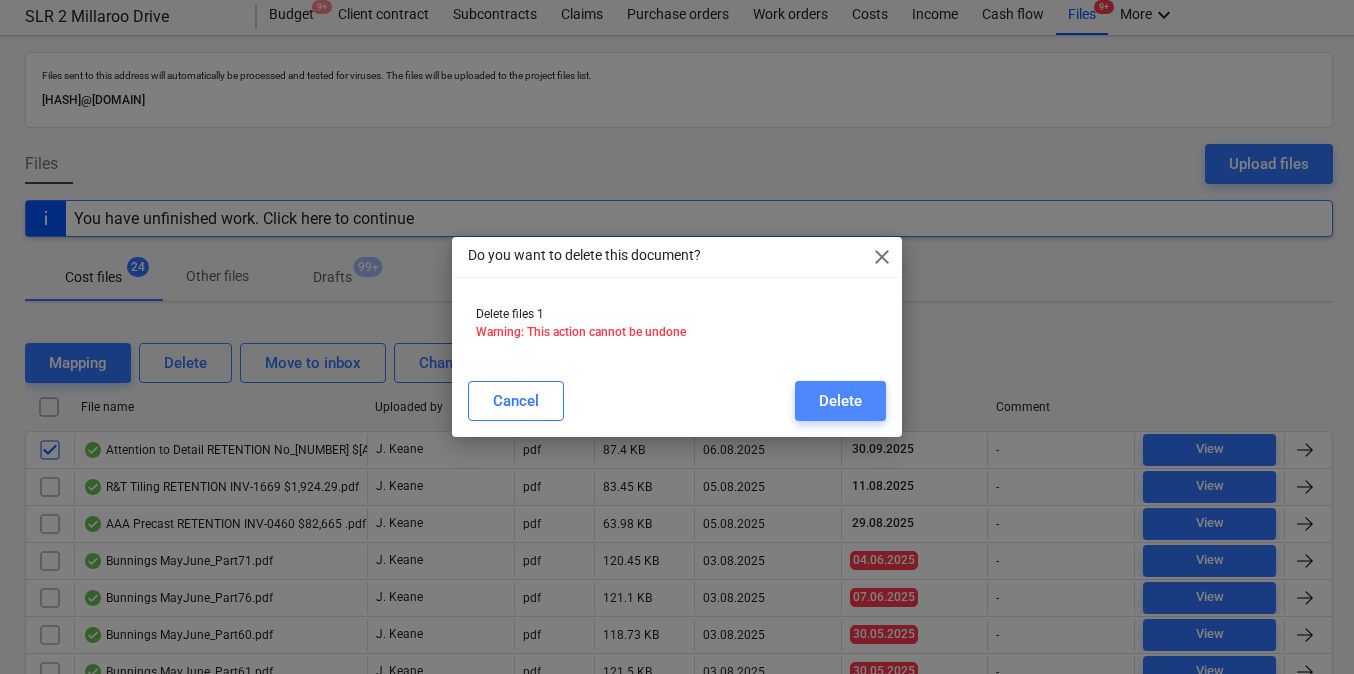 click on "Delete" at bounding box center [840, 401] 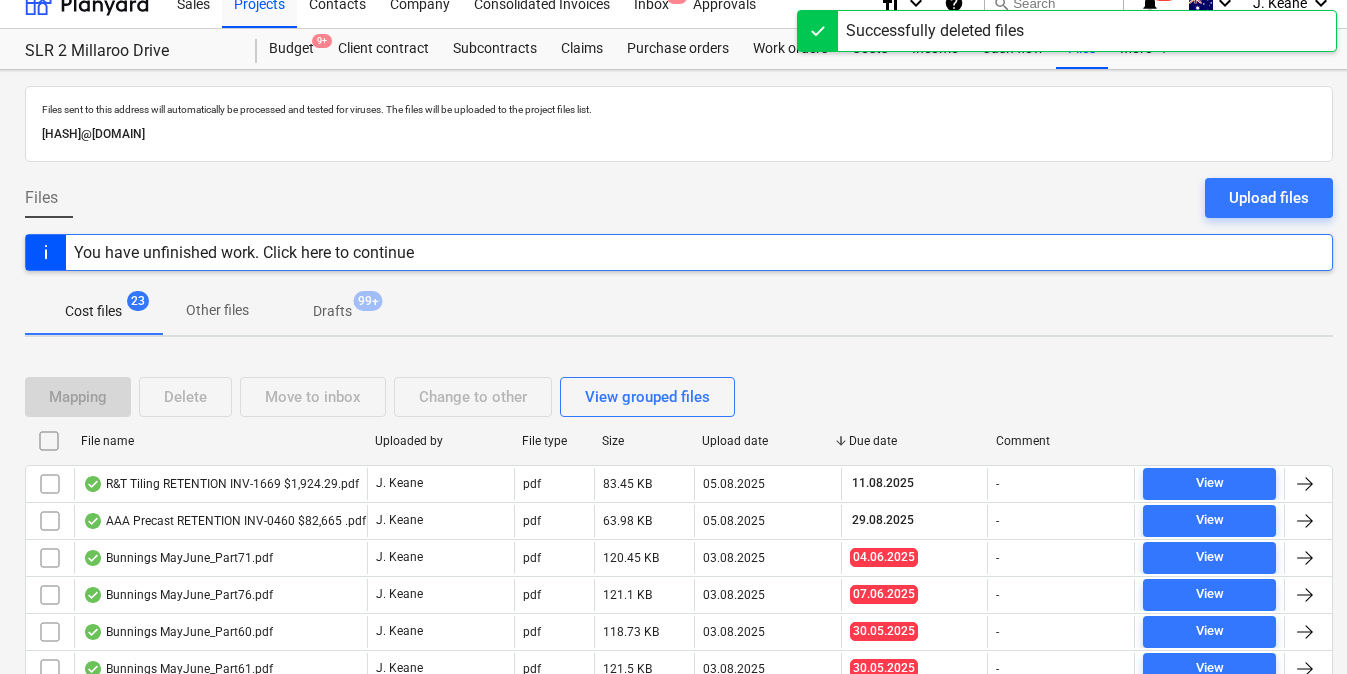 scroll, scrollTop: 0, scrollLeft: 5, axis: horizontal 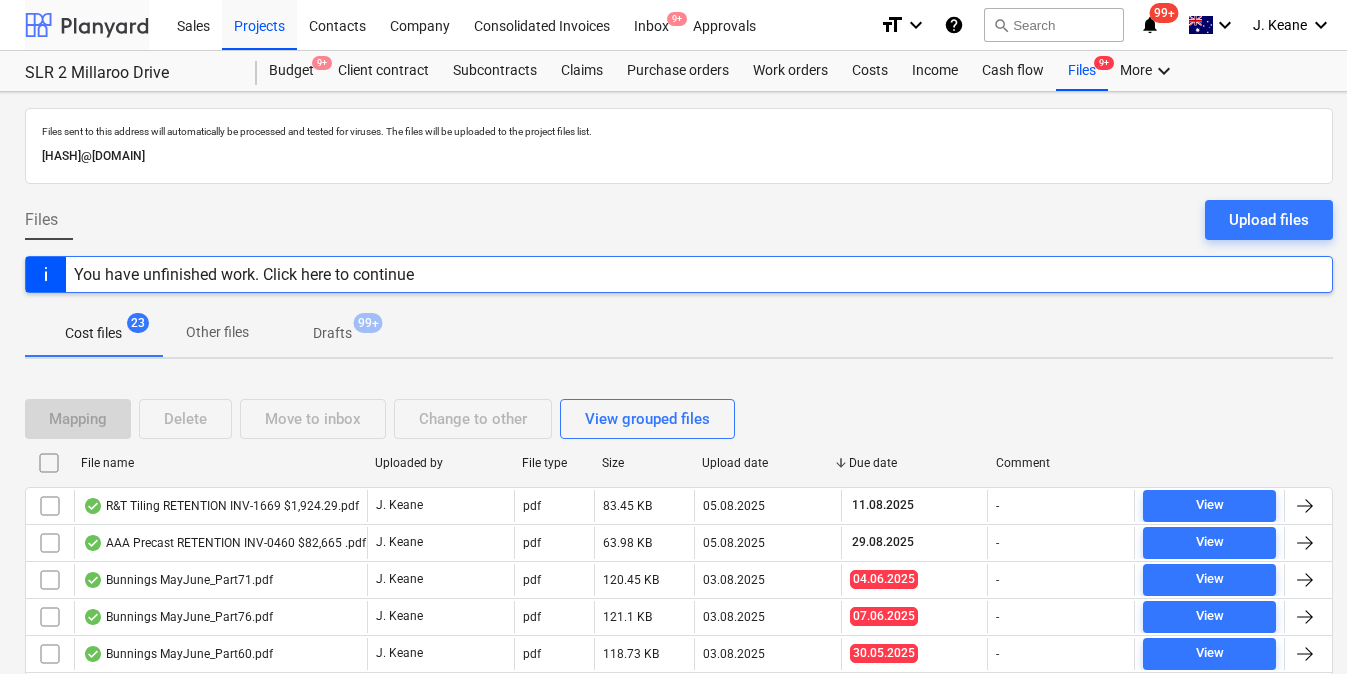 click at bounding box center [87, 25] 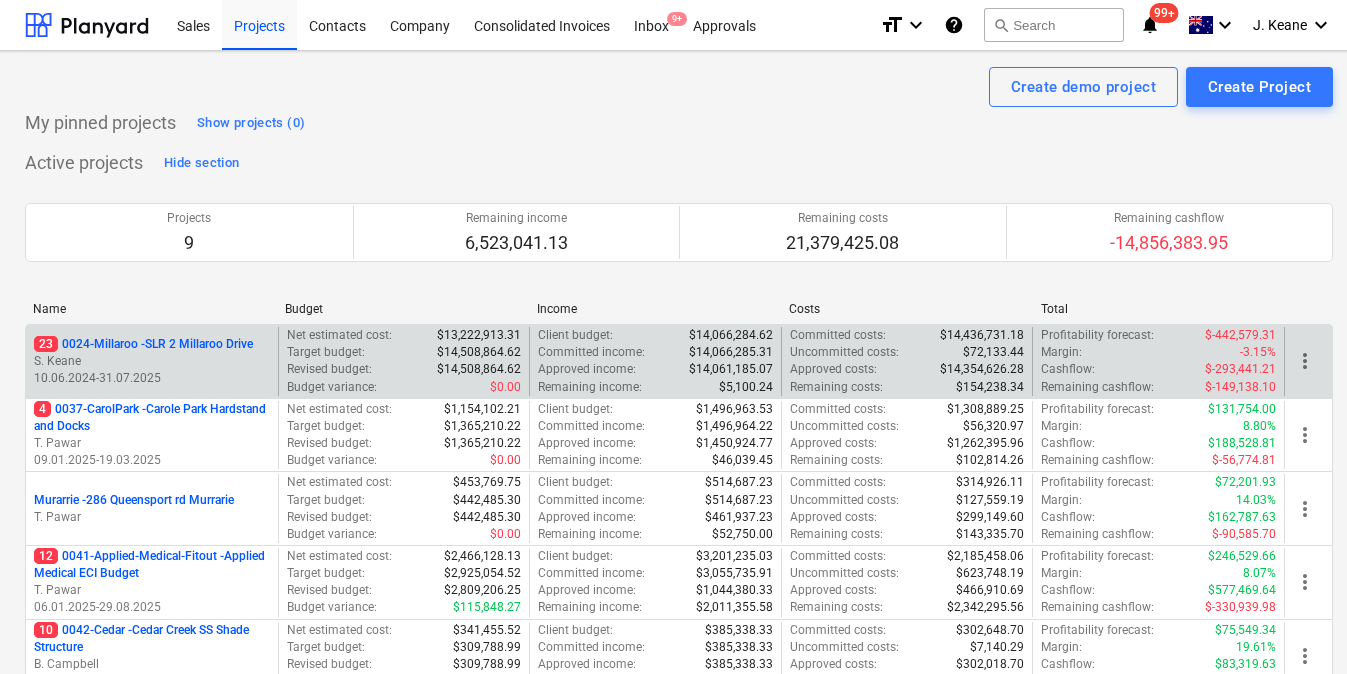 click on "[NUMBER] 0024-Millaroo - SLR [NUMBER] Millaroo Drive" at bounding box center [143, 344] 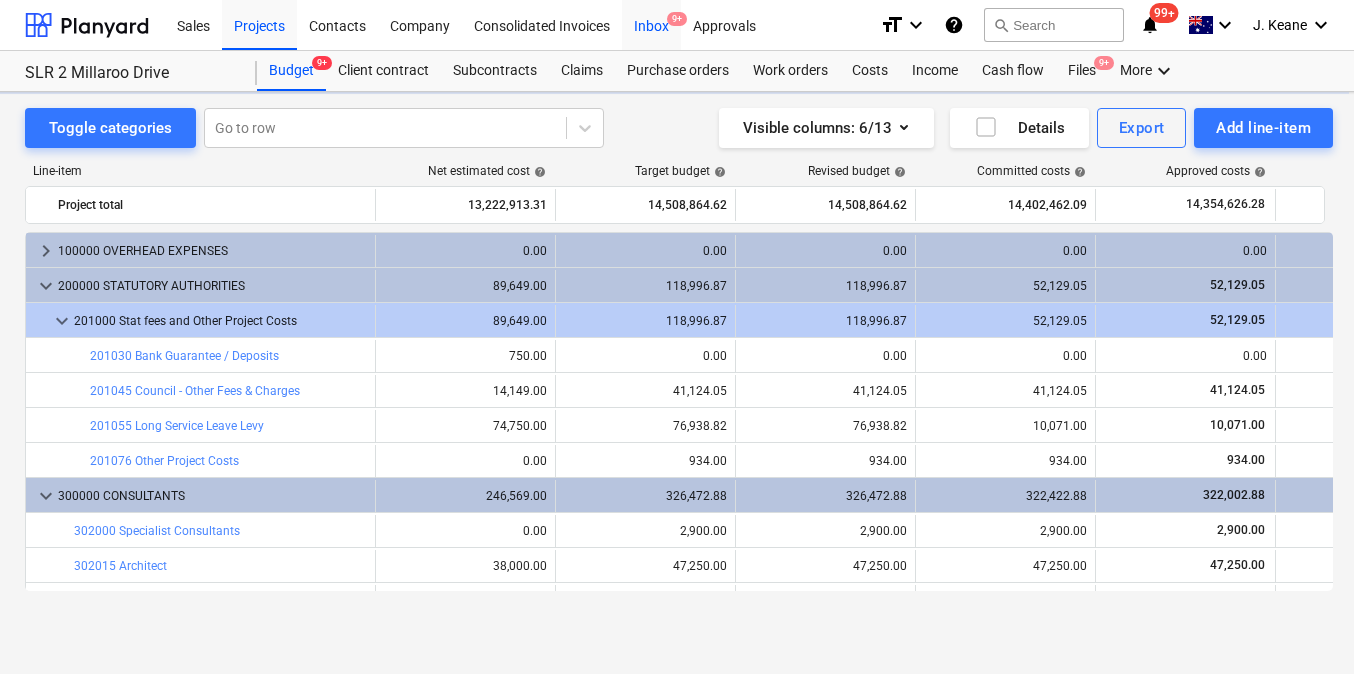 click on "Inbox 9+" at bounding box center [651, 24] 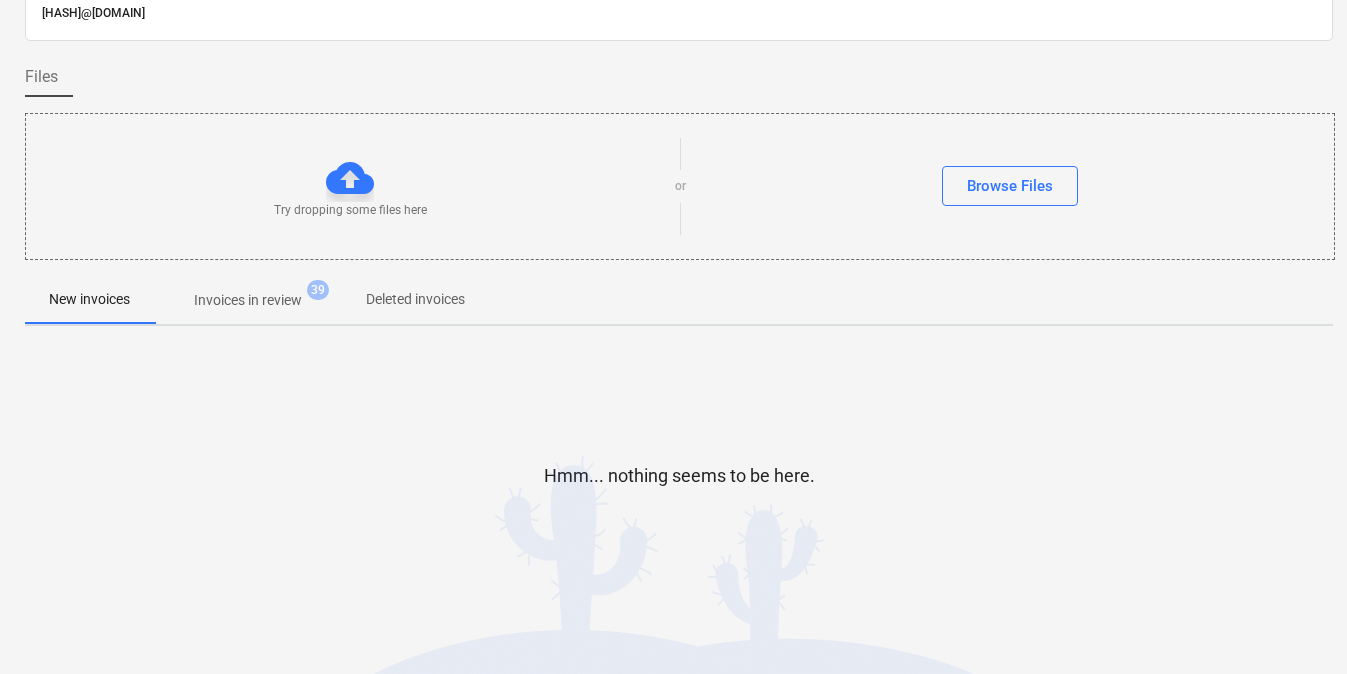 scroll, scrollTop: 0, scrollLeft: 5, axis: horizontal 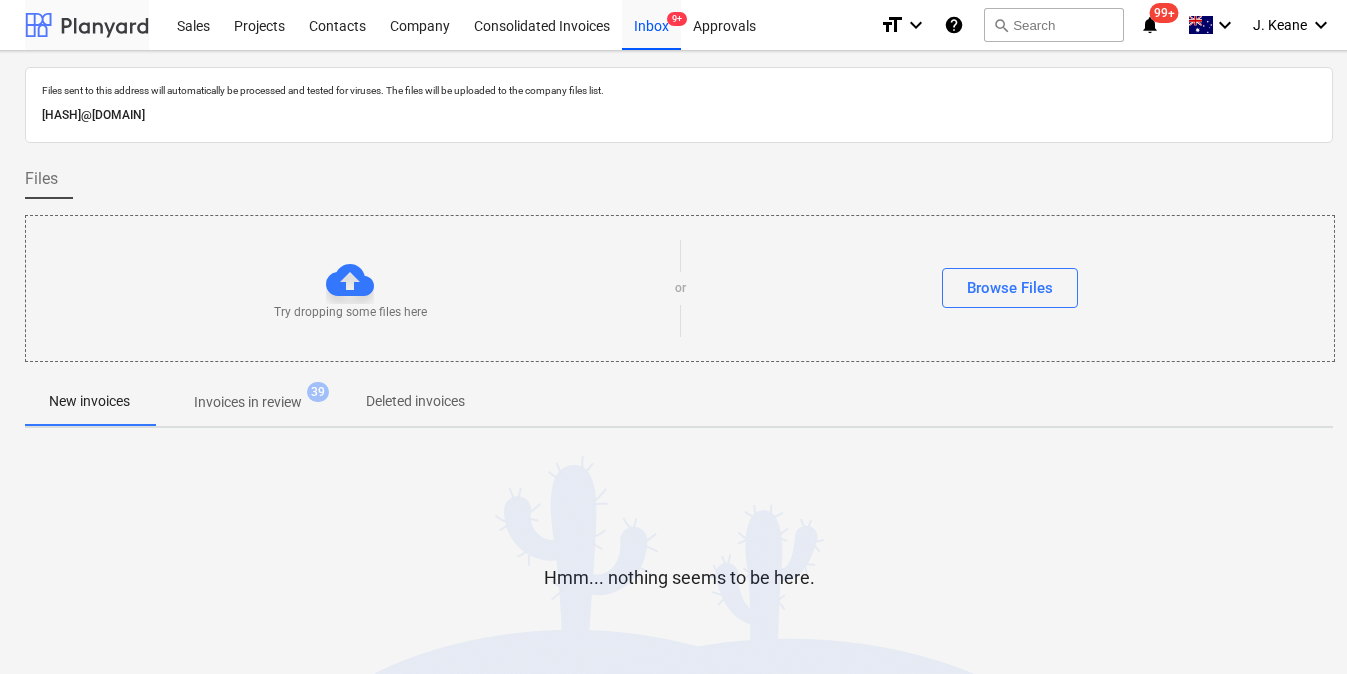 click at bounding box center [87, 25] 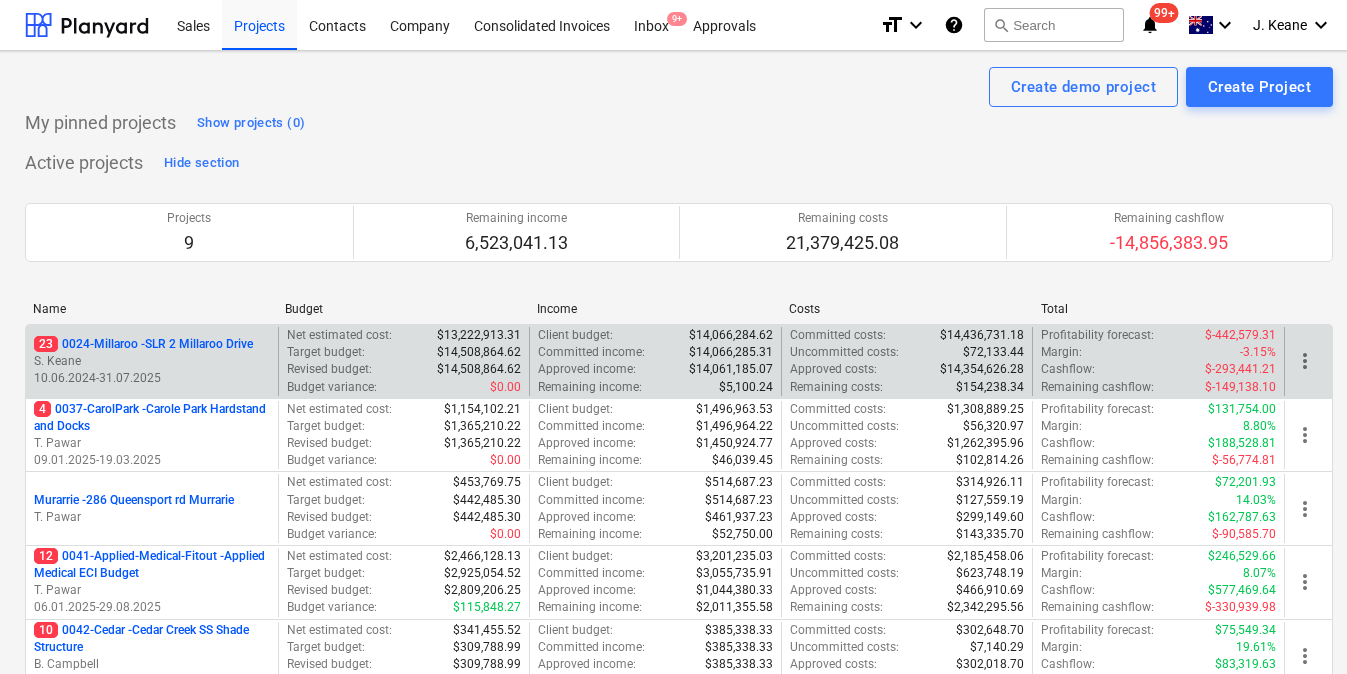 click on "[NUMBER] 0024-Millaroo - SLR [NUMBER] Millaroo Drive" at bounding box center [143, 344] 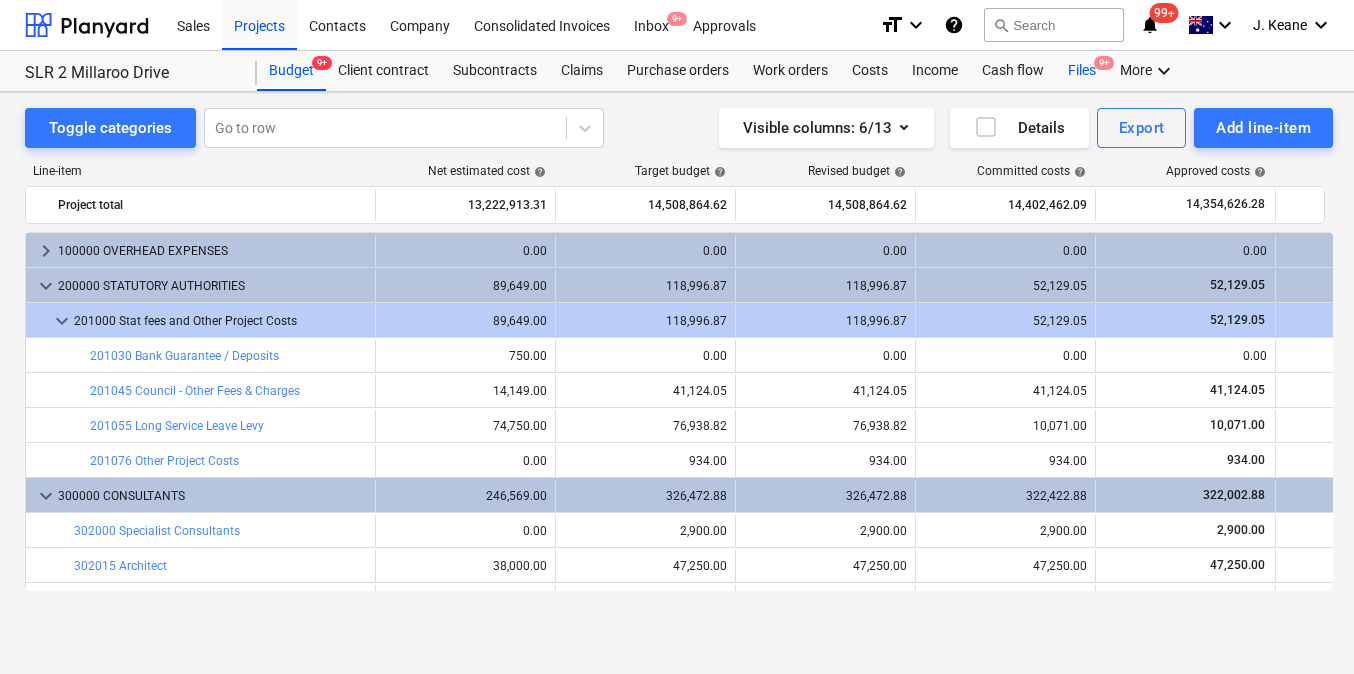 click on "Files 9+" at bounding box center [1082, 71] 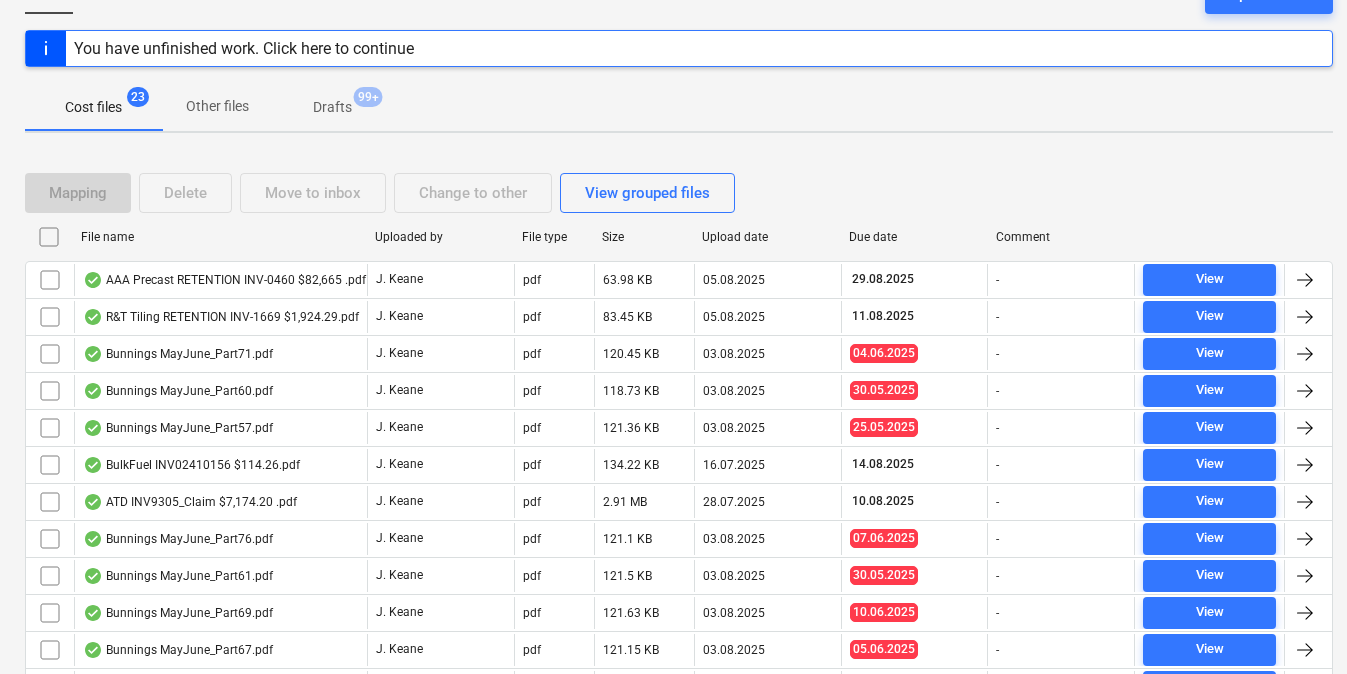 scroll, scrollTop: 230, scrollLeft: 5, axis: both 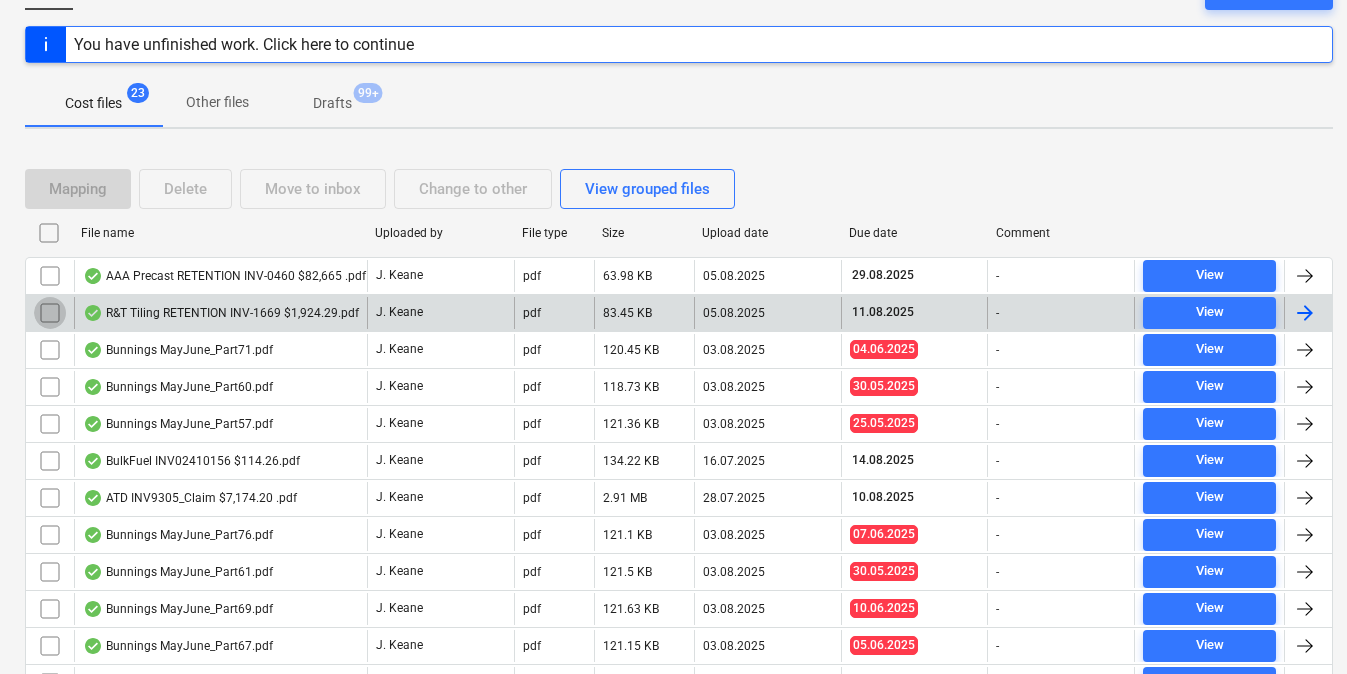 click at bounding box center (50, 313) 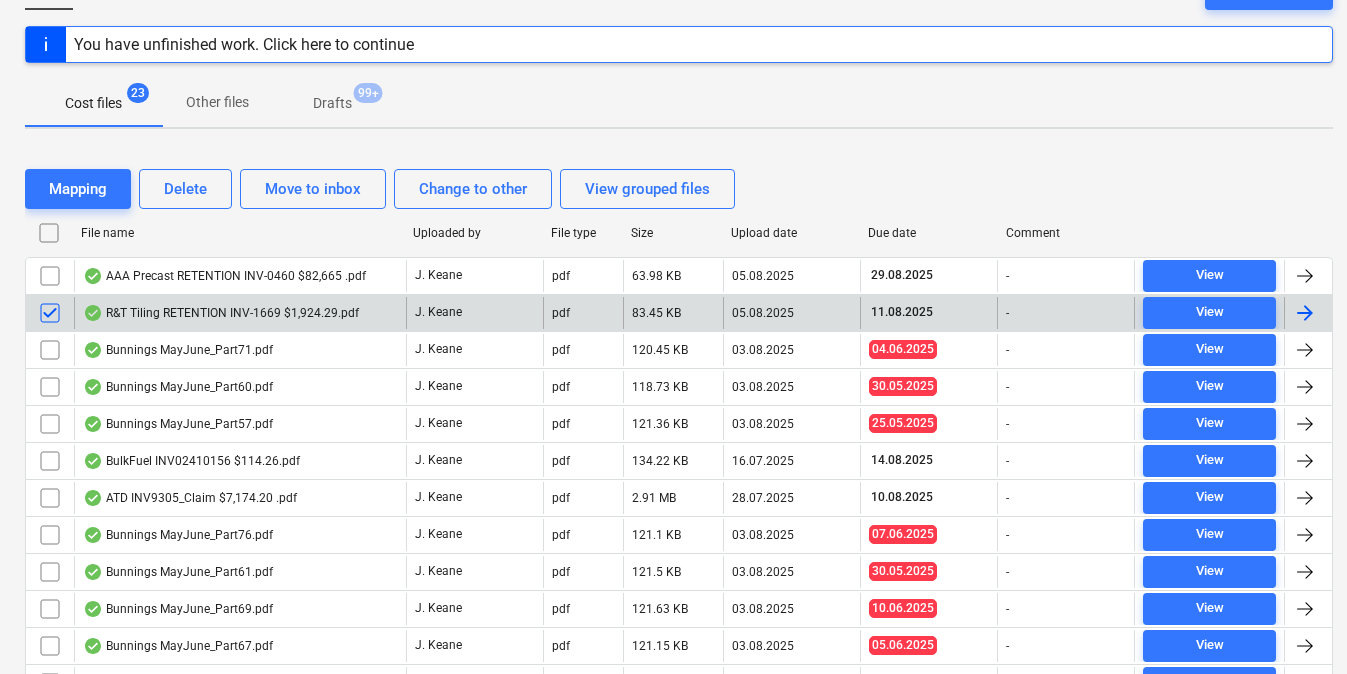 drag, startPoint x: 365, startPoint y: 242, endPoint x: 403, endPoint y: 242, distance: 38 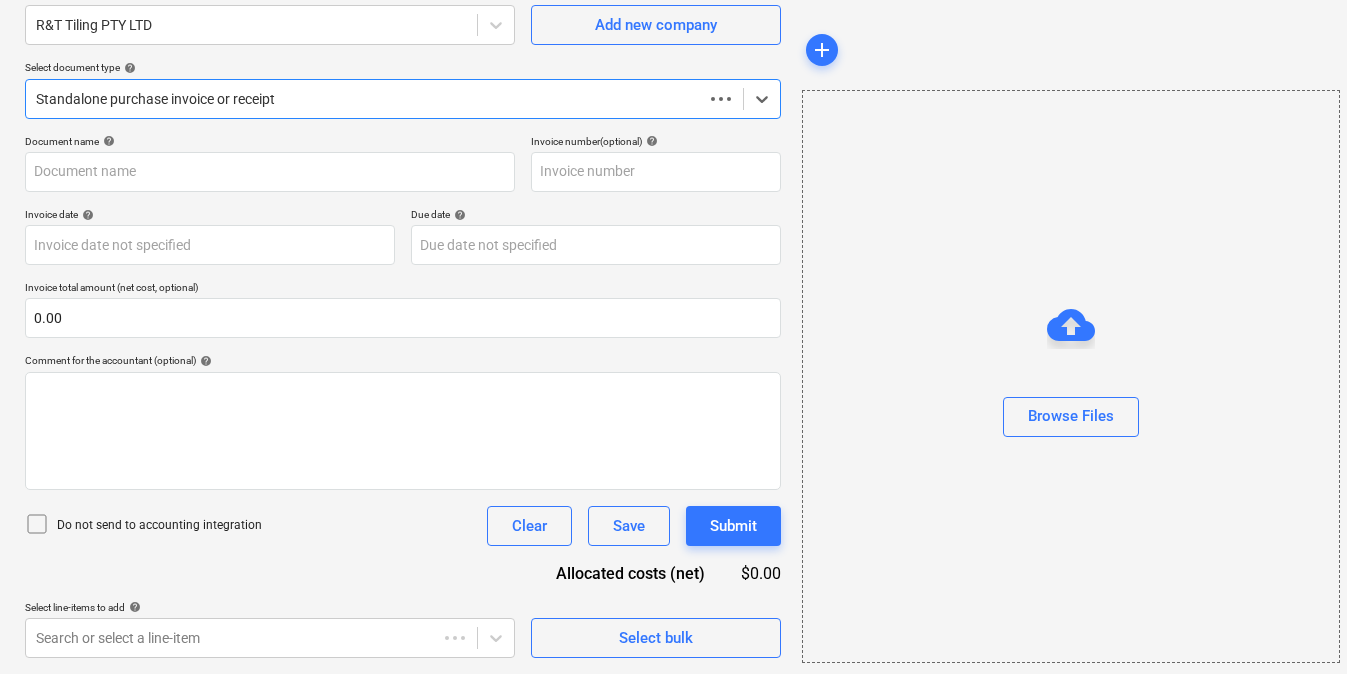 scroll, scrollTop: 176, scrollLeft: 5, axis: both 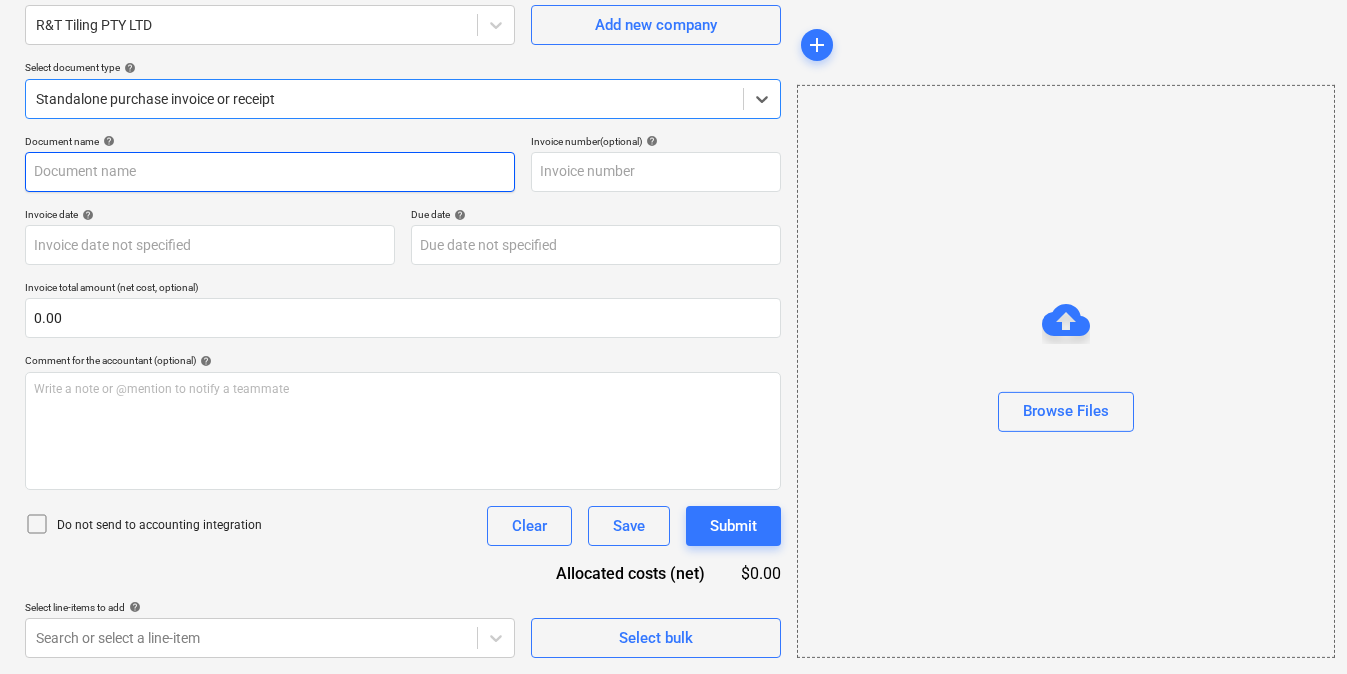 type on "INV-1669" 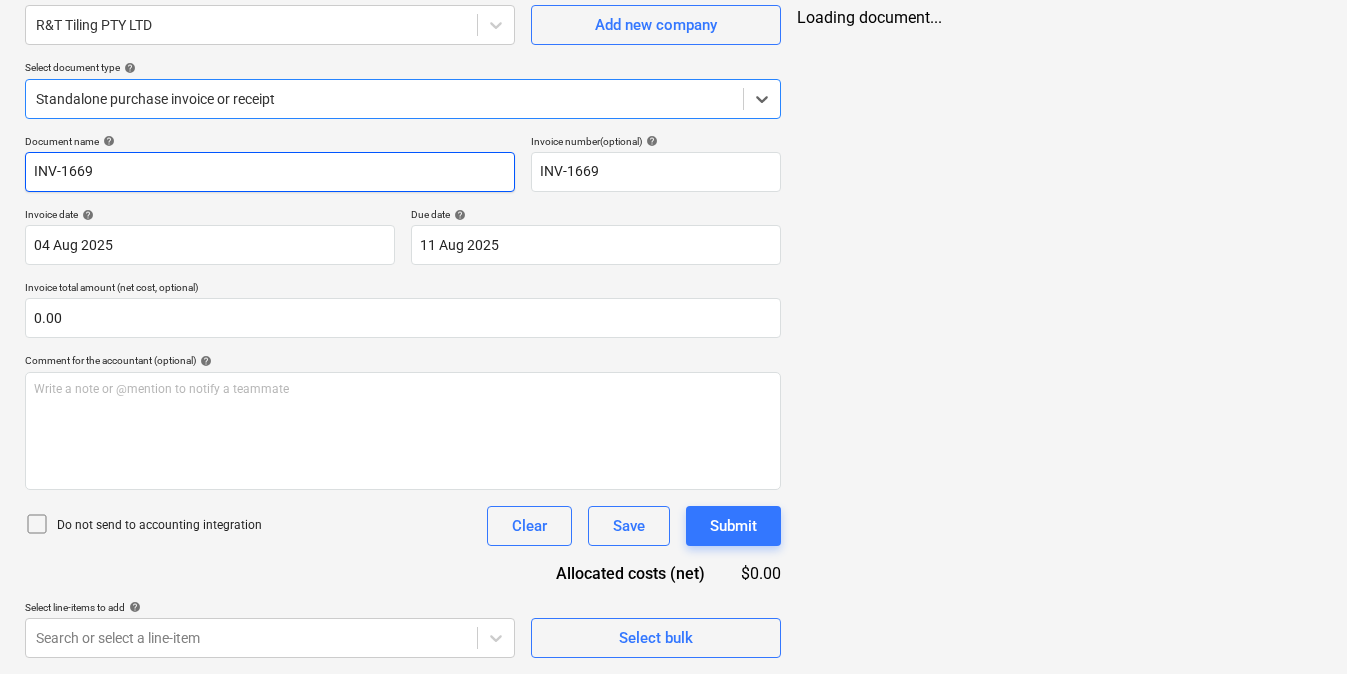 scroll, scrollTop: 0, scrollLeft: 5, axis: horizontal 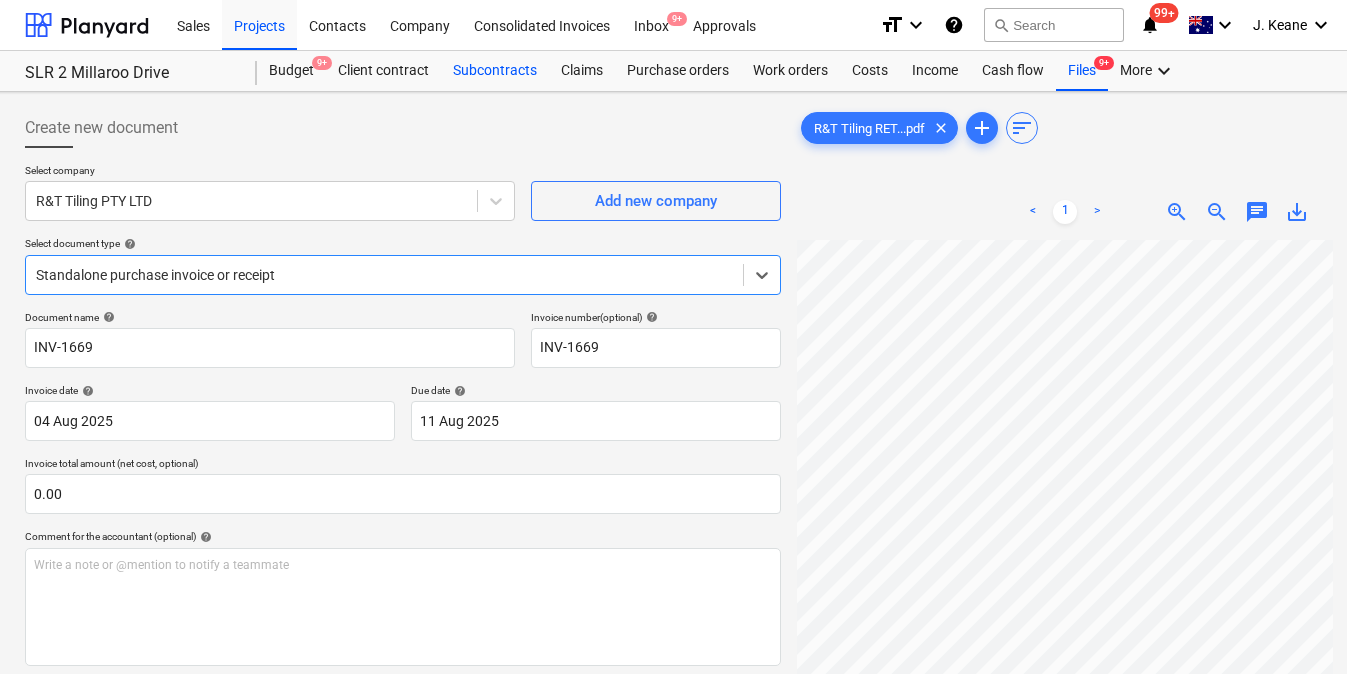 click on "Subcontracts" at bounding box center (495, 71) 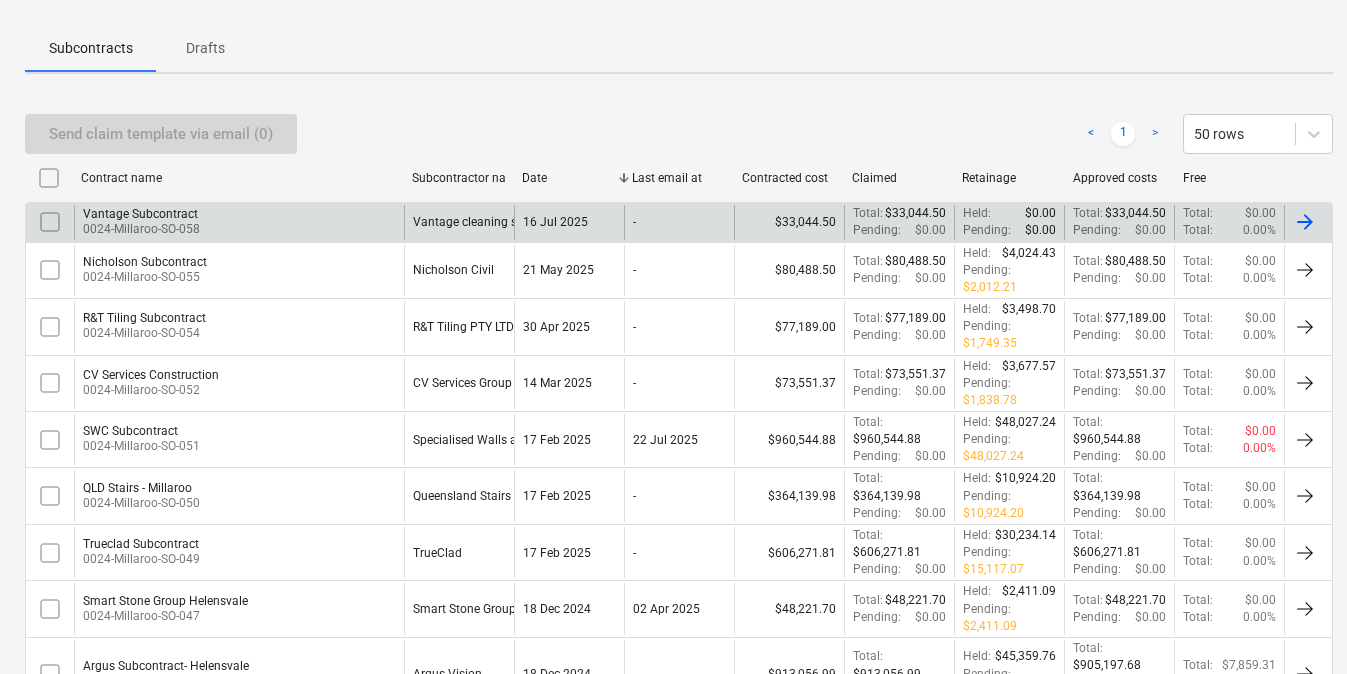 scroll, scrollTop: 0, scrollLeft: 5, axis: horizontal 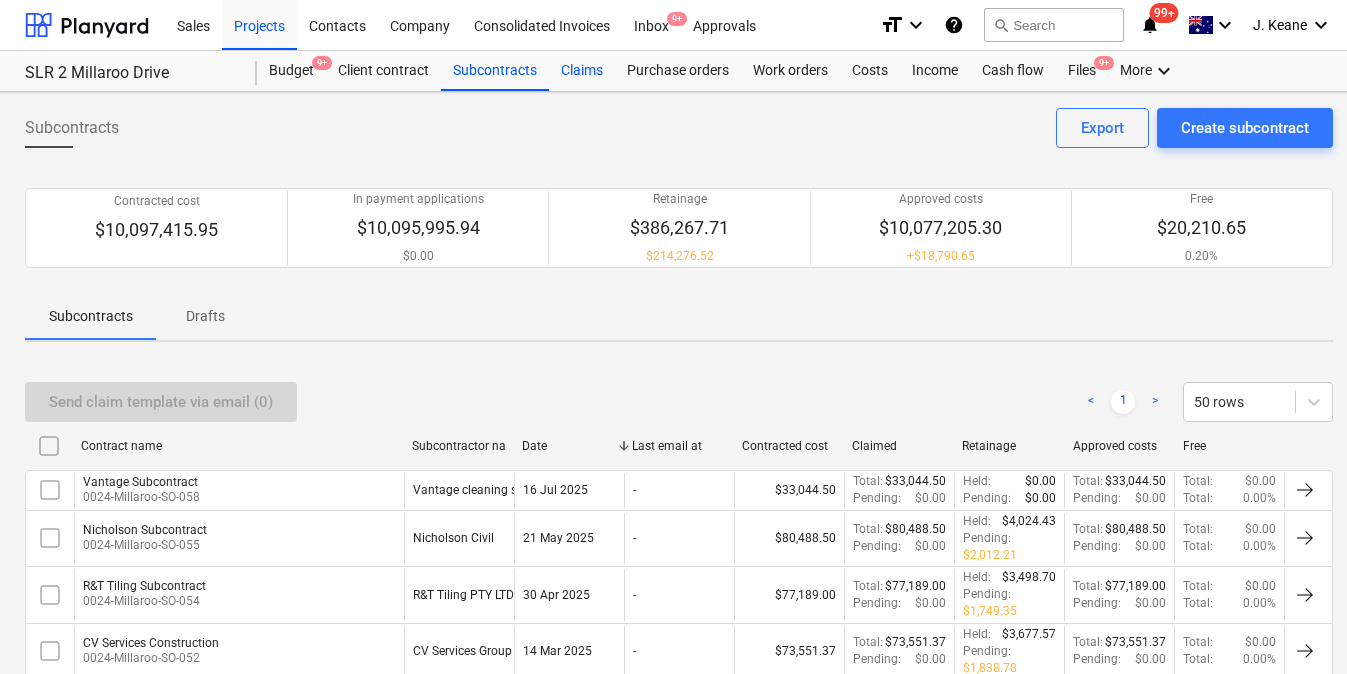click on "Claims" at bounding box center [582, 71] 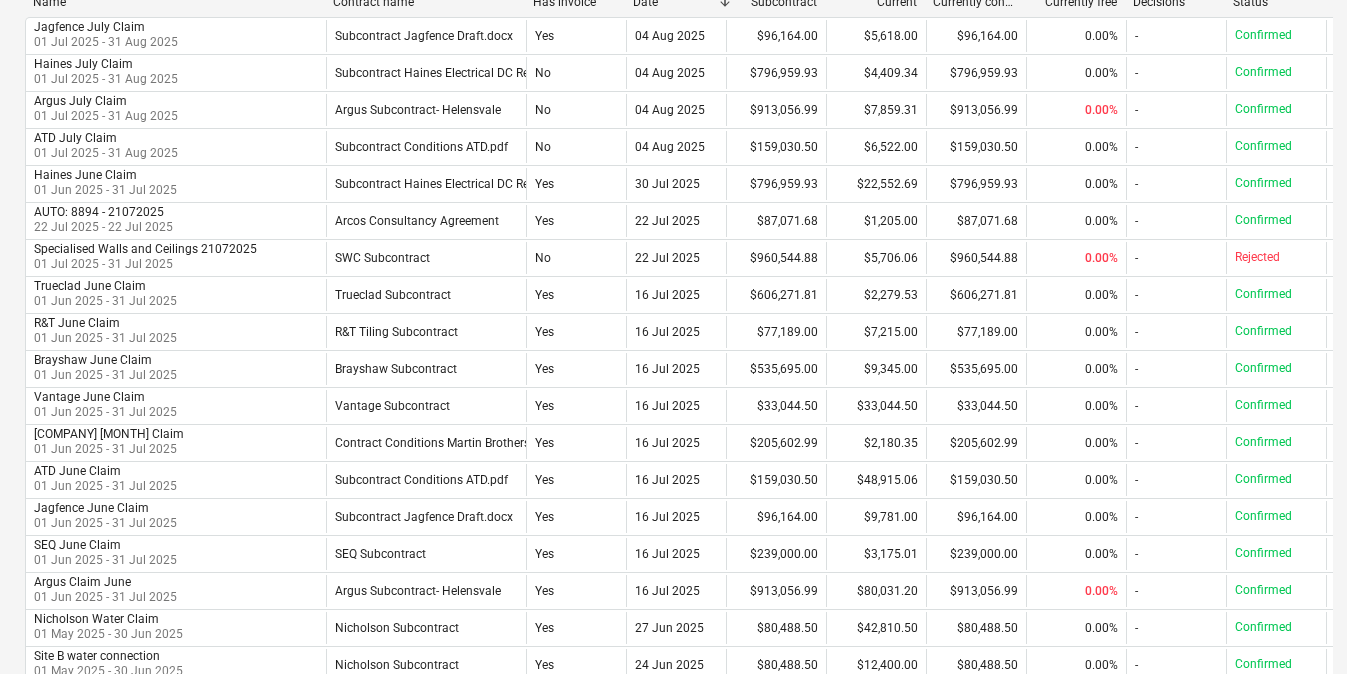 scroll, scrollTop: 0, scrollLeft: 5, axis: horizontal 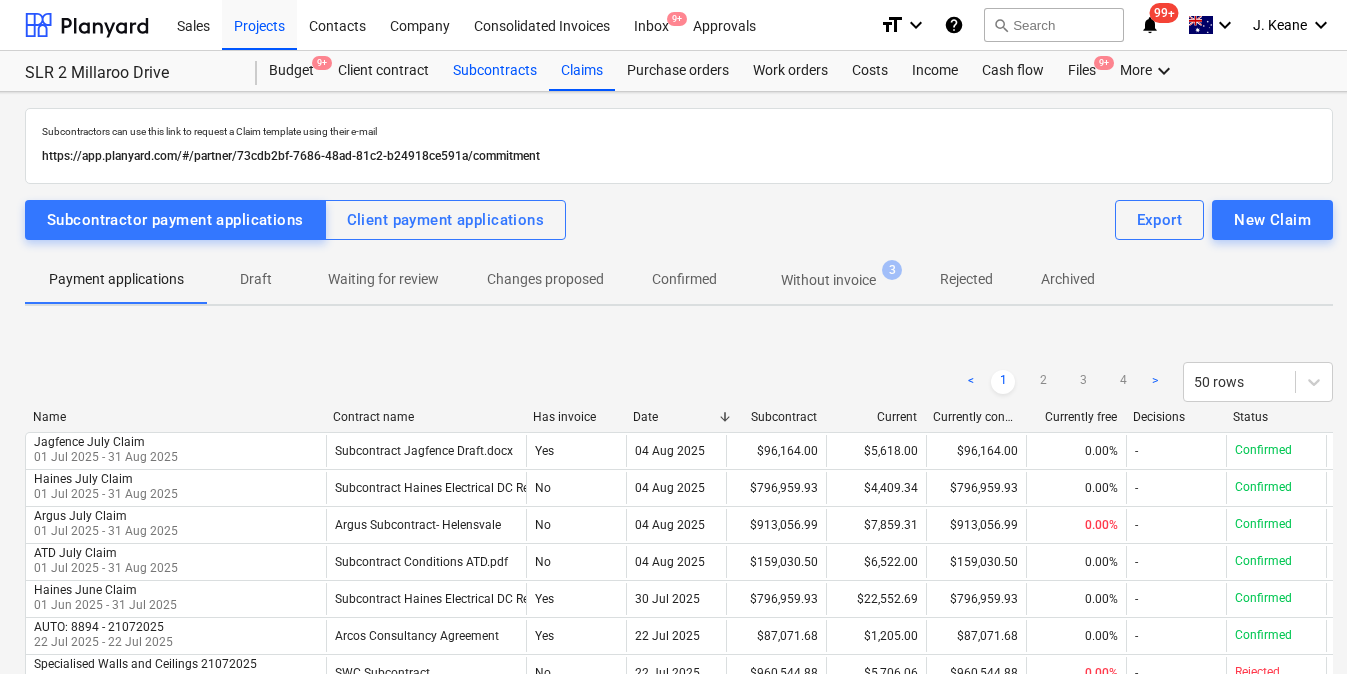 click on "Subcontracts" at bounding box center (495, 71) 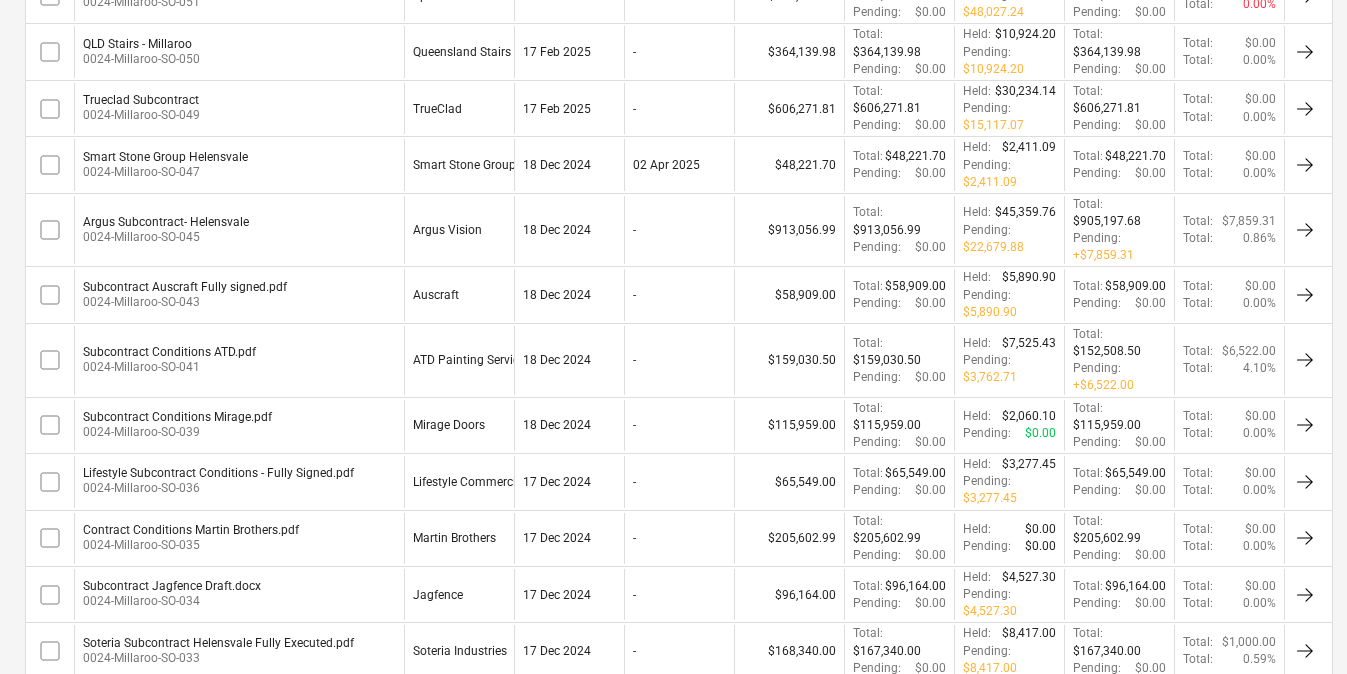 scroll, scrollTop: 0, scrollLeft: 5, axis: horizontal 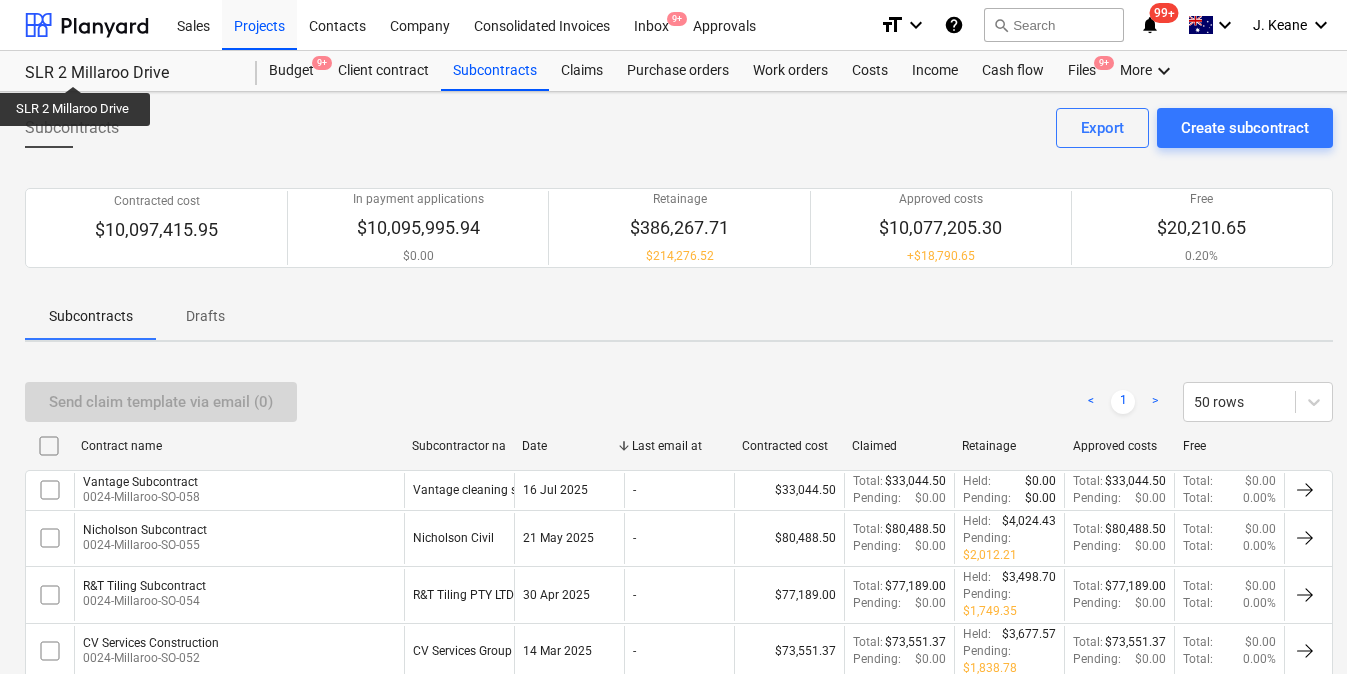 click on "SLR 2 Millaroo Drive" at bounding box center (129, 73) 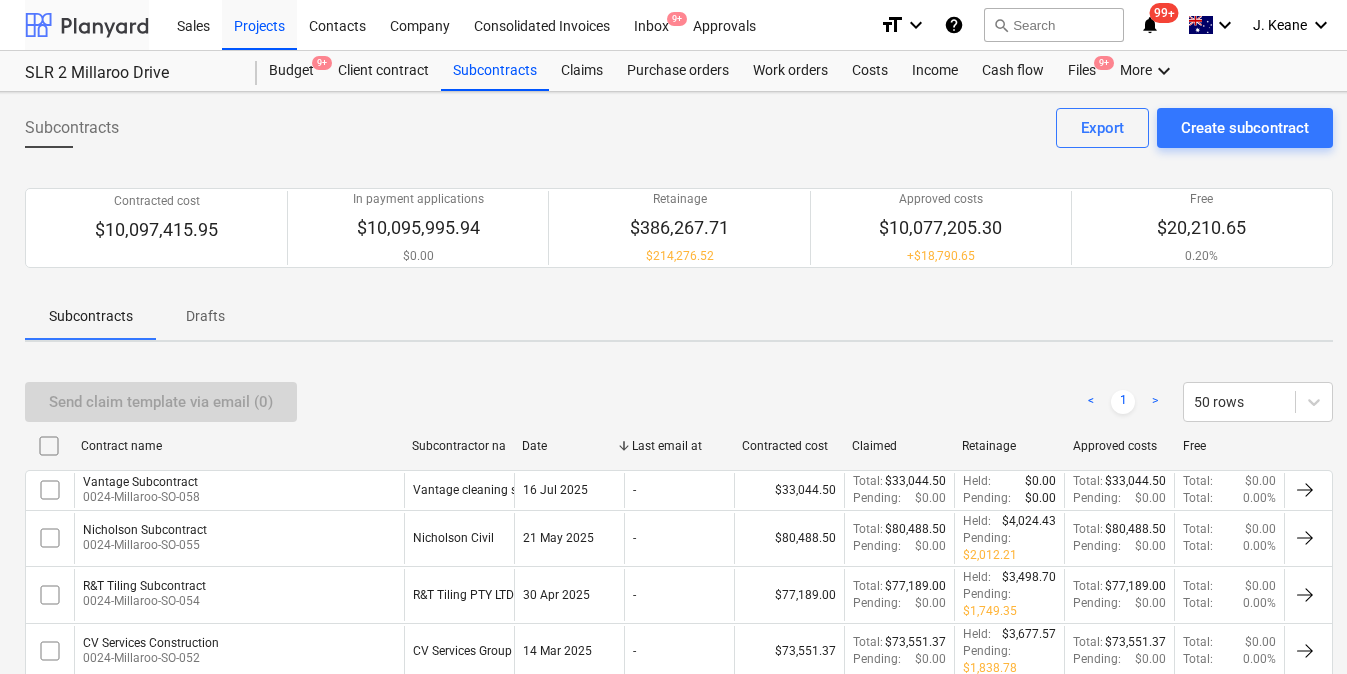 click at bounding box center (87, 25) 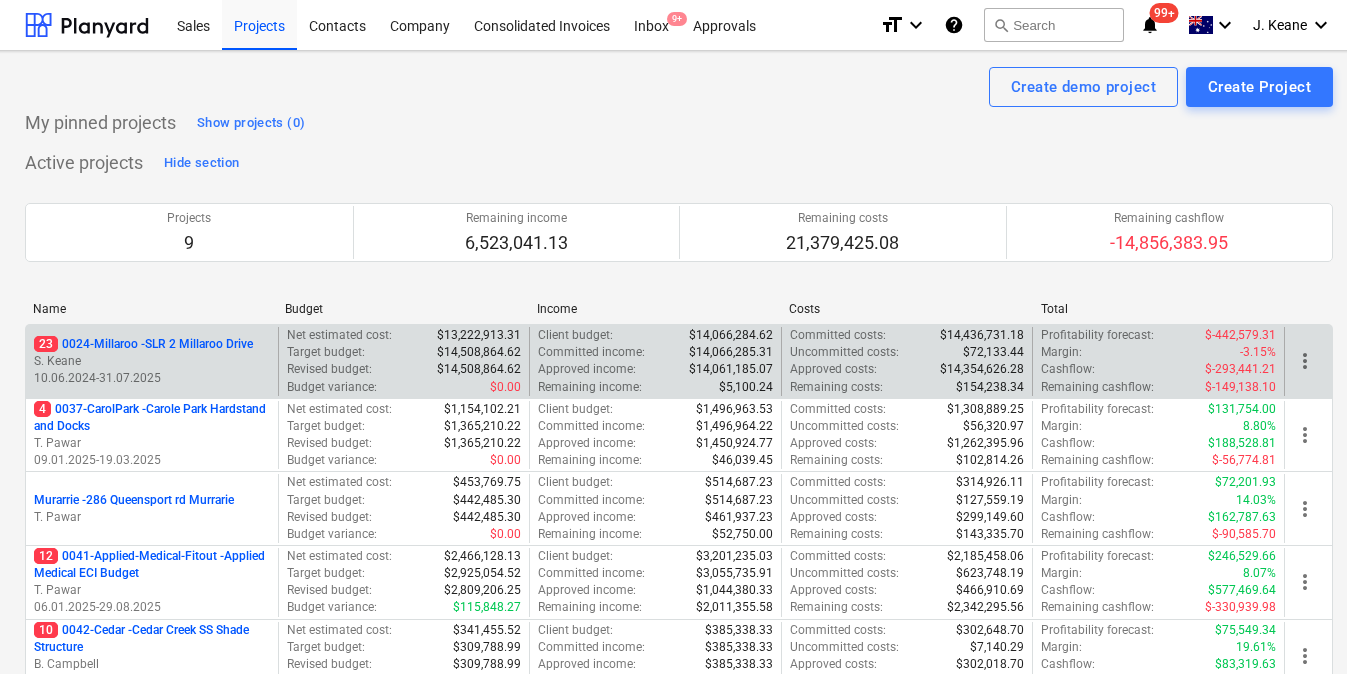 click on "[NUMBER] 0024-Millaroo - SLR [NUMBER] Millaroo Drive" at bounding box center [143, 344] 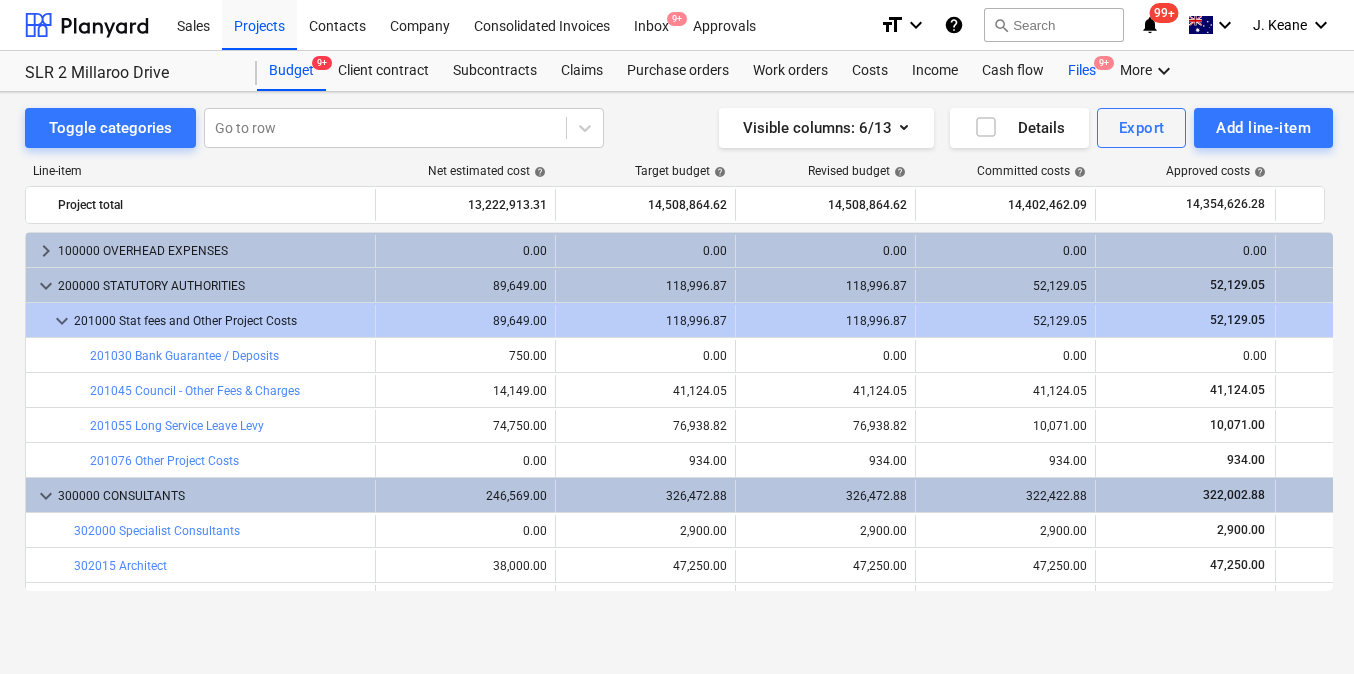 click on "Files 9+" at bounding box center [1082, 71] 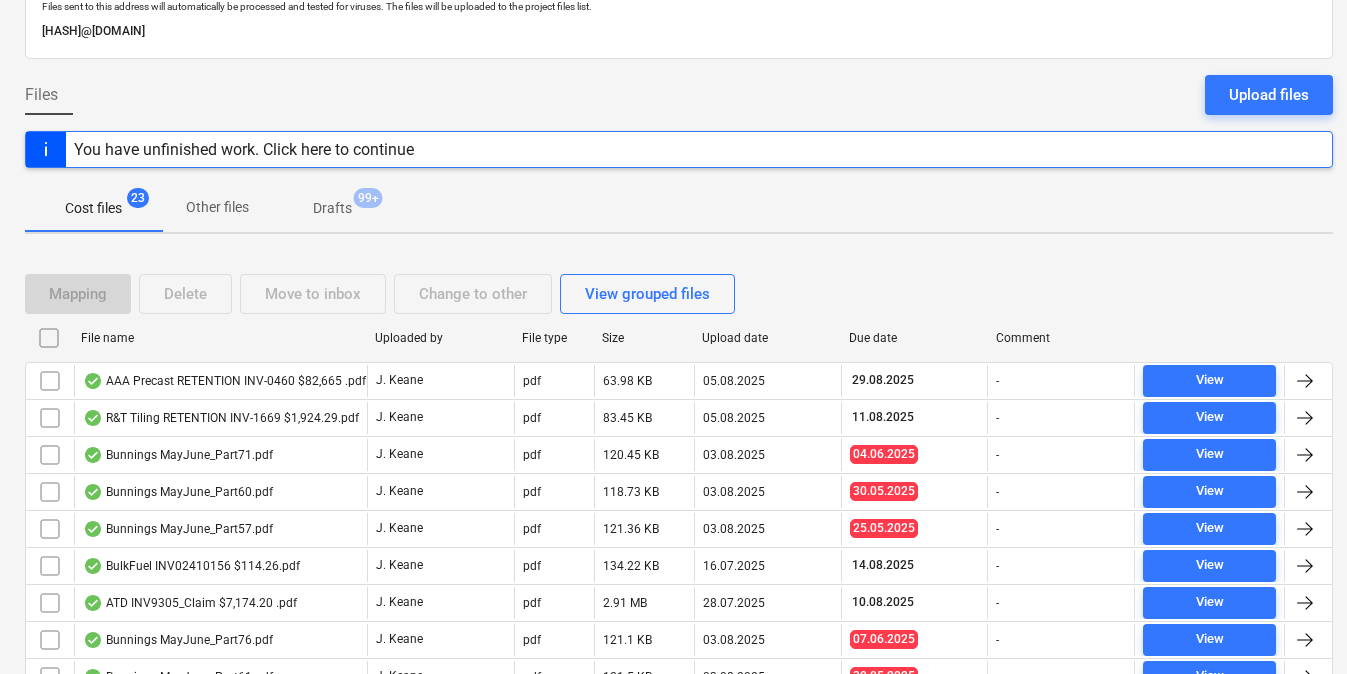 scroll, scrollTop: 134, scrollLeft: 5, axis: both 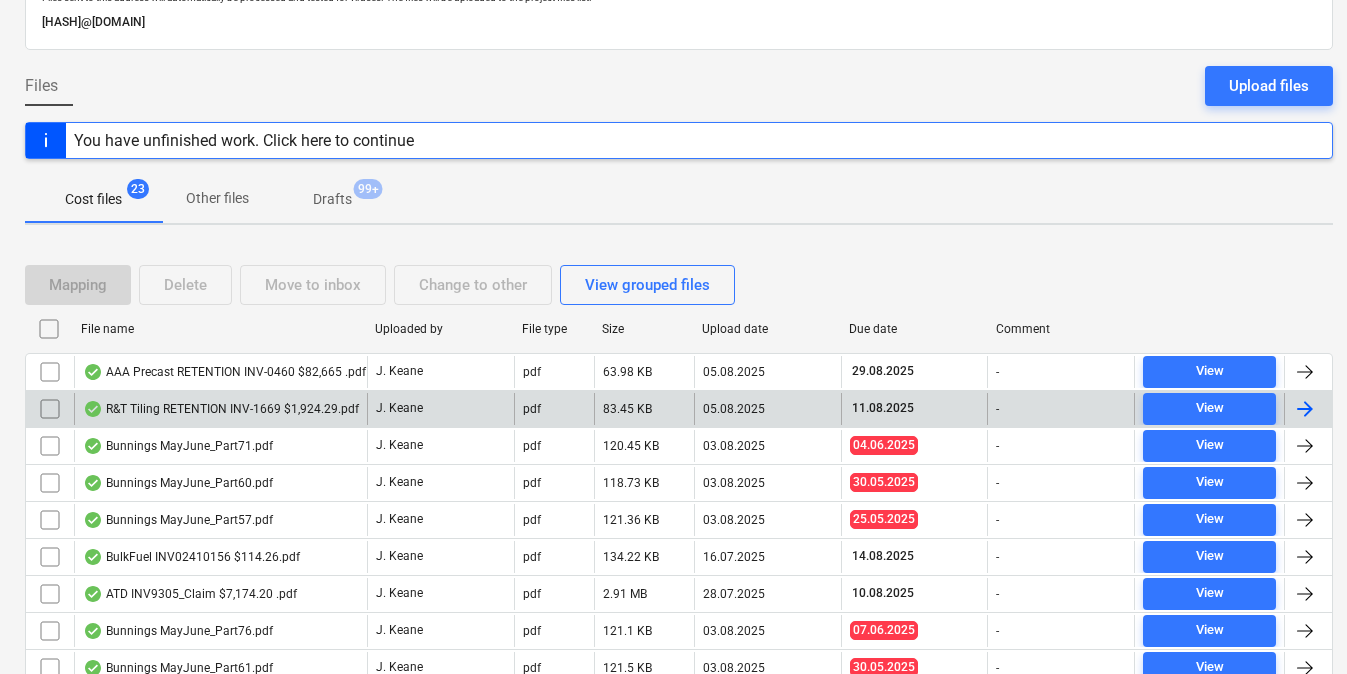 click at bounding box center [50, 409] 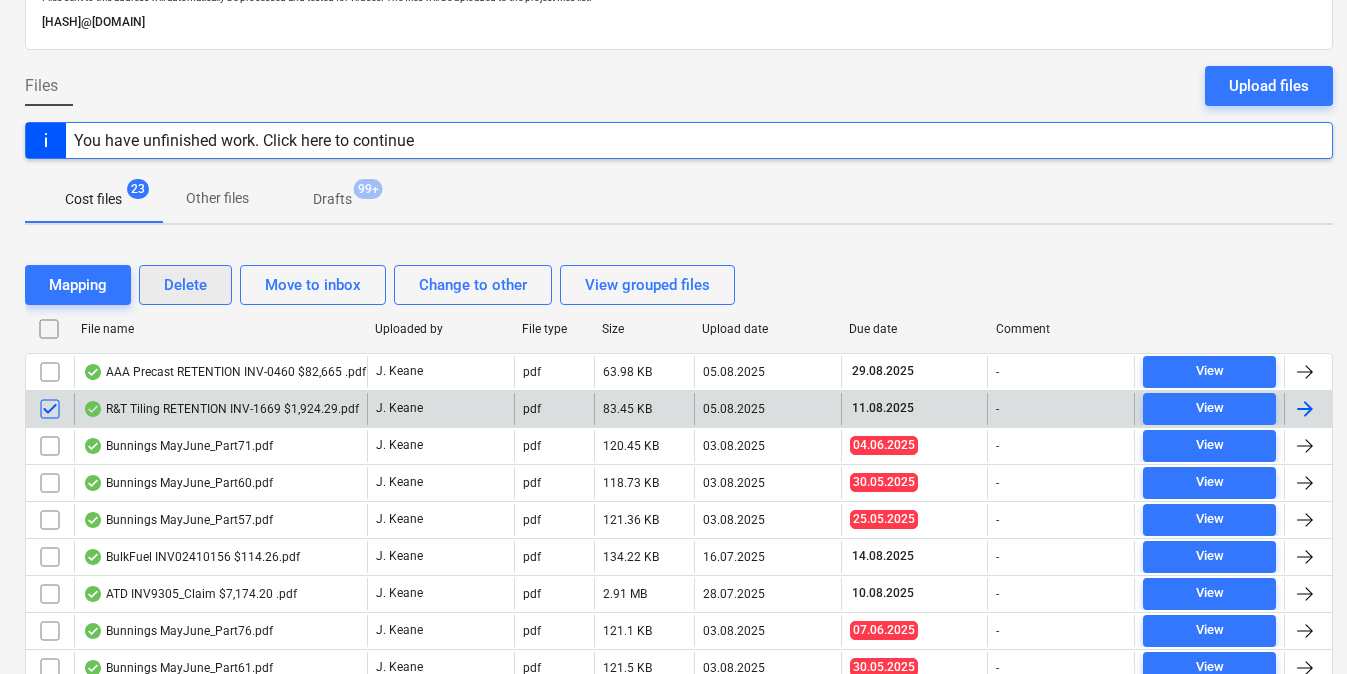 click on "Delete" at bounding box center (185, 285) 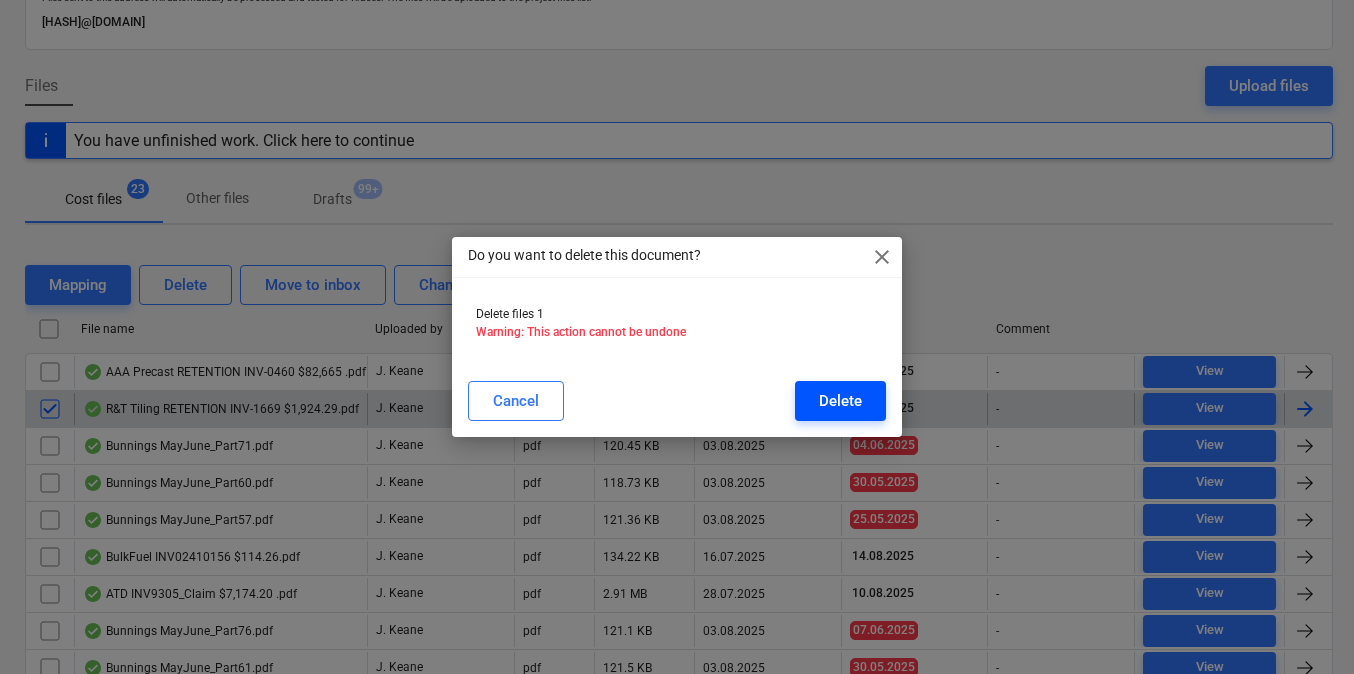 click on "Delete" at bounding box center [840, 401] 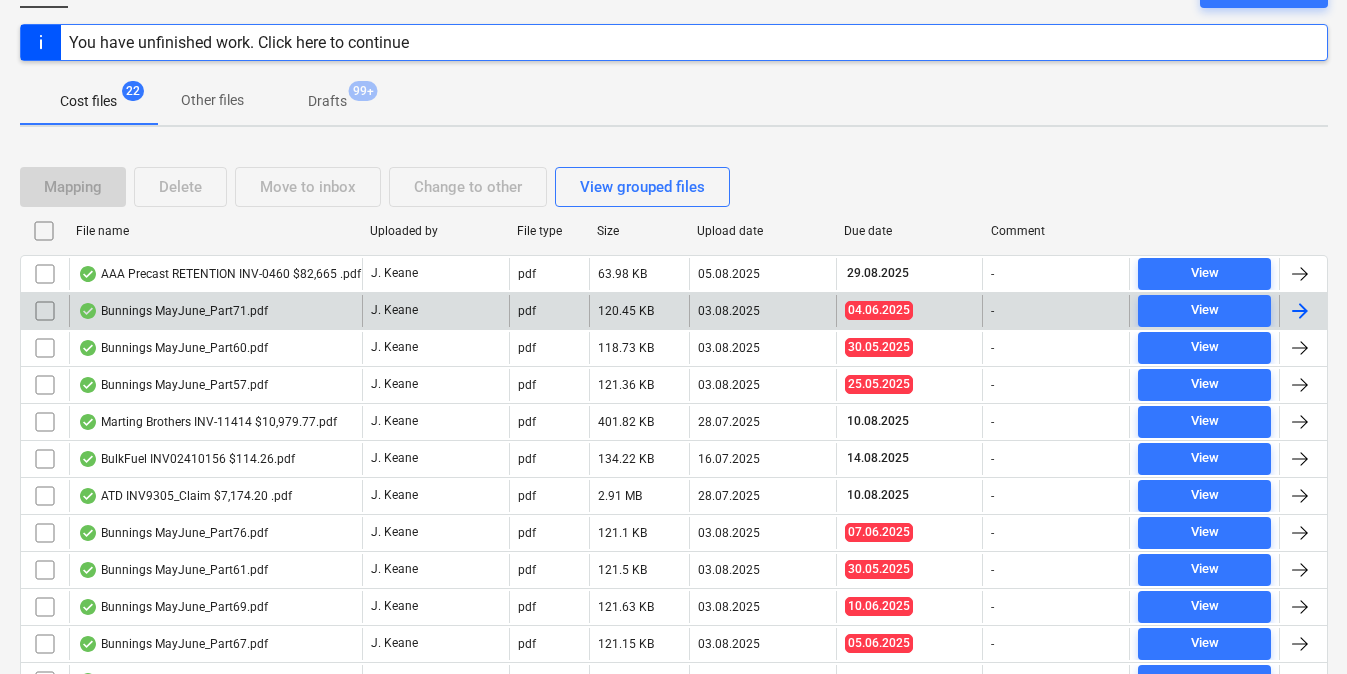 scroll, scrollTop: 239, scrollLeft: 10, axis: both 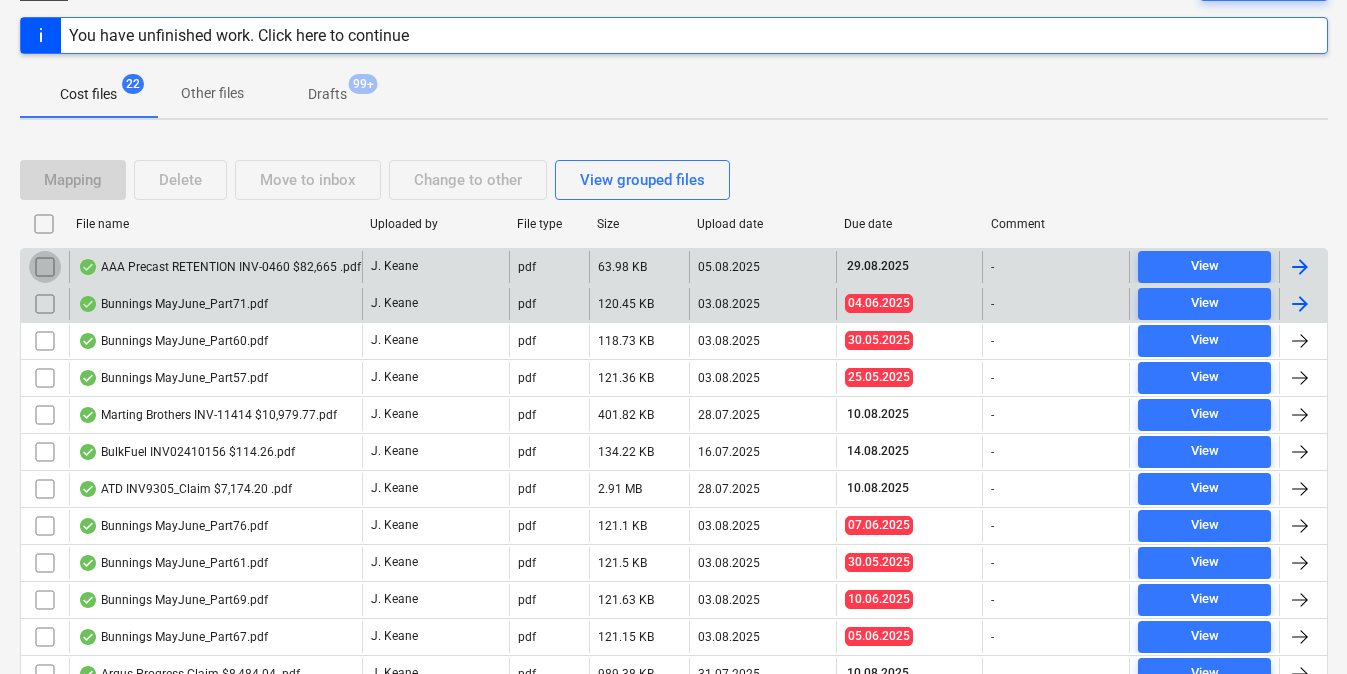 click at bounding box center (45, 267) 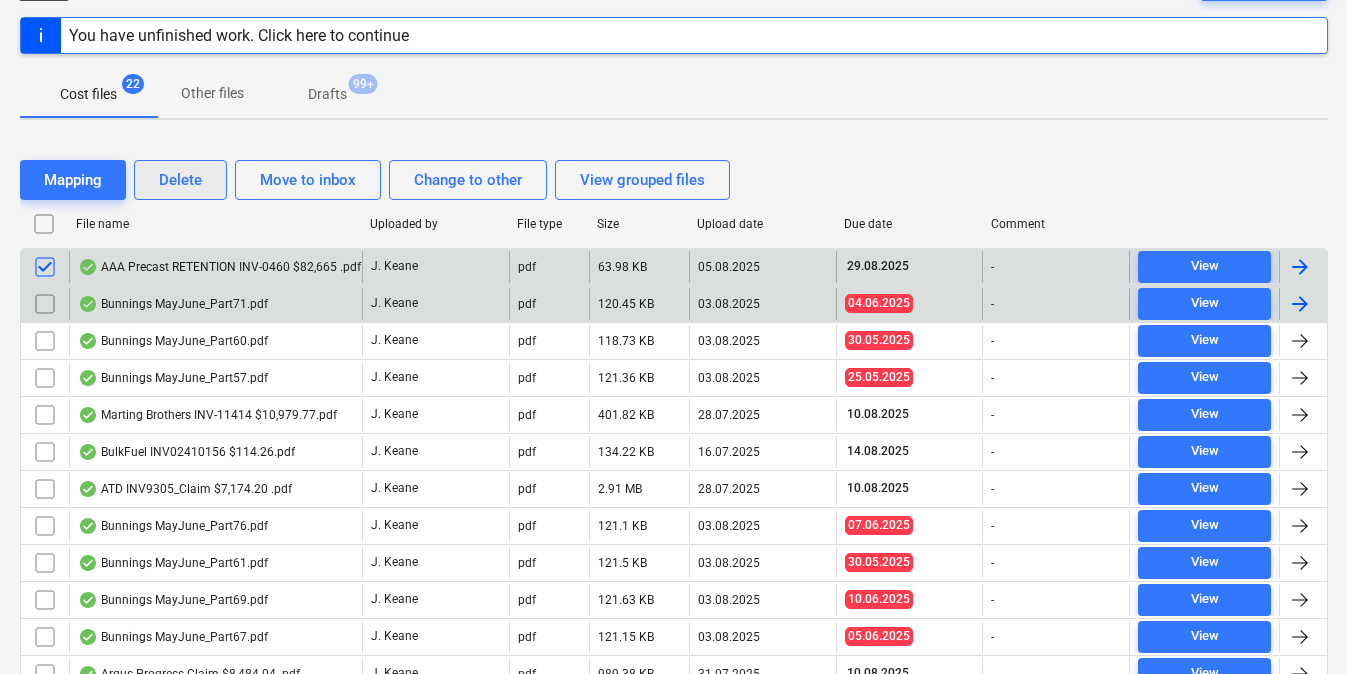 click on "Delete" at bounding box center [180, 180] 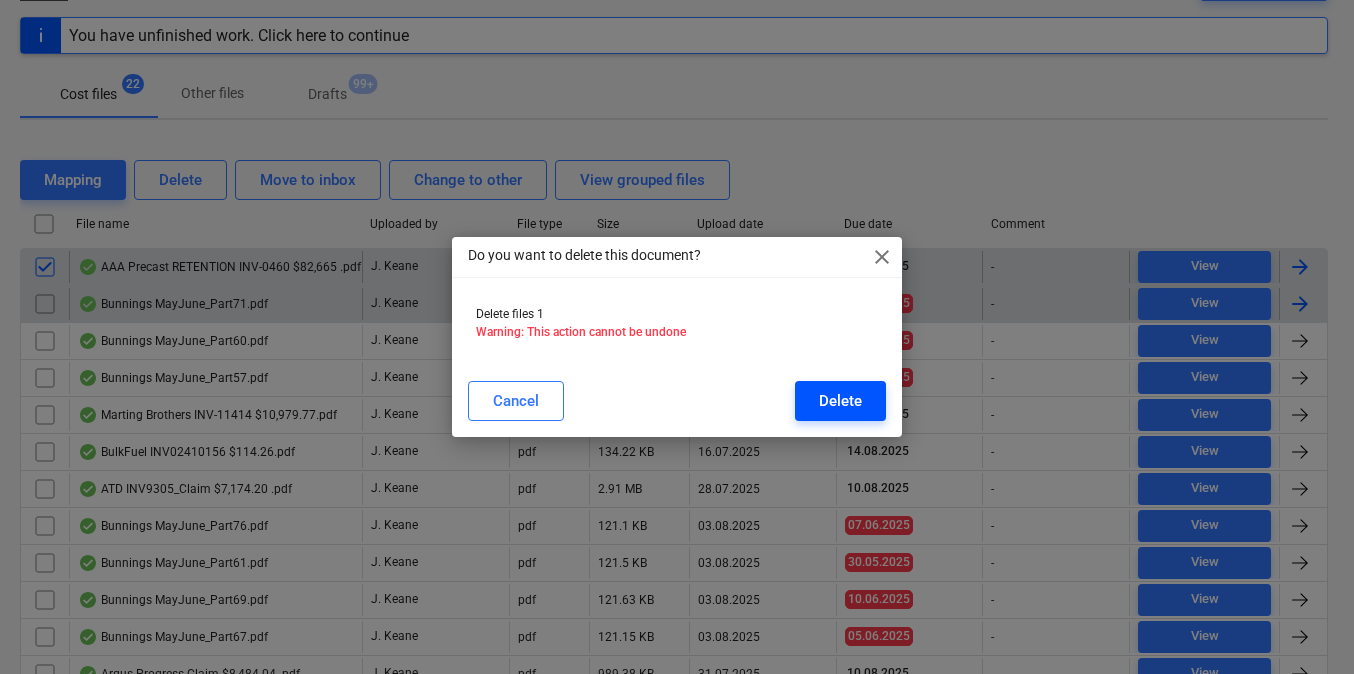 click on "Delete" at bounding box center (840, 401) 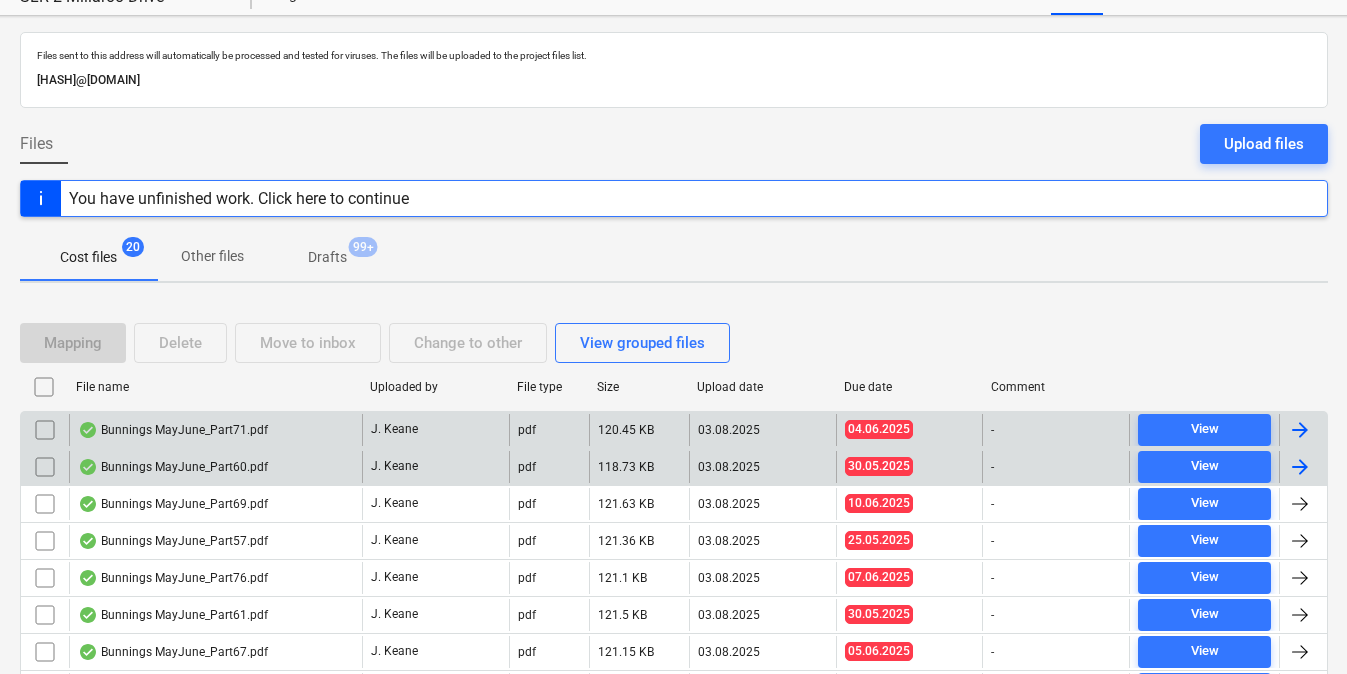 scroll, scrollTop: 0, scrollLeft: 10, axis: horizontal 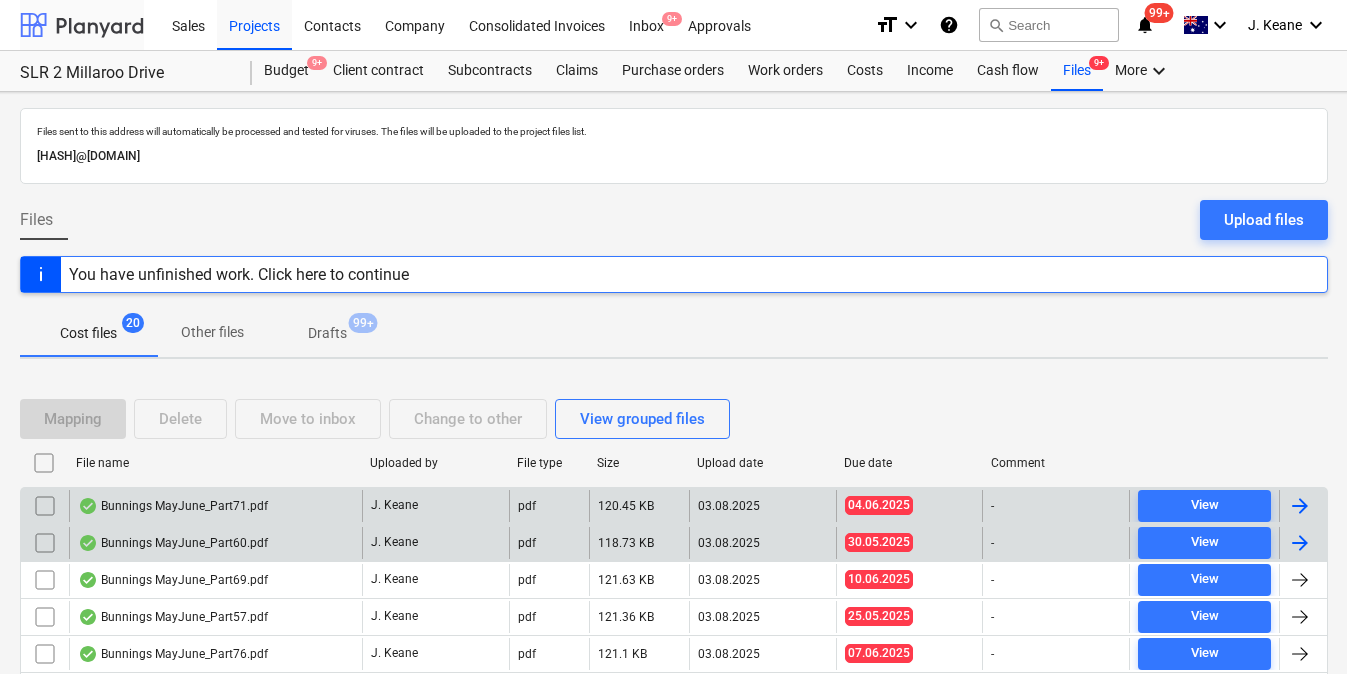 click at bounding box center (82, 25) 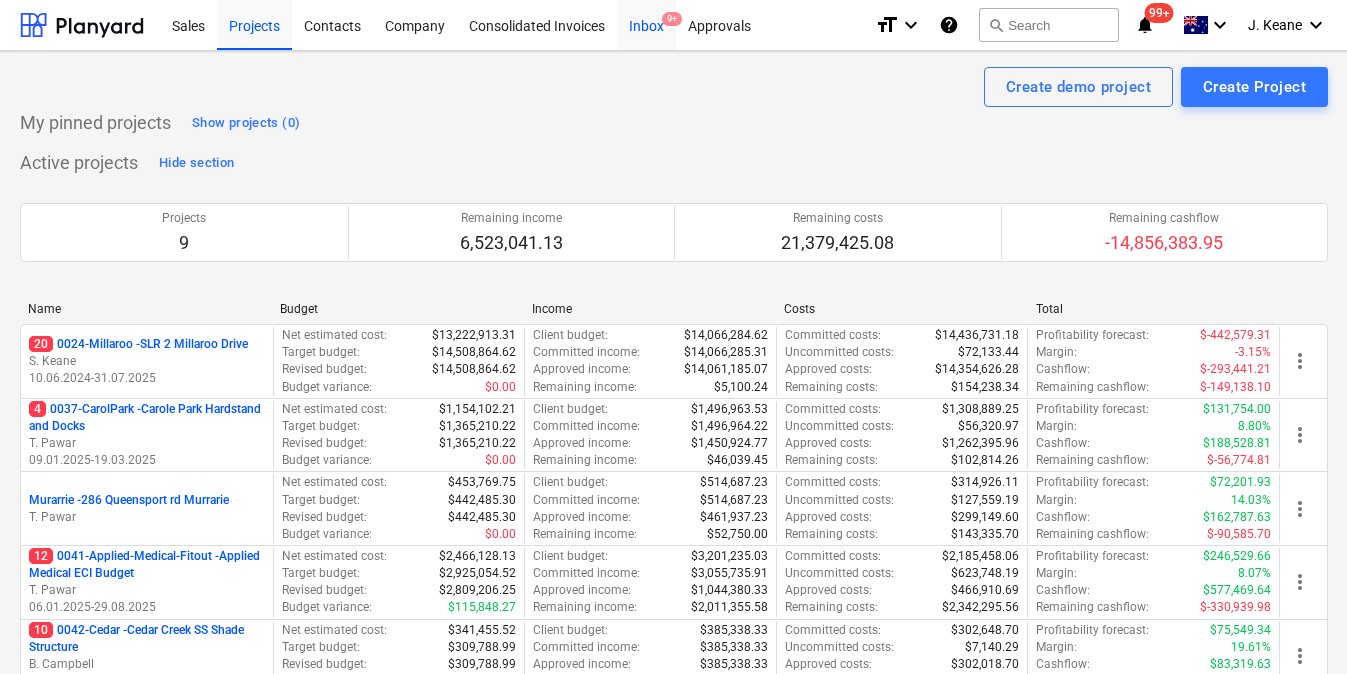 click on "Inbox 9+" at bounding box center [646, 24] 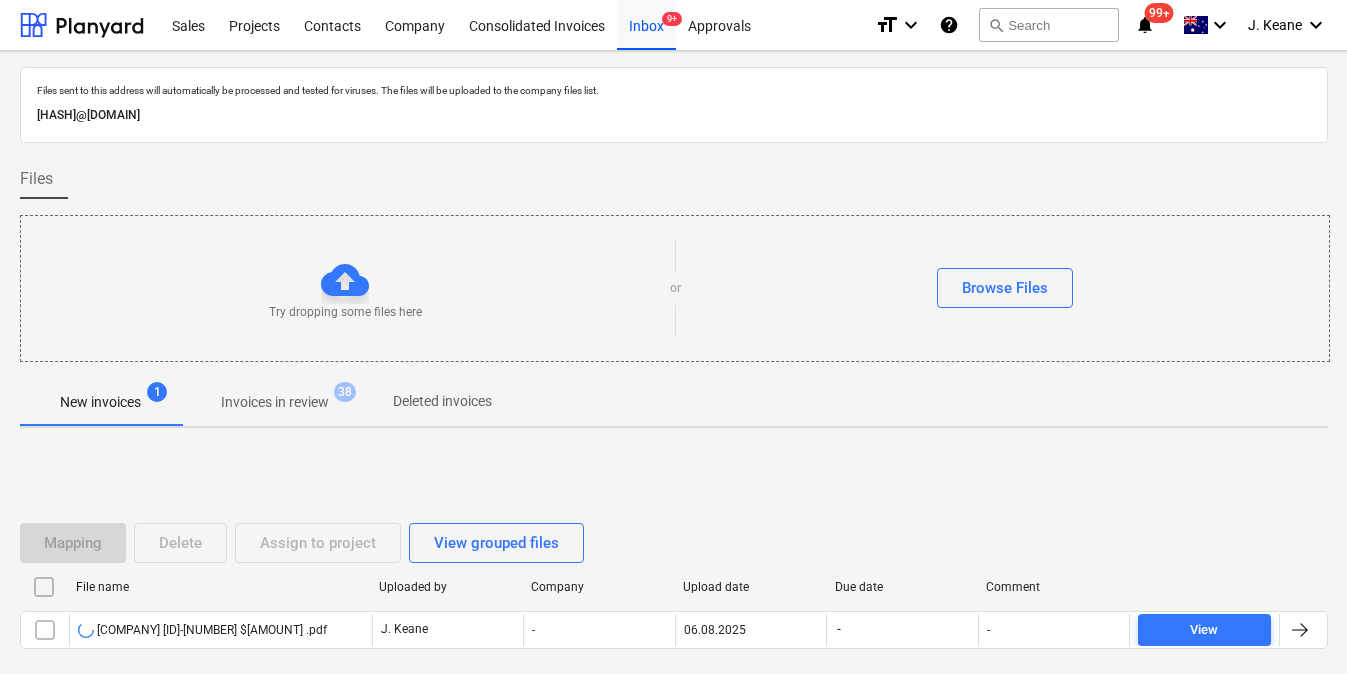 scroll, scrollTop: 102, scrollLeft: 10, axis: both 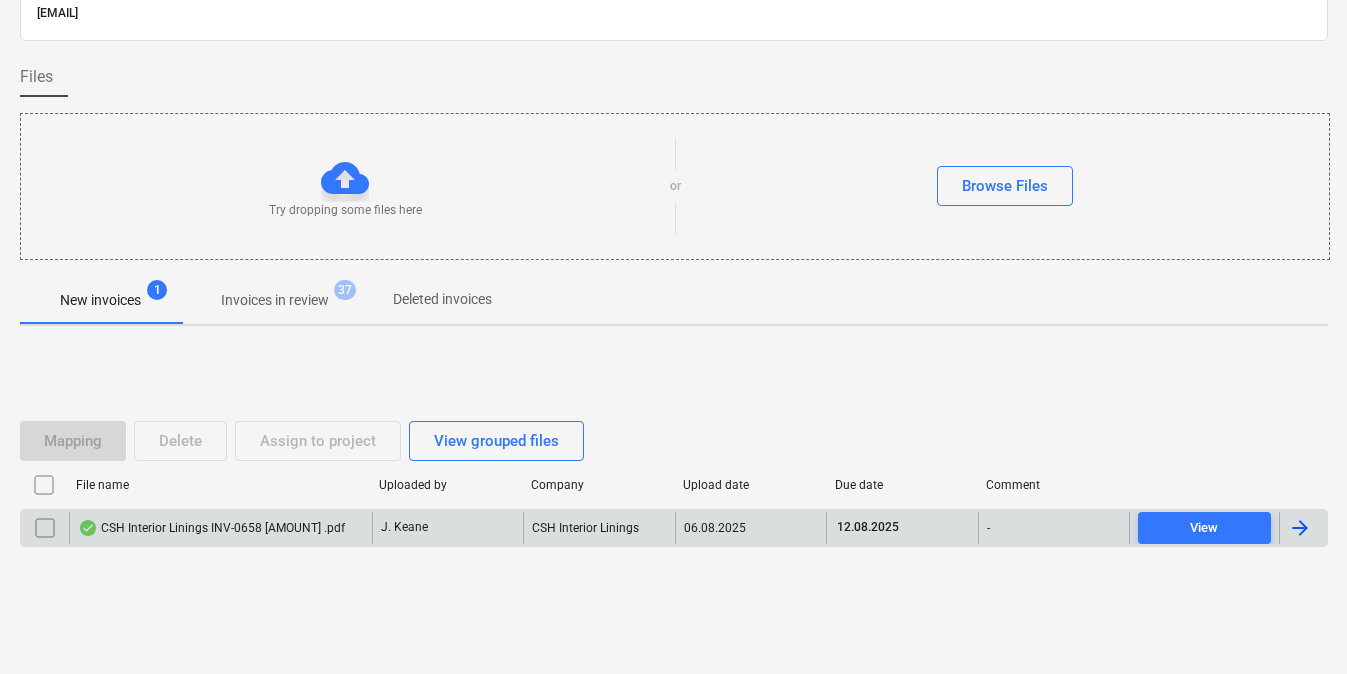 click on "[COMPANY] [ID]-[NUMBER] $[AMOUNT] .pdf" at bounding box center (211, 528) 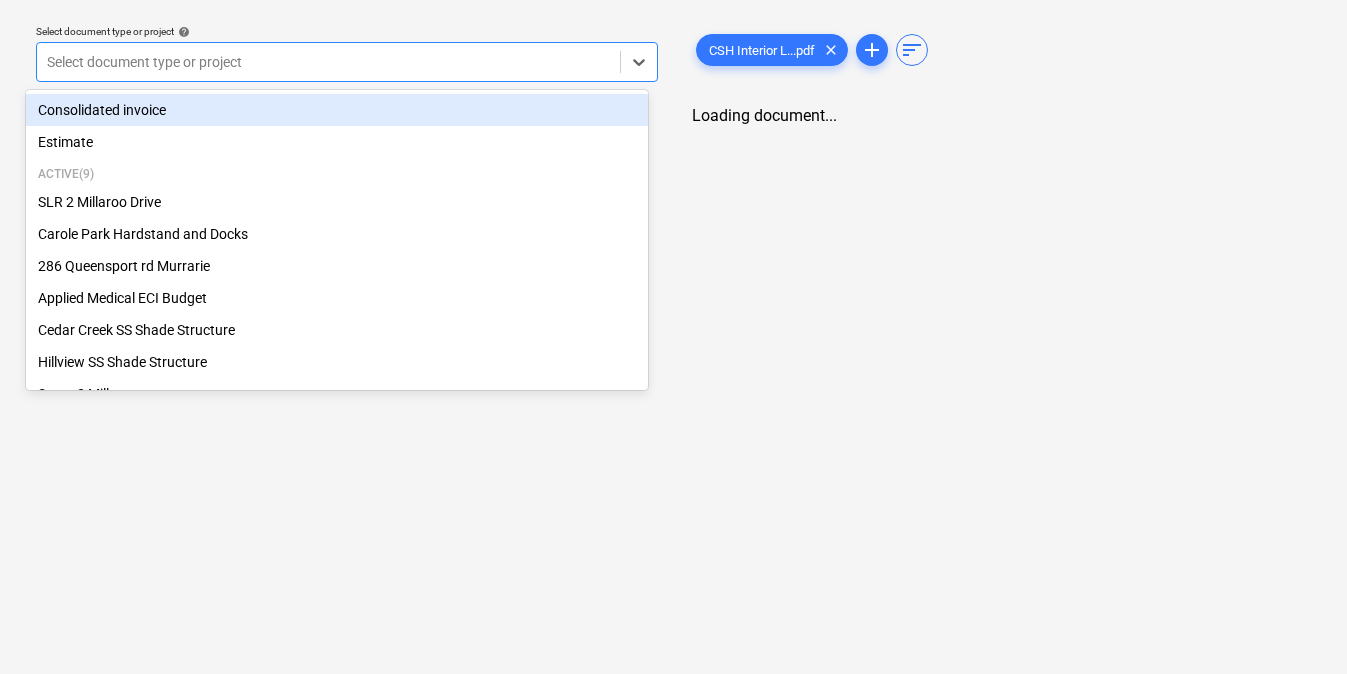 click on "Select document type or project" at bounding box center (328, 62) 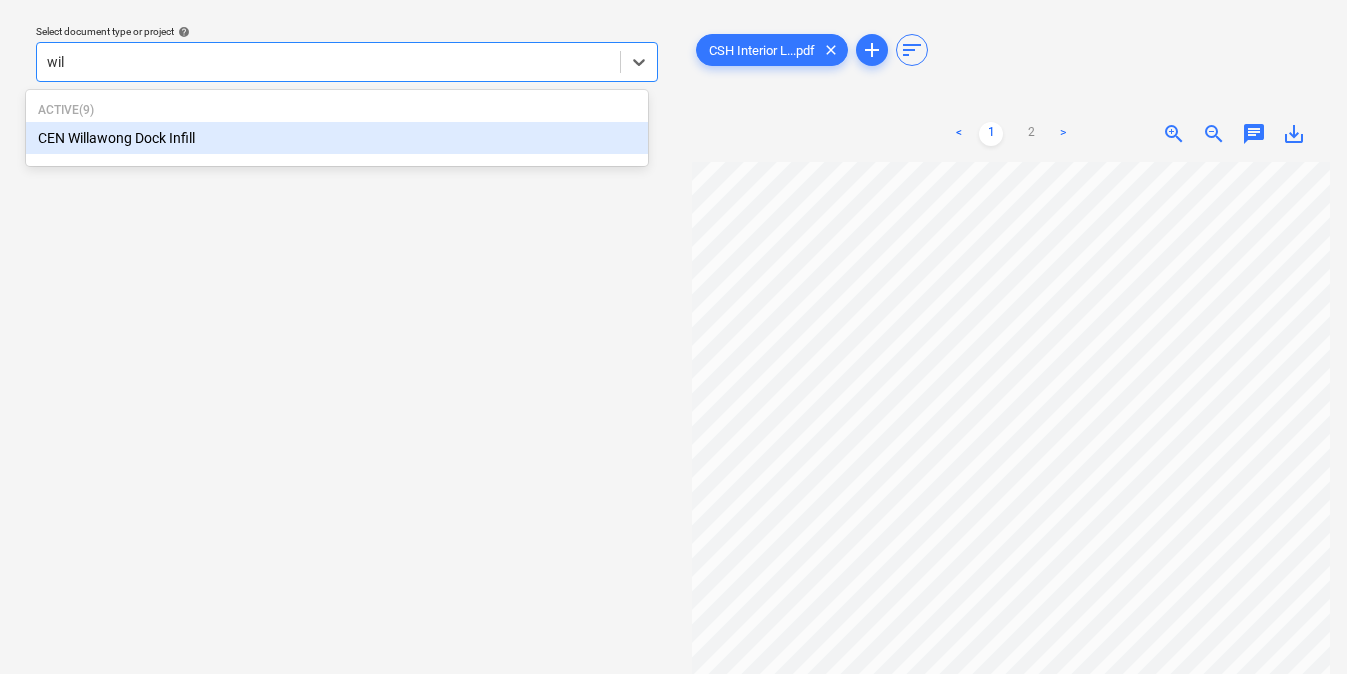 type on "will" 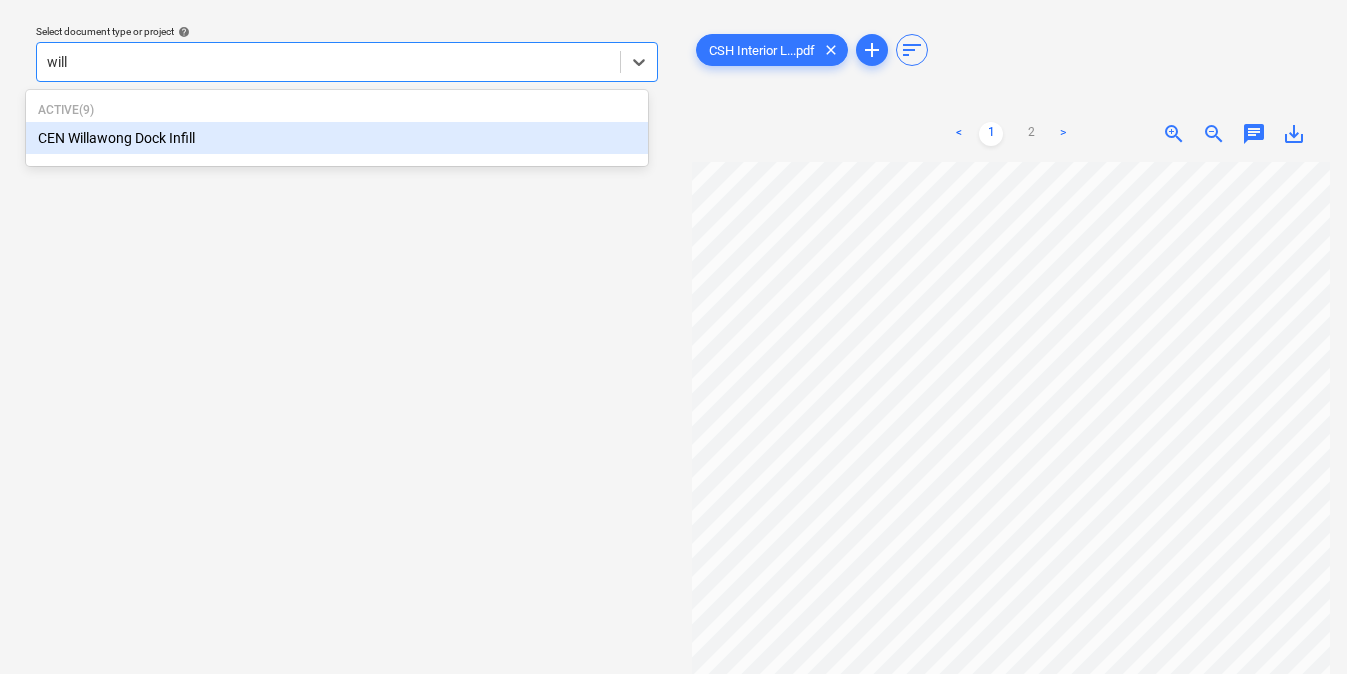 click on "CEN Willawong Dock Infill" at bounding box center [337, 138] 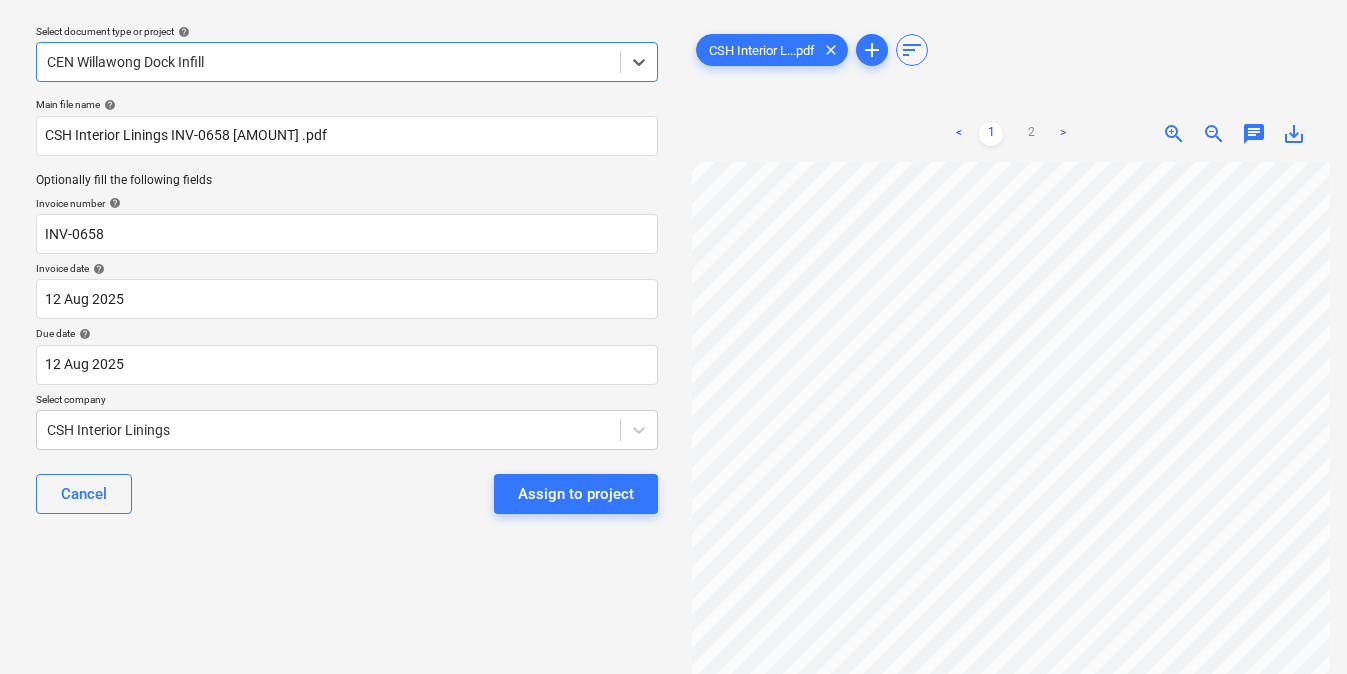 scroll, scrollTop: 64, scrollLeft: 117, axis: both 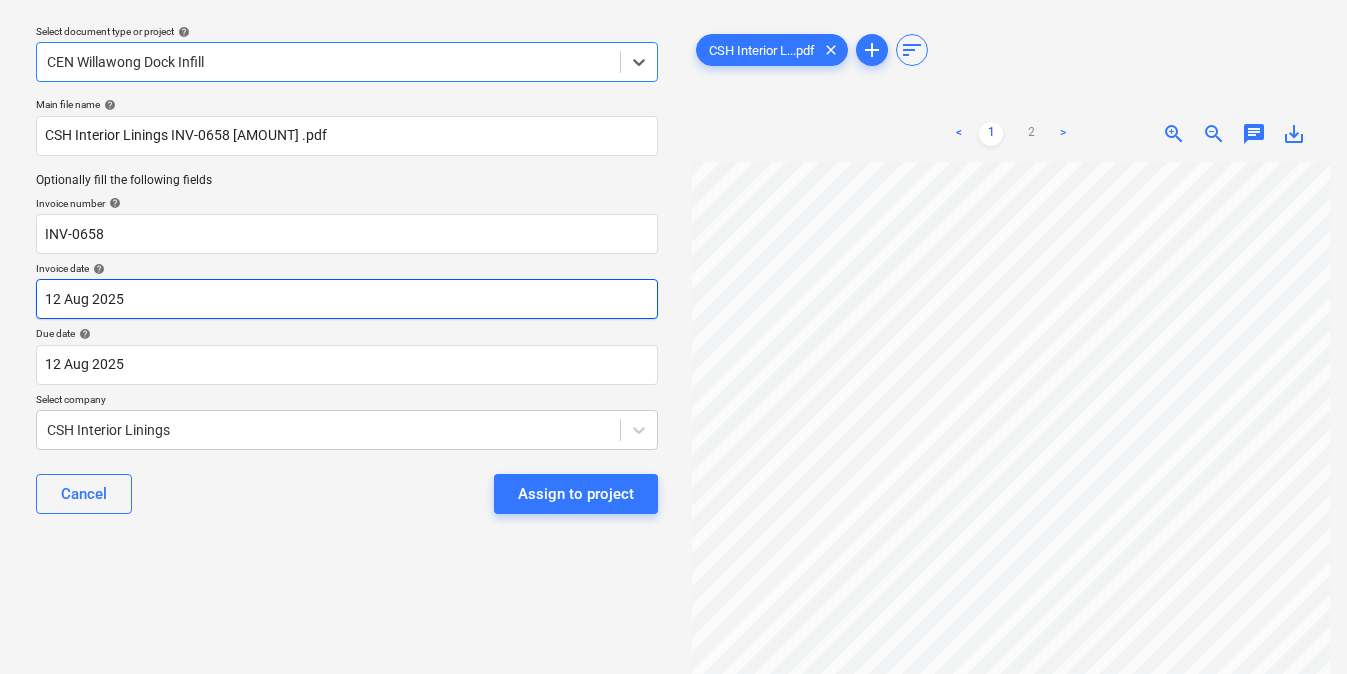 click on "Sales Projects Contacts Company Consolidated Invoices Inbox 9+ Approvals format_size keyboard_arrow_down help search Search notifications 99+ keyboard_arrow_down J. Keane keyboard_arrow_down Select document type or project help option CEN Willawong Dock Infill, selected.   Select is focused ,type to refine list, press Down to open the menu,  CEN Willawong Dock Infill Main file name help CSH Interior Linings  INV-0658 $7,040 .pdf Optionally fill the following fields Invoice number help INV-0658 Invoice date help 12 Aug 2025 12.08.2025 Press the down arrow key to interact with the calendar and
select a date. Press the question mark key to get the keyboard shortcuts for changing dates. Due date help 12 Aug 2025 12.08.2025 Press the down arrow key to interact with the calendar and
select a date. Press the question mark key to get the keyboard shortcuts for changing dates. Select company CSH Interior Linings   Cancel Assign to project CSH Interior L...pdf clear add sort < 1 2 > zoom_in zoom_out chat 0" at bounding box center (663, 279) 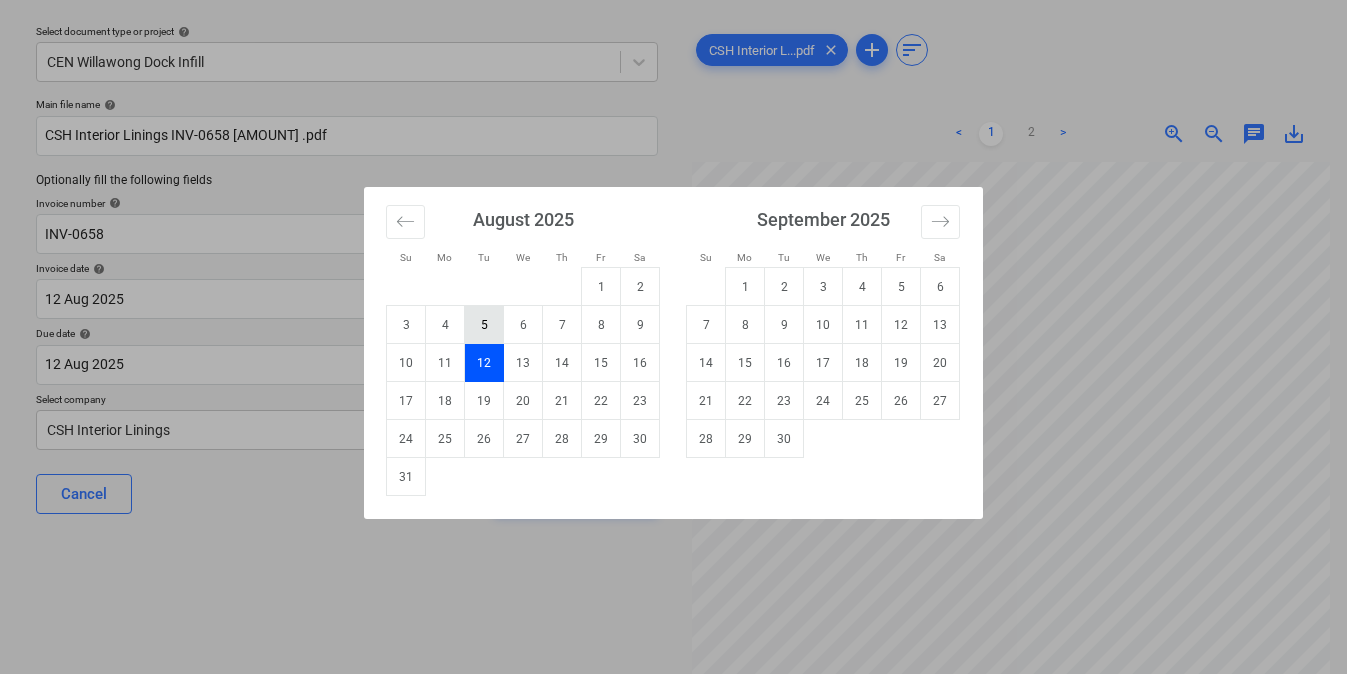 click on "5" at bounding box center [484, 325] 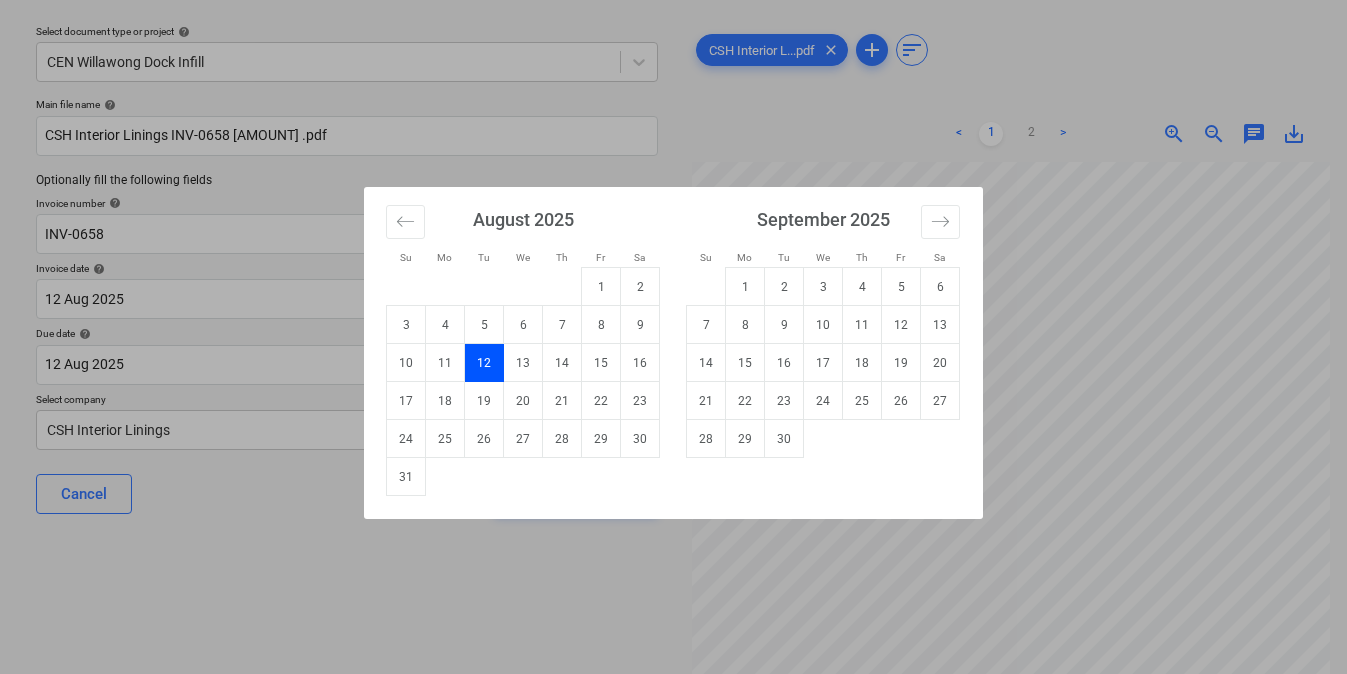type on "05 Aug 2025" 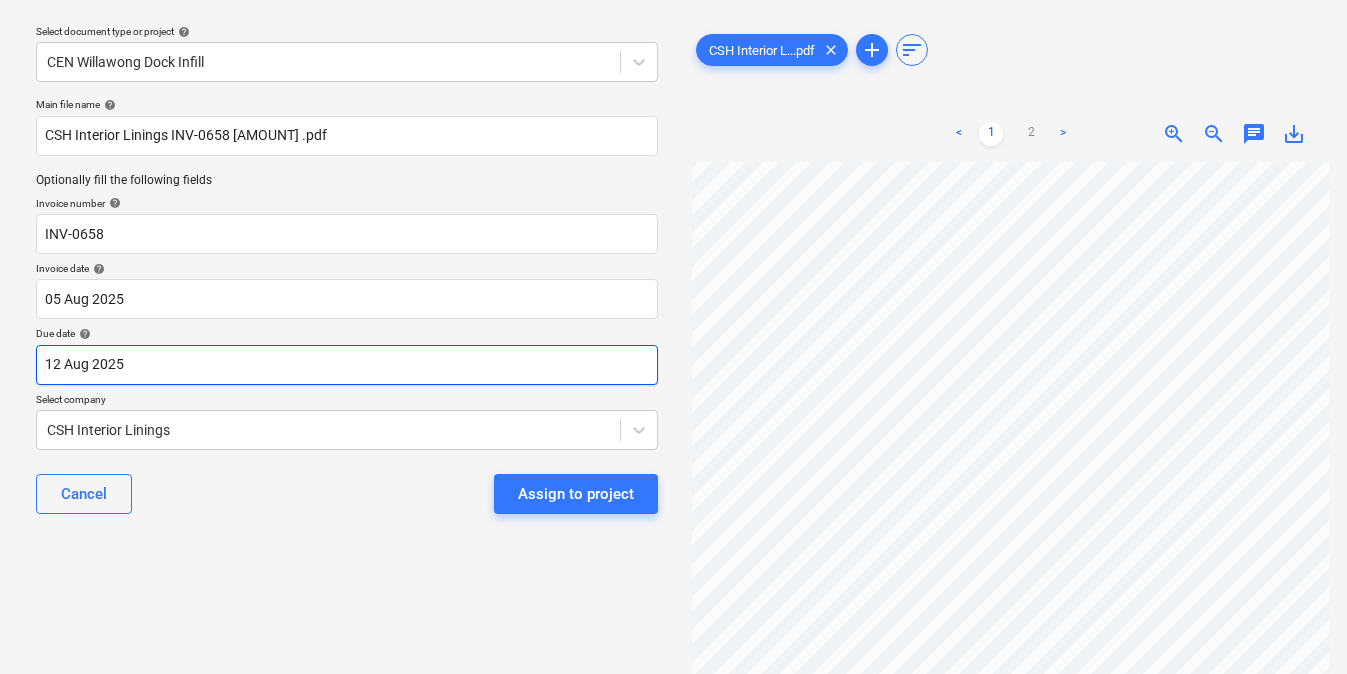 scroll, scrollTop: 49, scrollLeft: 0, axis: vertical 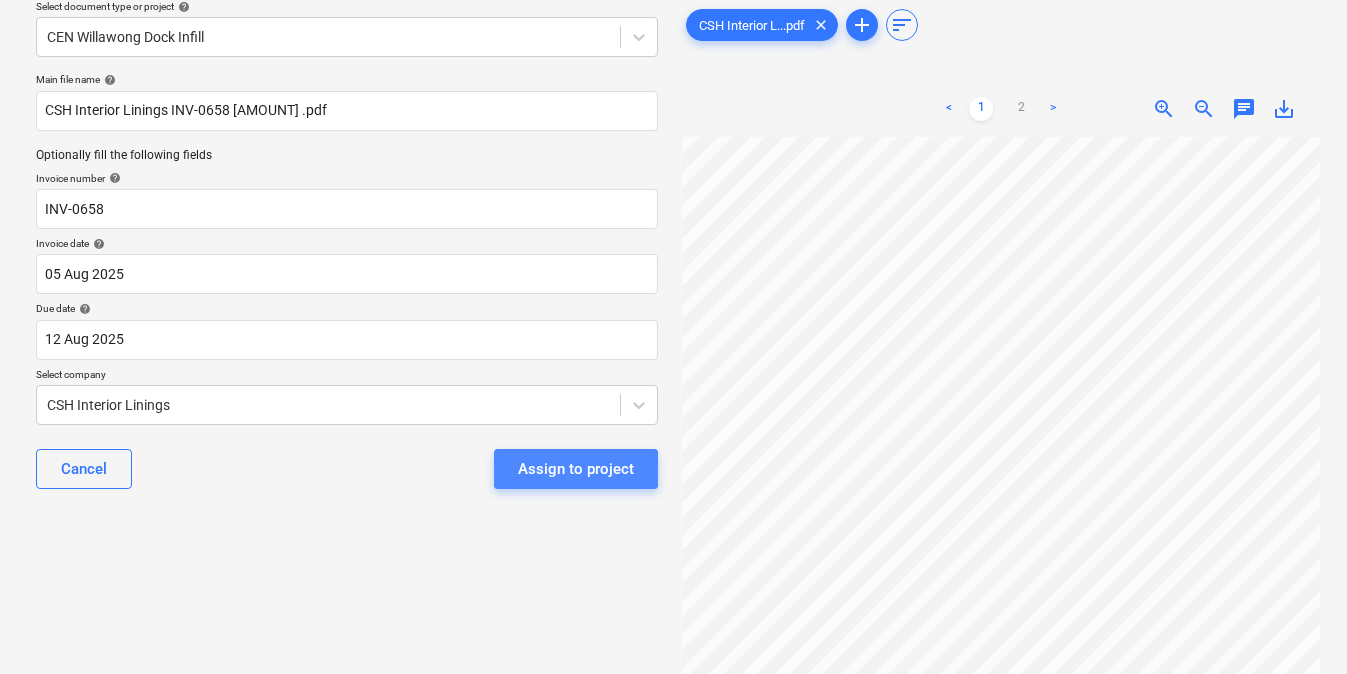 click on "Assign to project" at bounding box center [576, 469] 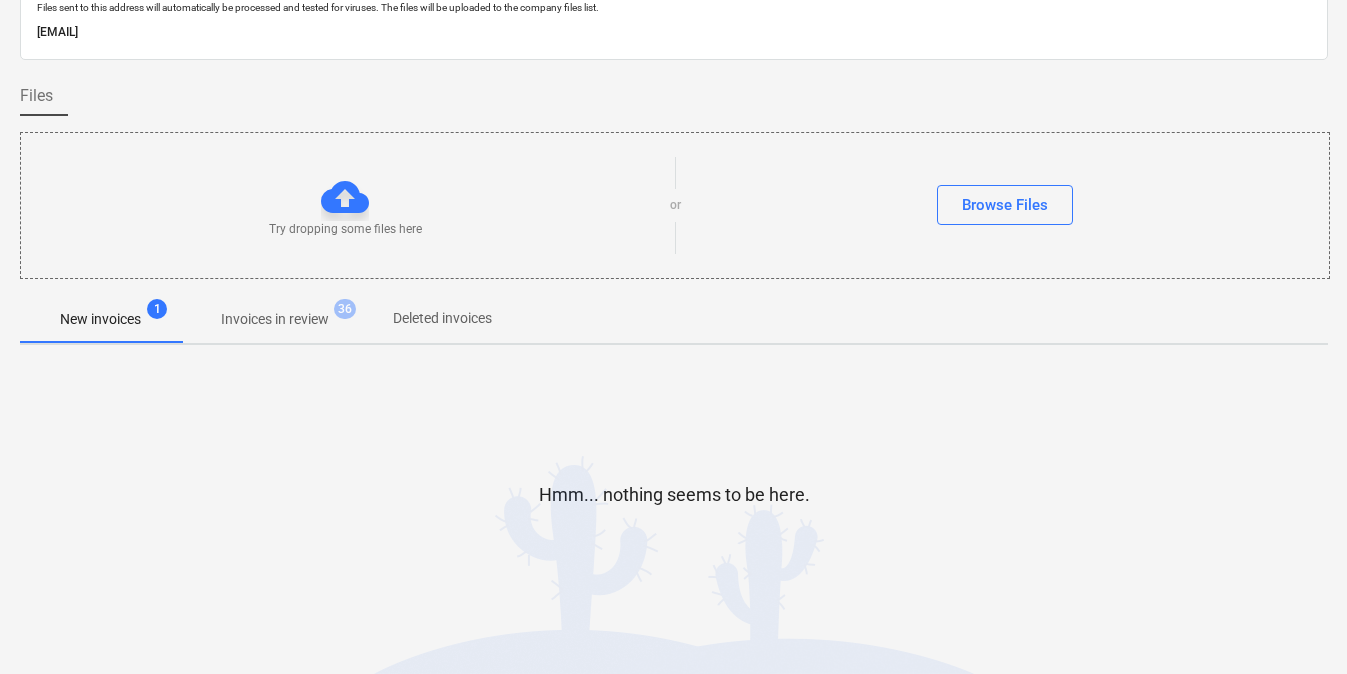 scroll, scrollTop: 0, scrollLeft: 10, axis: horizontal 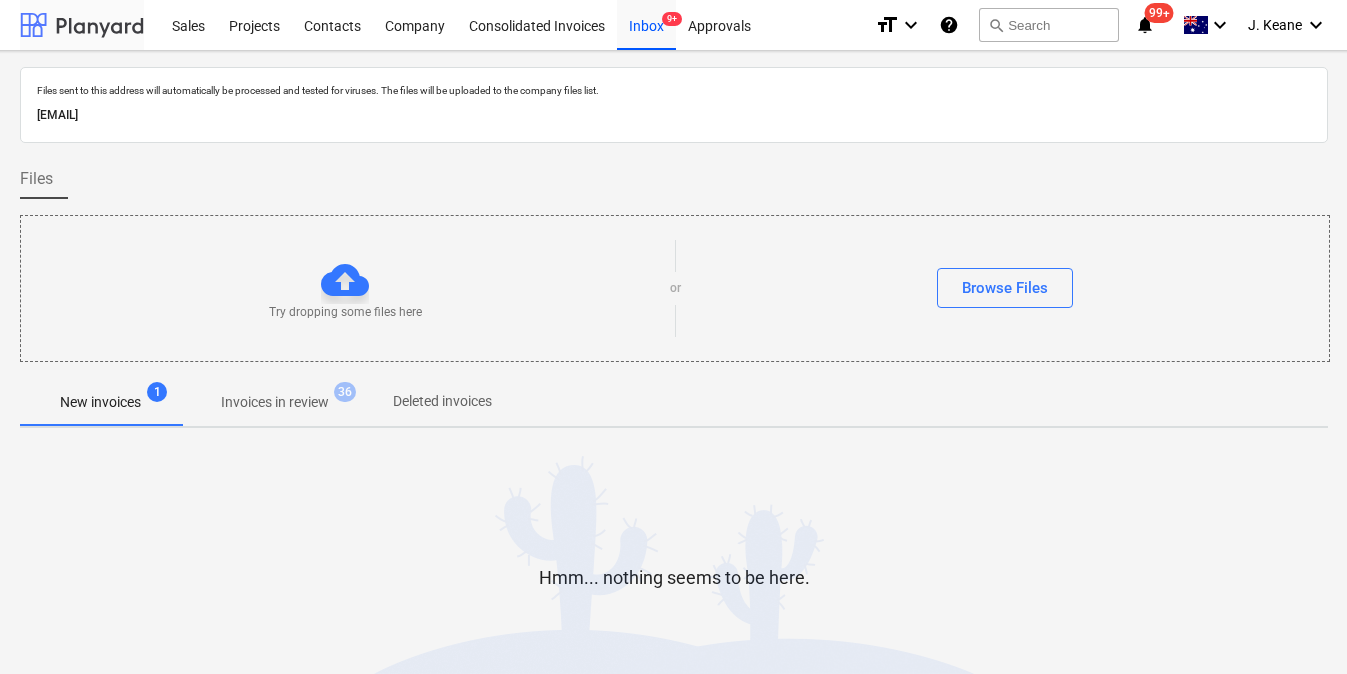 click at bounding box center (82, 25) 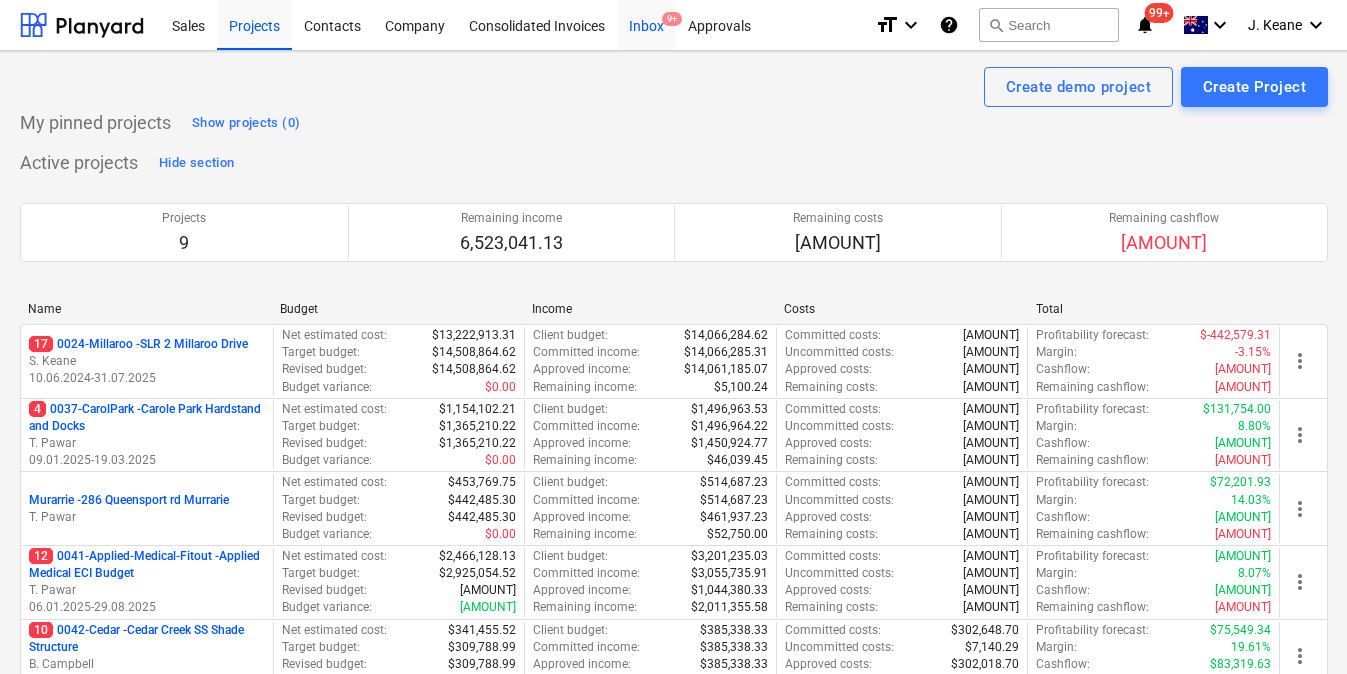 click on "Inbox 9+" at bounding box center (646, 24) 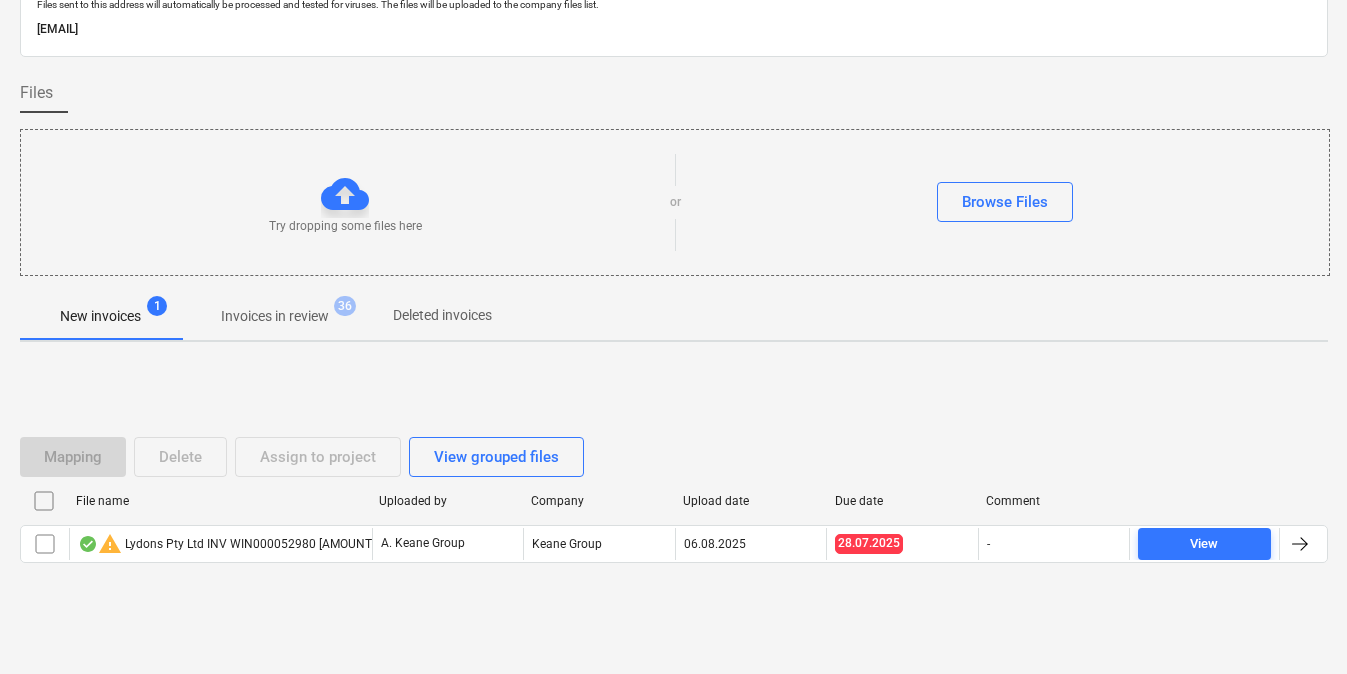 scroll, scrollTop: 87, scrollLeft: 10, axis: both 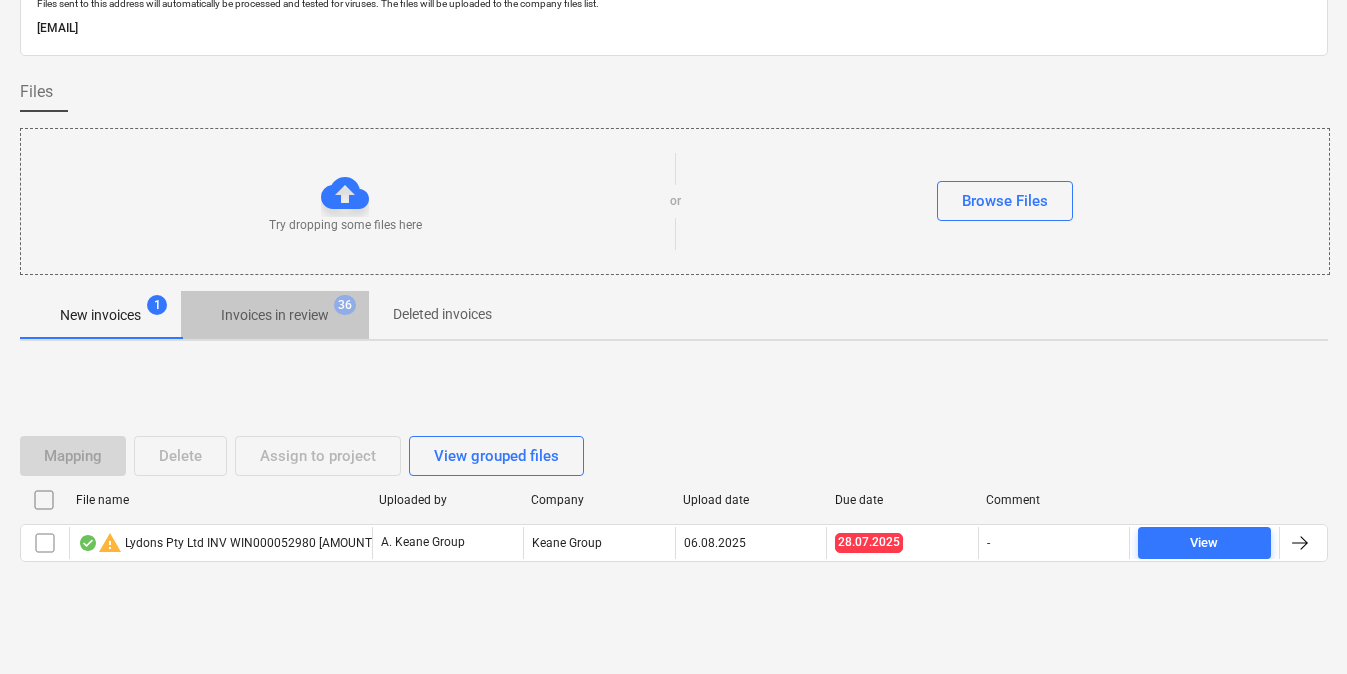 click on "Invoices in review" at bounding box center (275, 315) 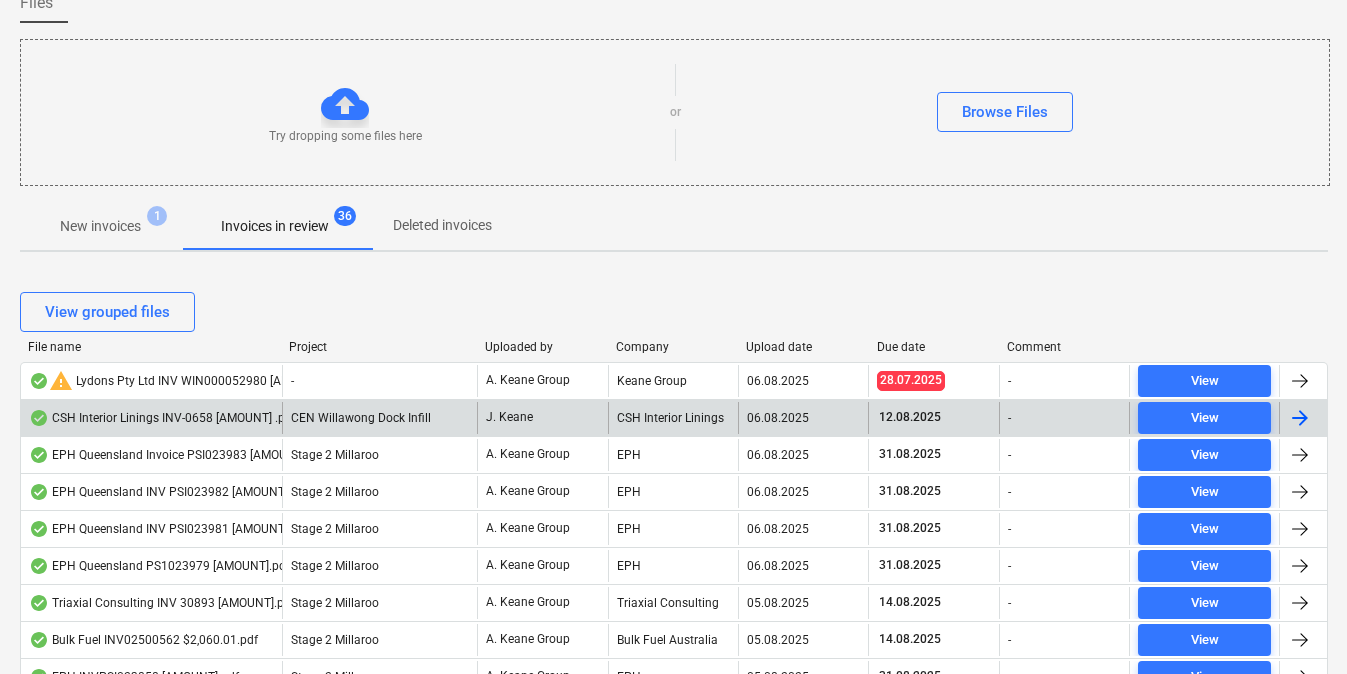 scroll, scrollTop: 175, scrollLeft: 10, axis: both 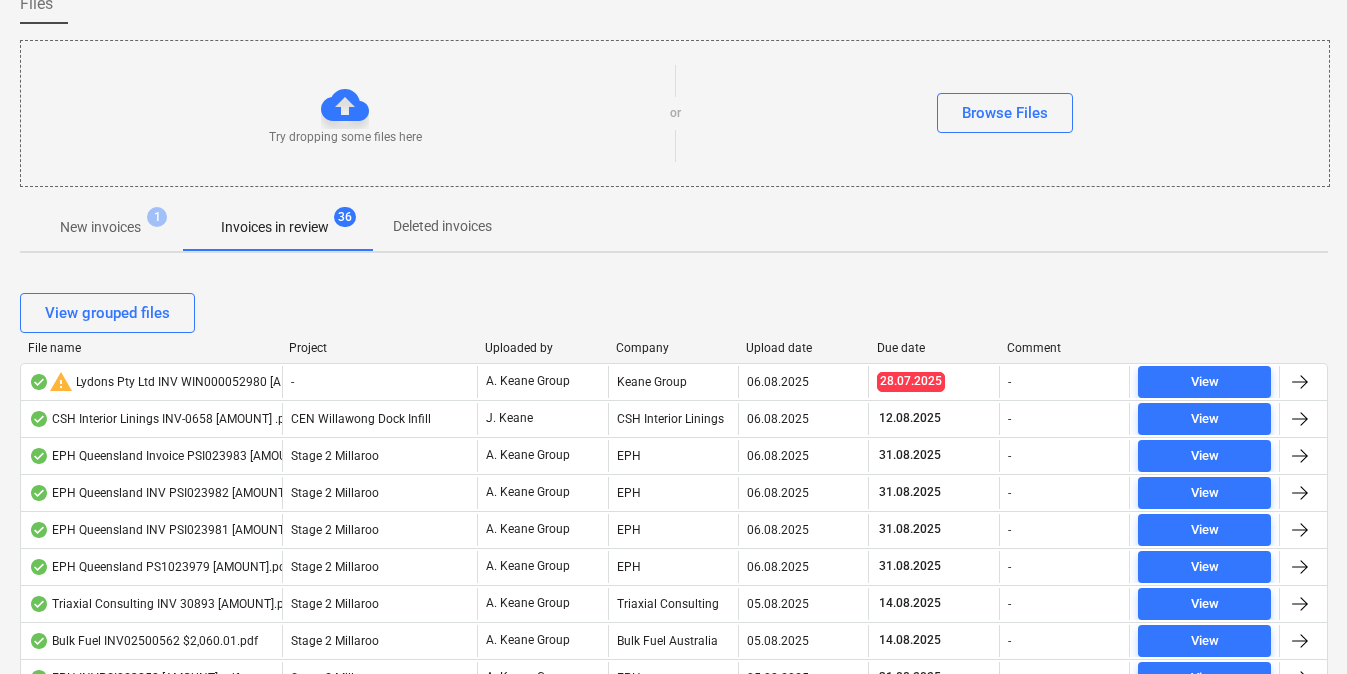 click on "Upload date" at bounding box center [803, 348] 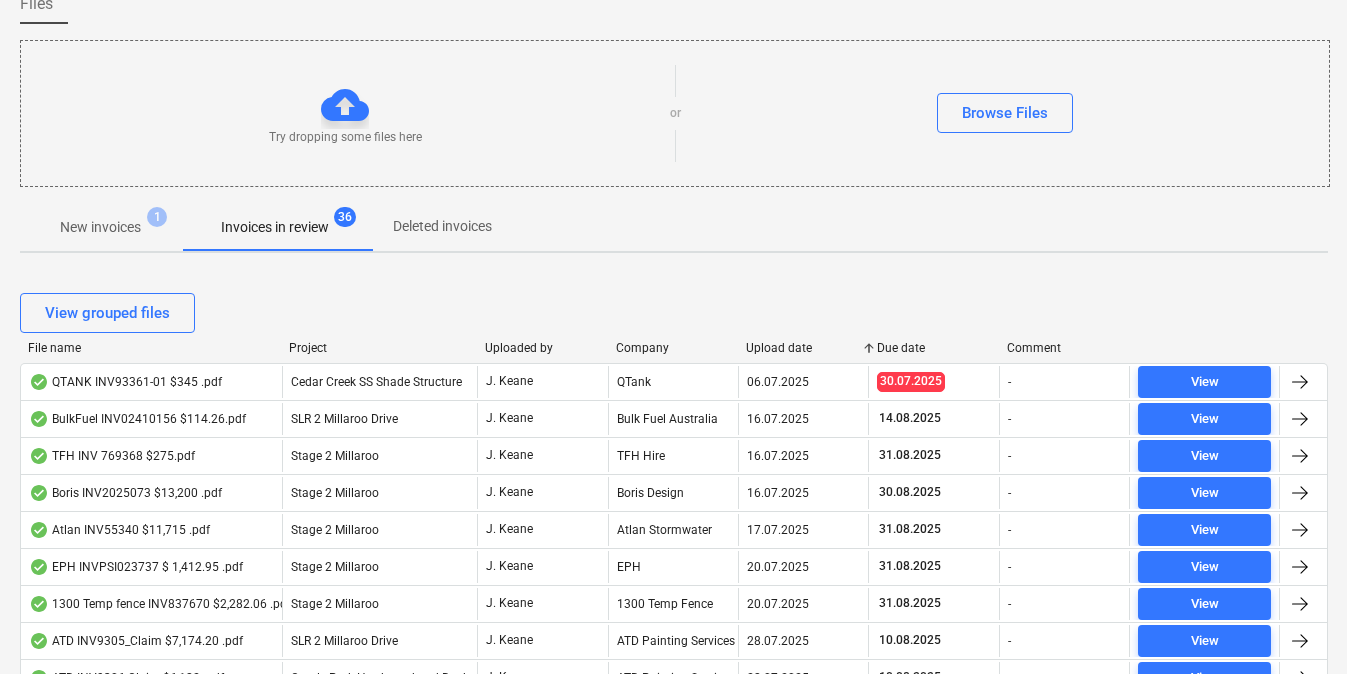 click on "Upload date" at bounding box center (803, 348) 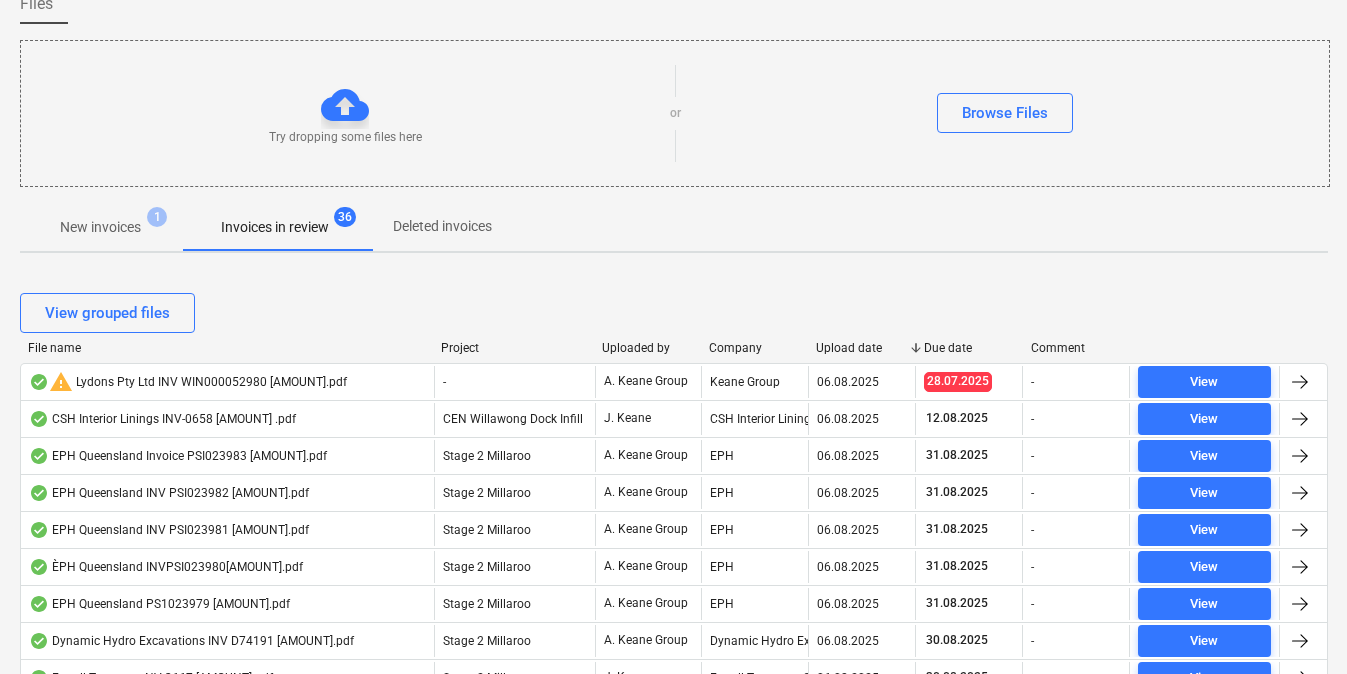 drag, startPoint x: 278, startPoint y: 352, endPoint x: 430, endPoint y: 349, distance: 152.0296 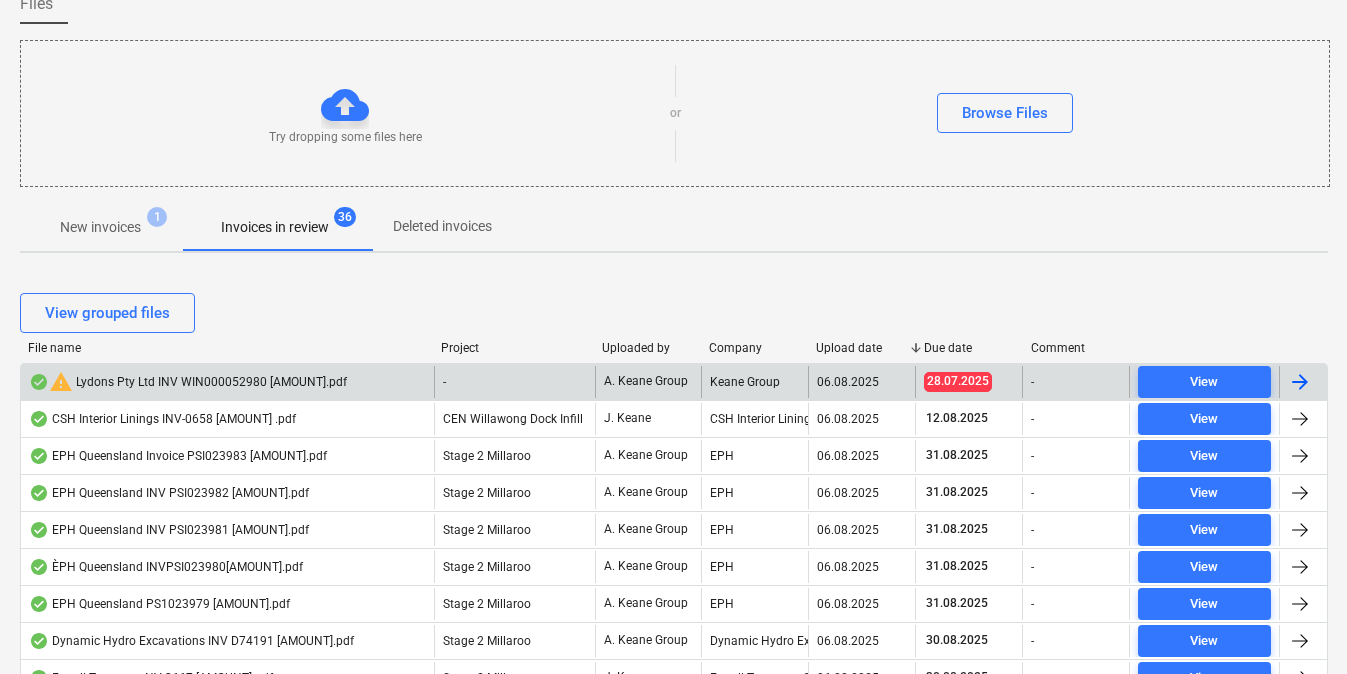 click on "warning   Lydons Pty Ltd INV WIN000052980 $506.64.pdf" at bounding box center [188, 382] 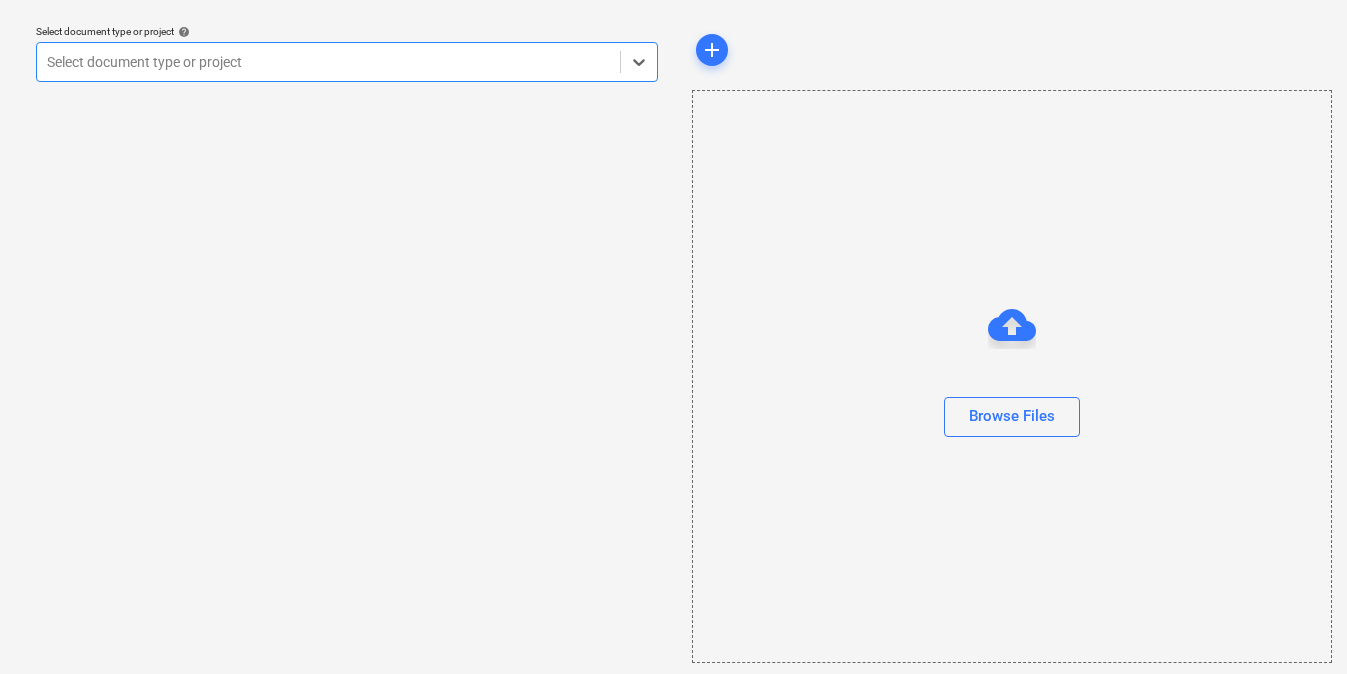 scroll, scrollTop: 58, scrollLeft: 12, axis: both 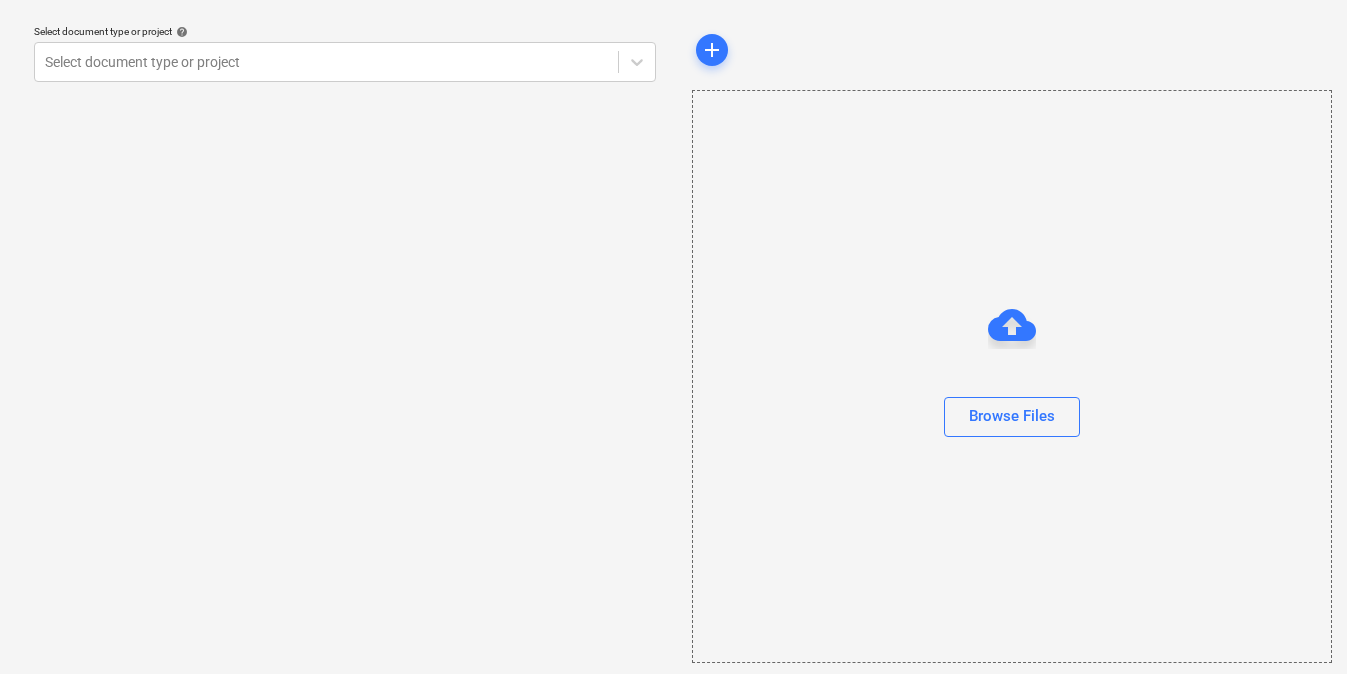 click on "Select document type or project help Select document type or project" at bounding box center [345, 333] 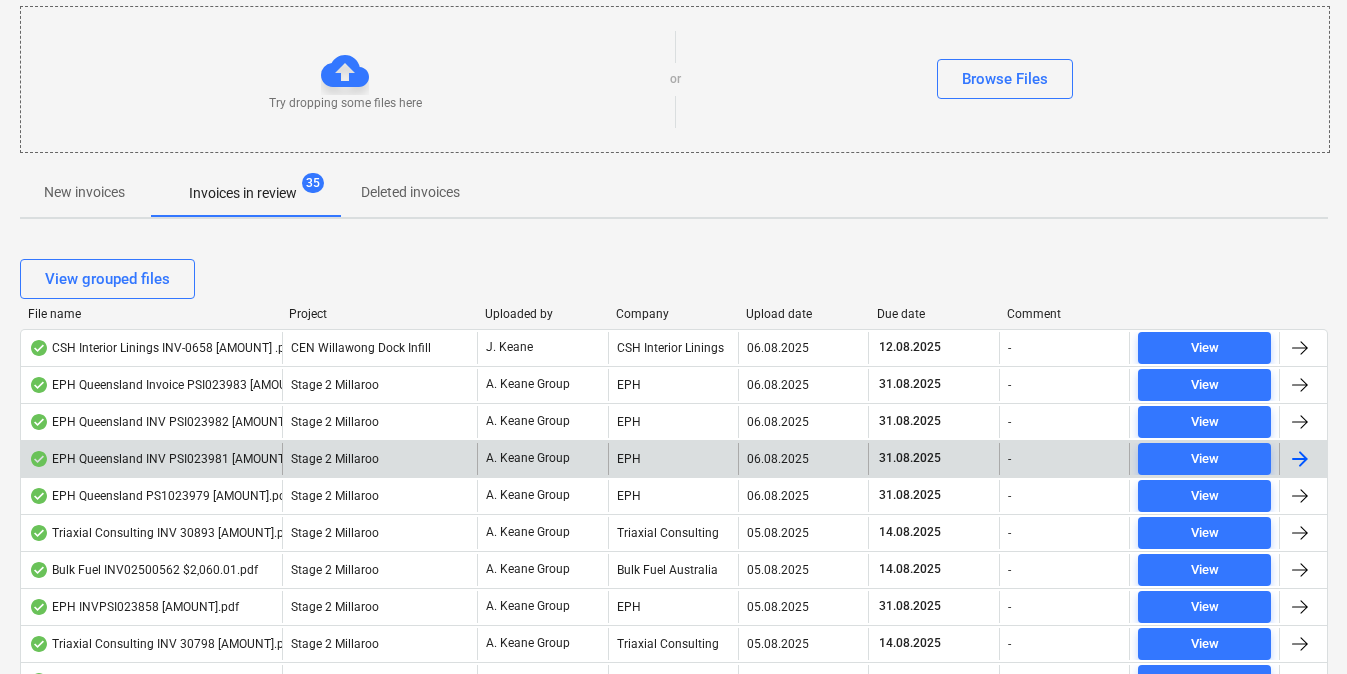 scroll, scrollTop: 212, scrollLeft: 10, axis: both 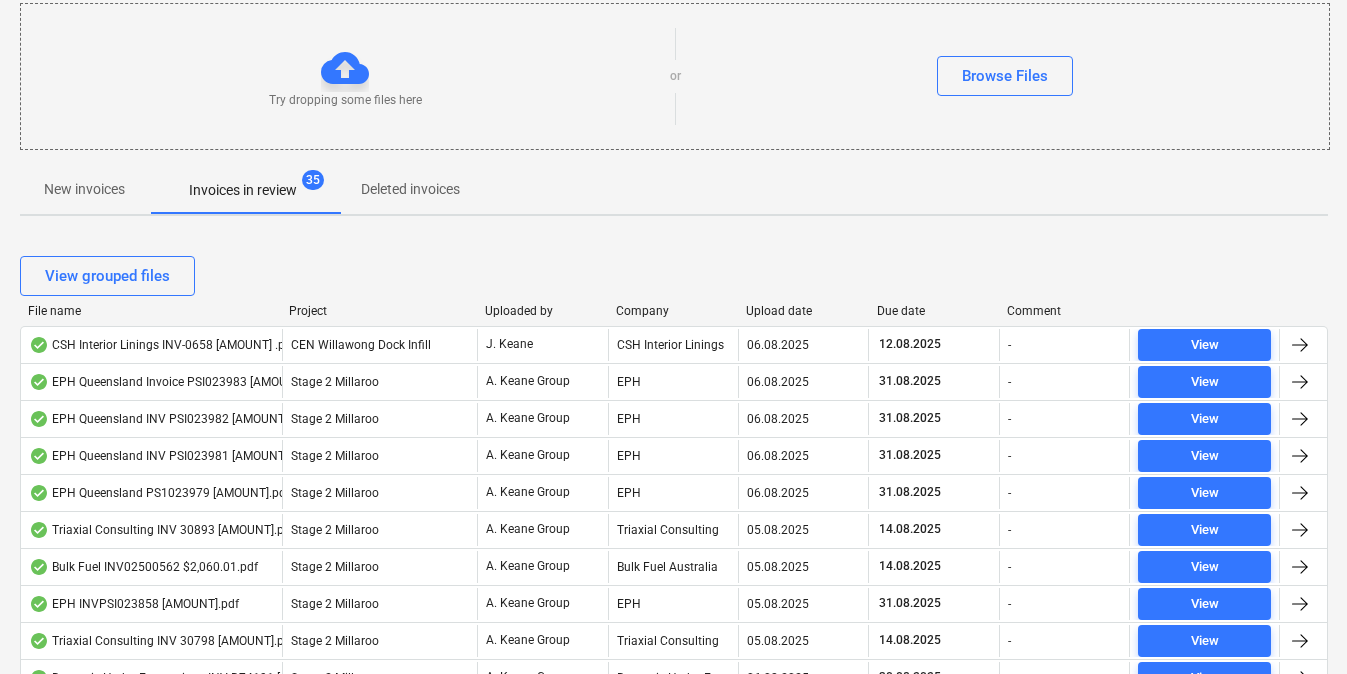 click on "Upload date" at bounding box center (803, 311) 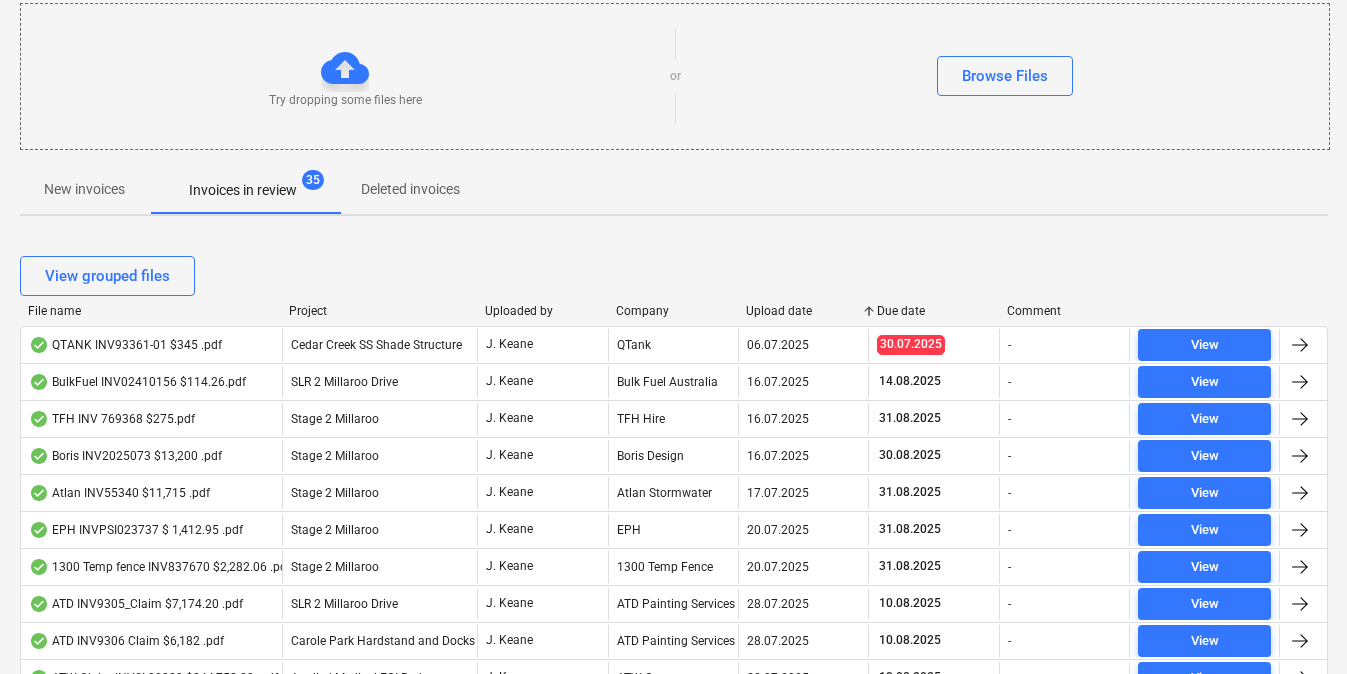 click on "Upload date" at bounding box center [803, 311] 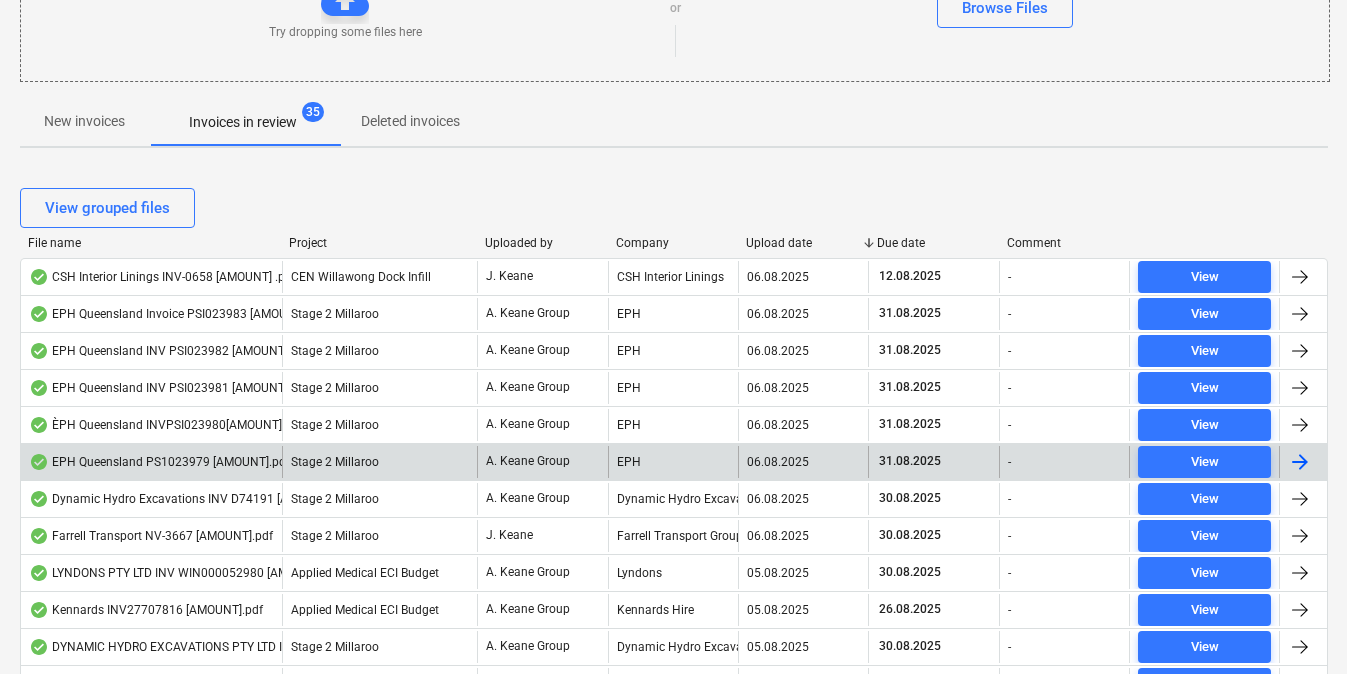scroll, scrollTop: 263, scrollLeft: 10, axis: both 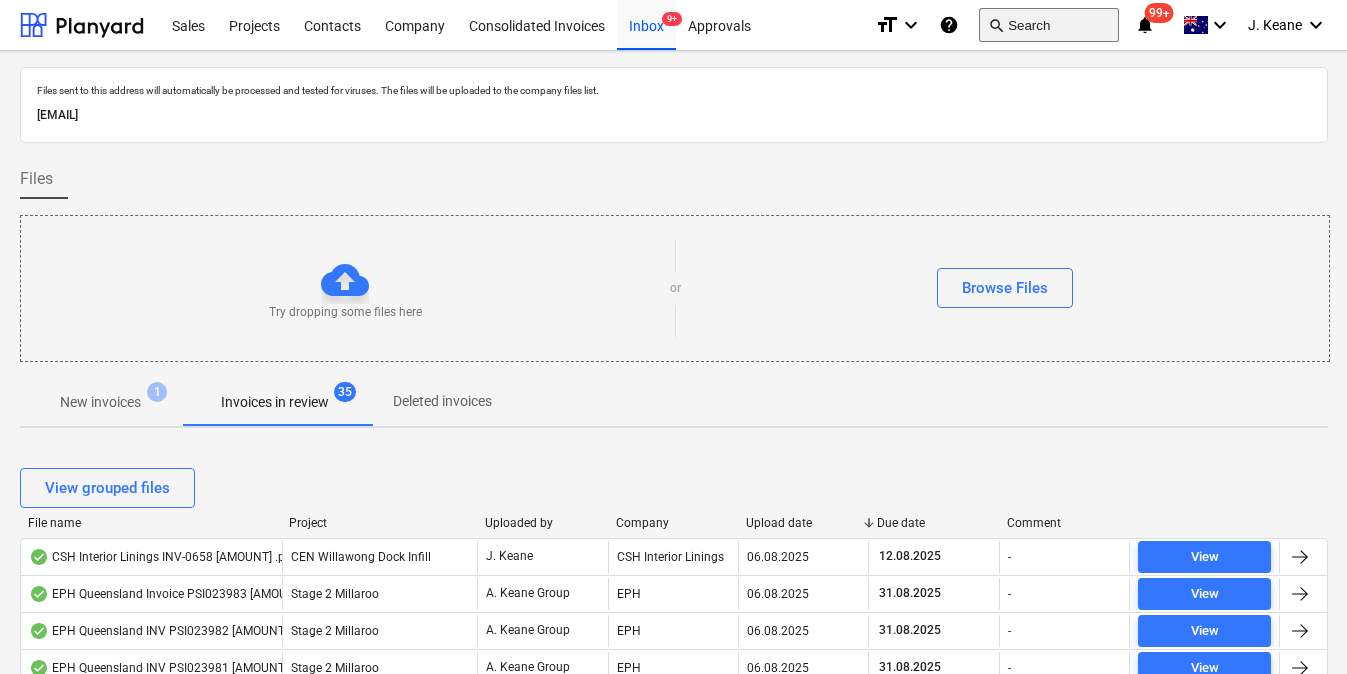 click on "search Search" at bounding box center [1049, 25] 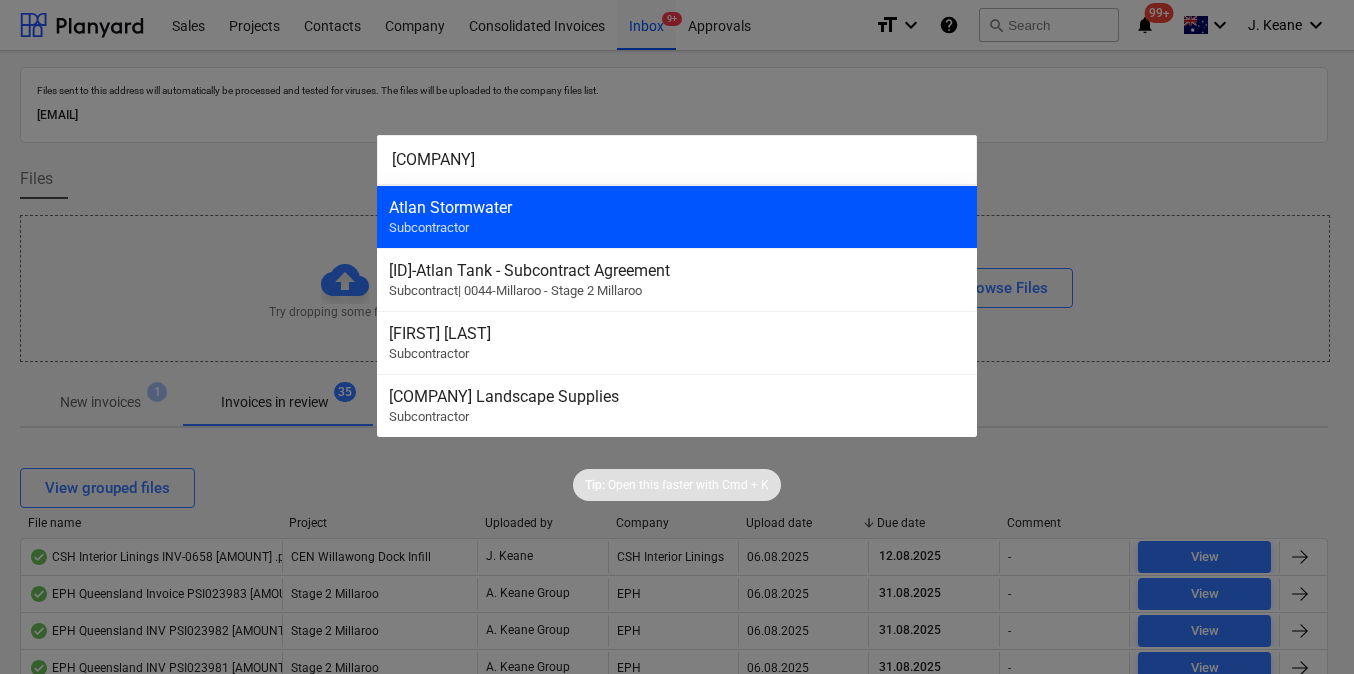 type on "atlan" 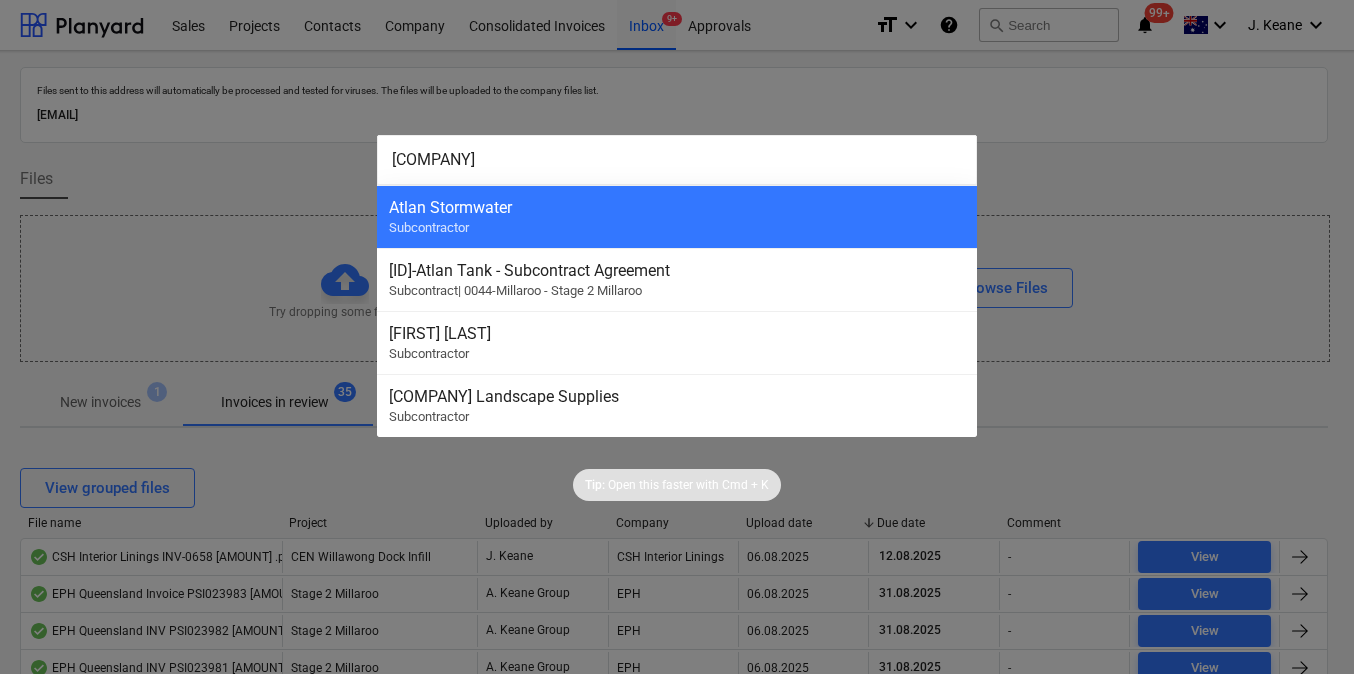 click on "Atlan Stormwater" at bounding box center (677, 207) 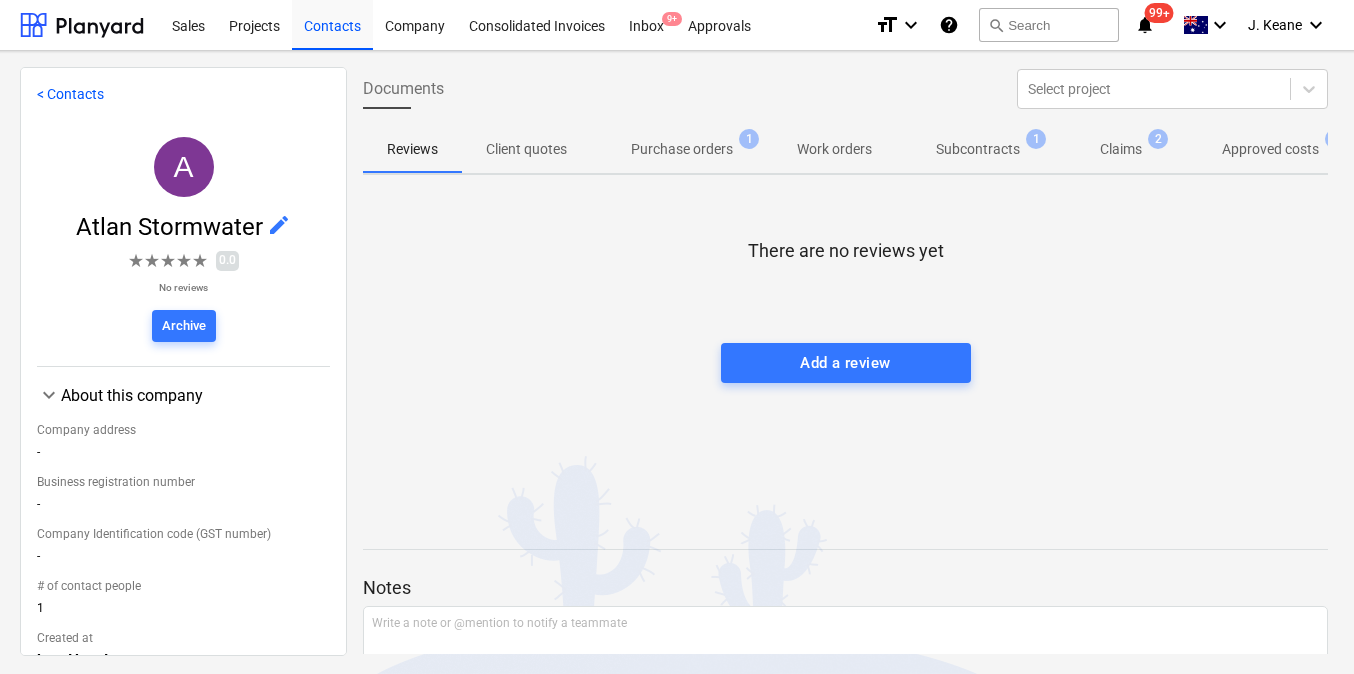 click on "Claims 2" at bounding box center (1121, 149) 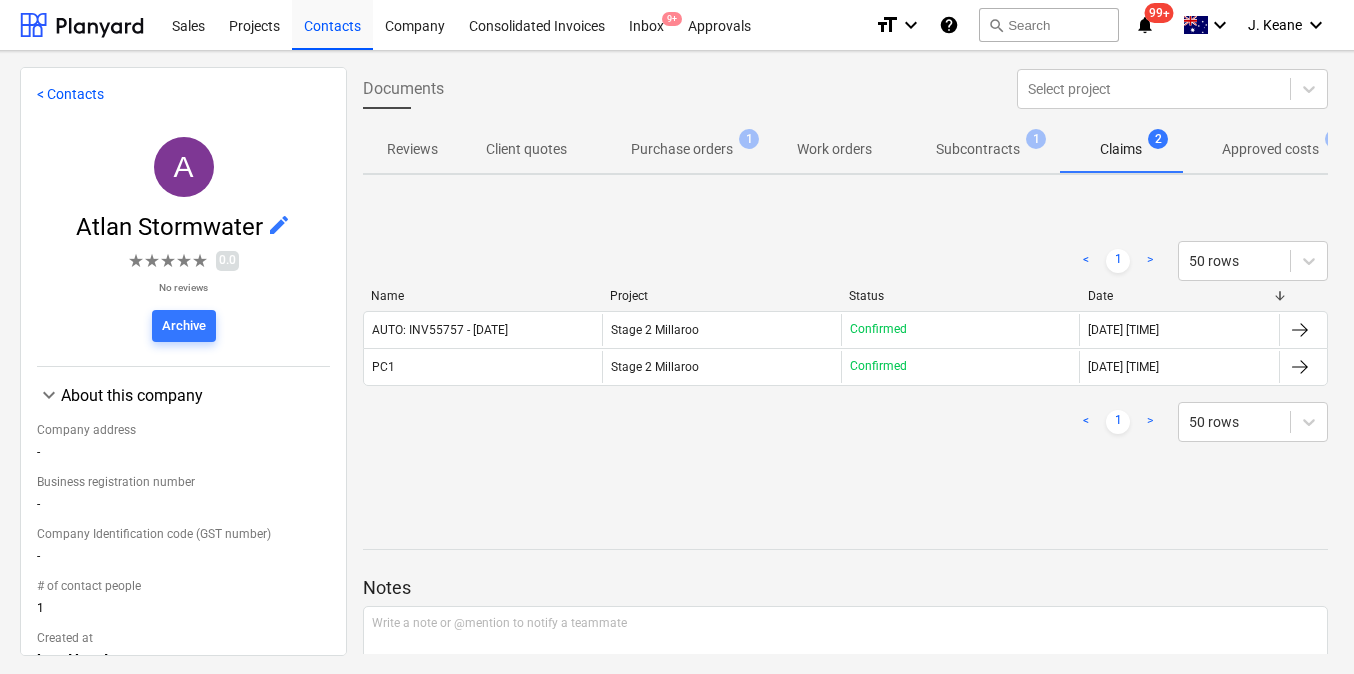 click on "Approved costs" at bounding box center (1270, 149) 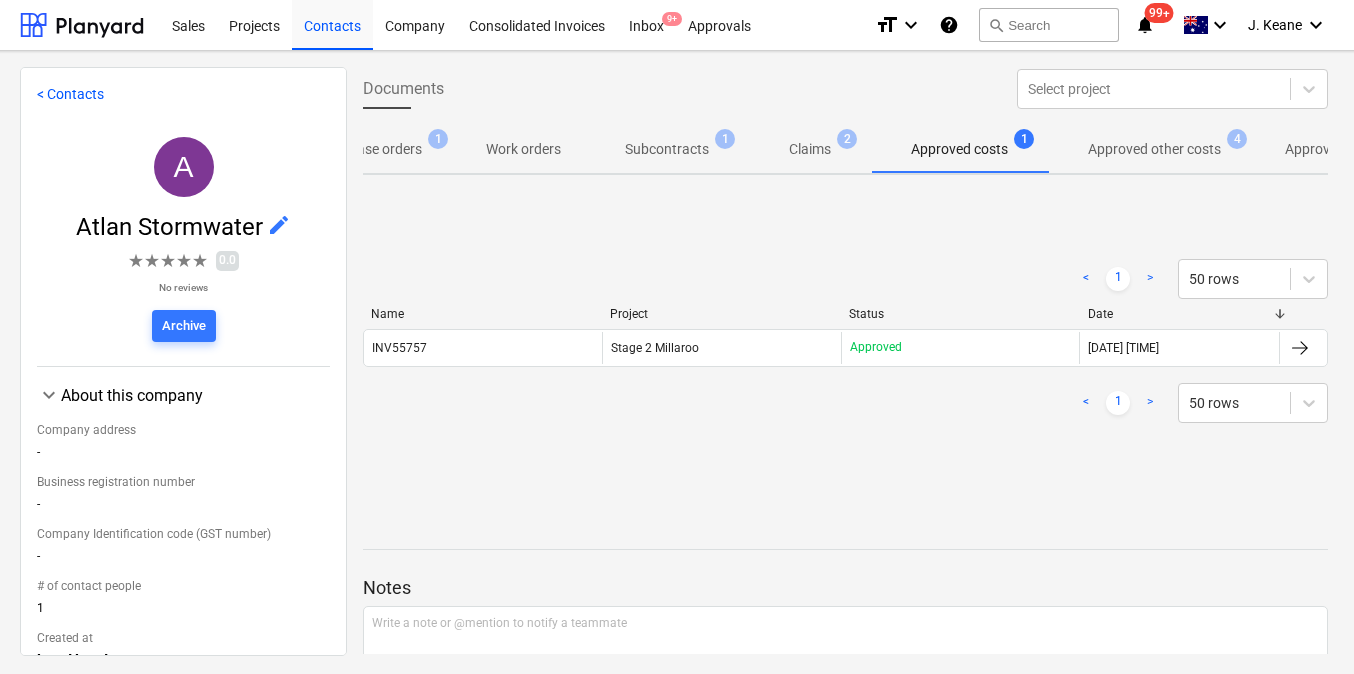 scroll, scrollTop: 0, scrollLeft: 333, axis: horizontal 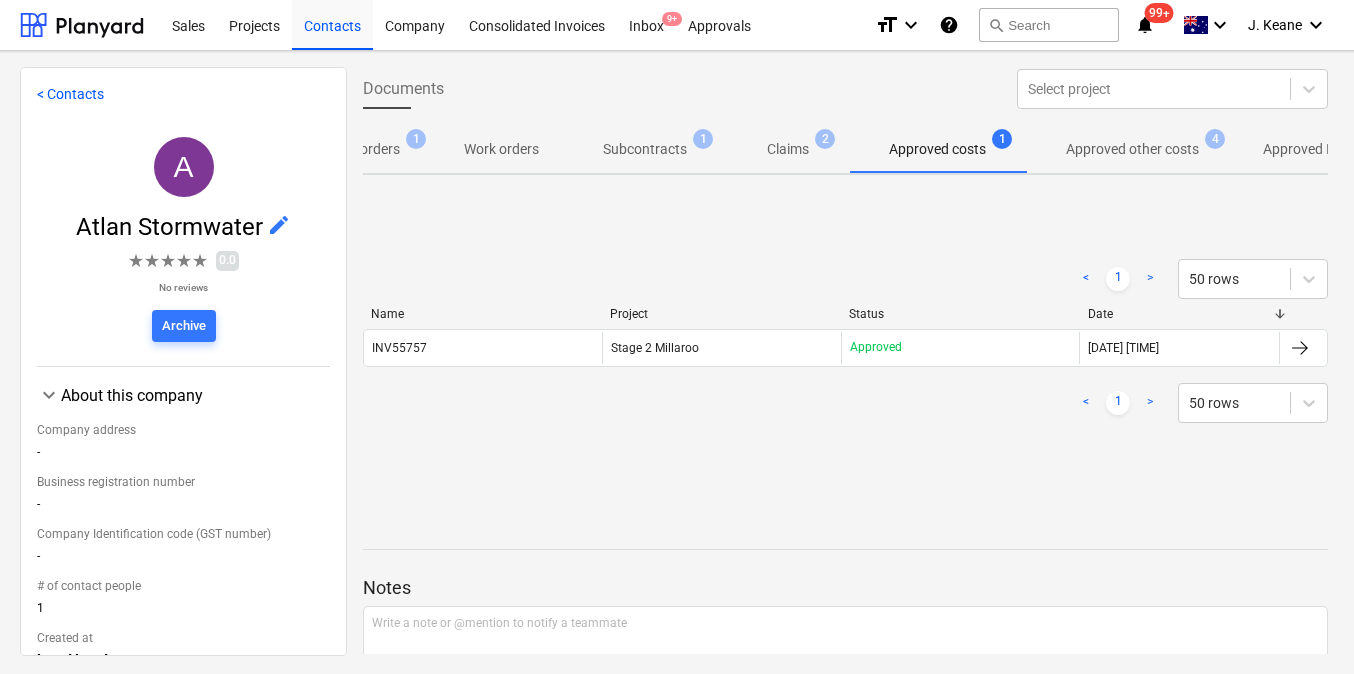 click on "Approved other costs" at bounding box center (1132, 149) 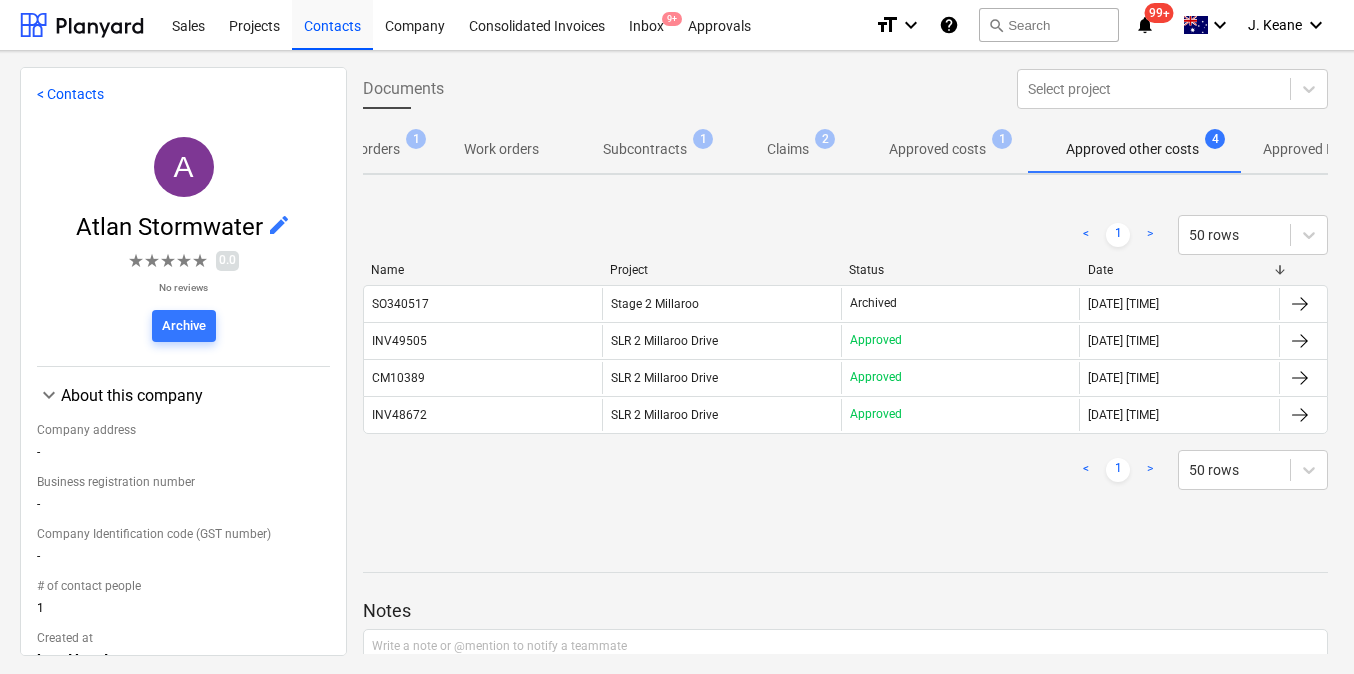 click on "Approved other costs" at bounding box center [1132, 149] 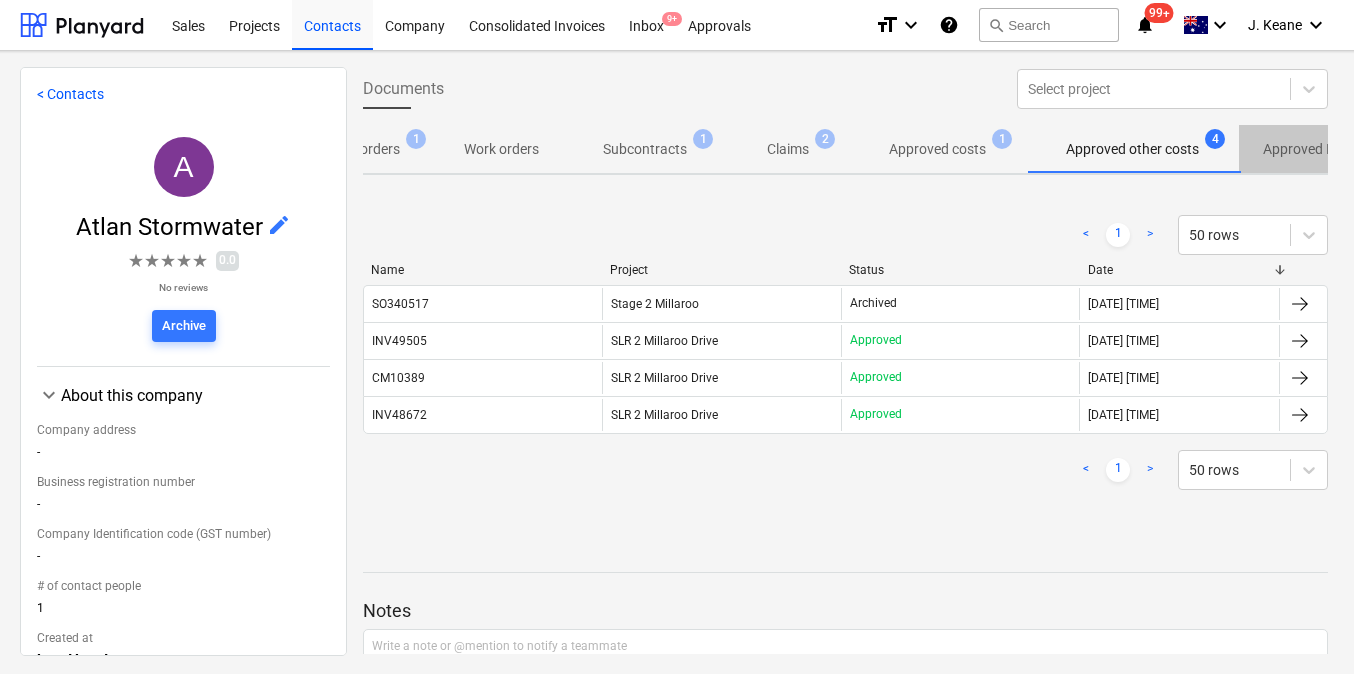 click on "Approved Incomes" at bounding box center [1321, 149] 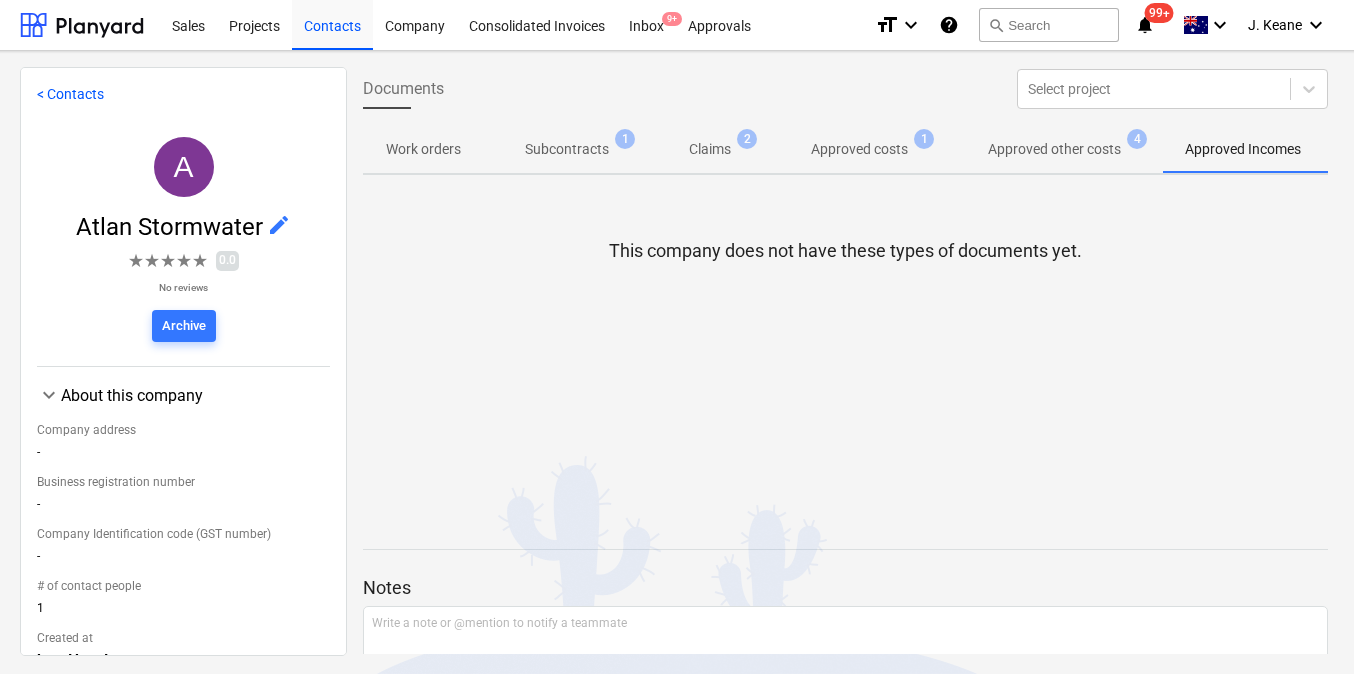 scroll, scrollTop: 0, scrollLeft: 418, axis: horizontal 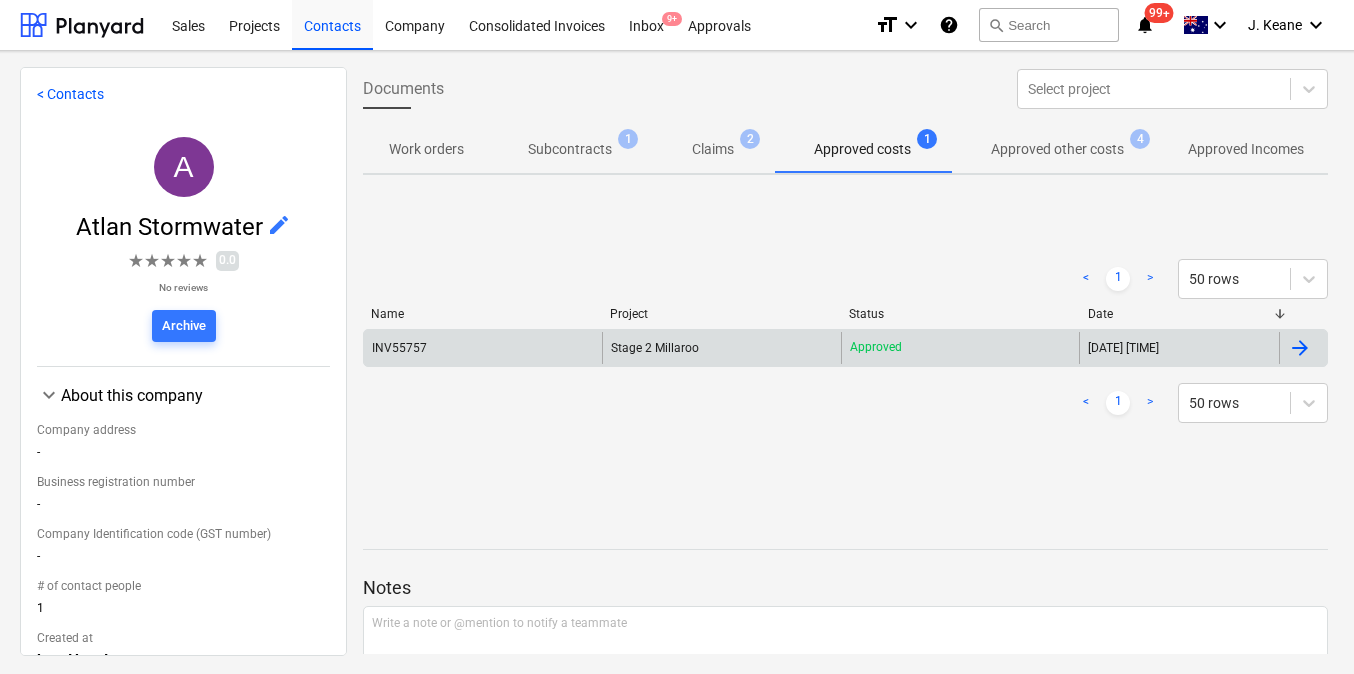 click on "INV[NUMBER]" at bounding box center [399, 348] 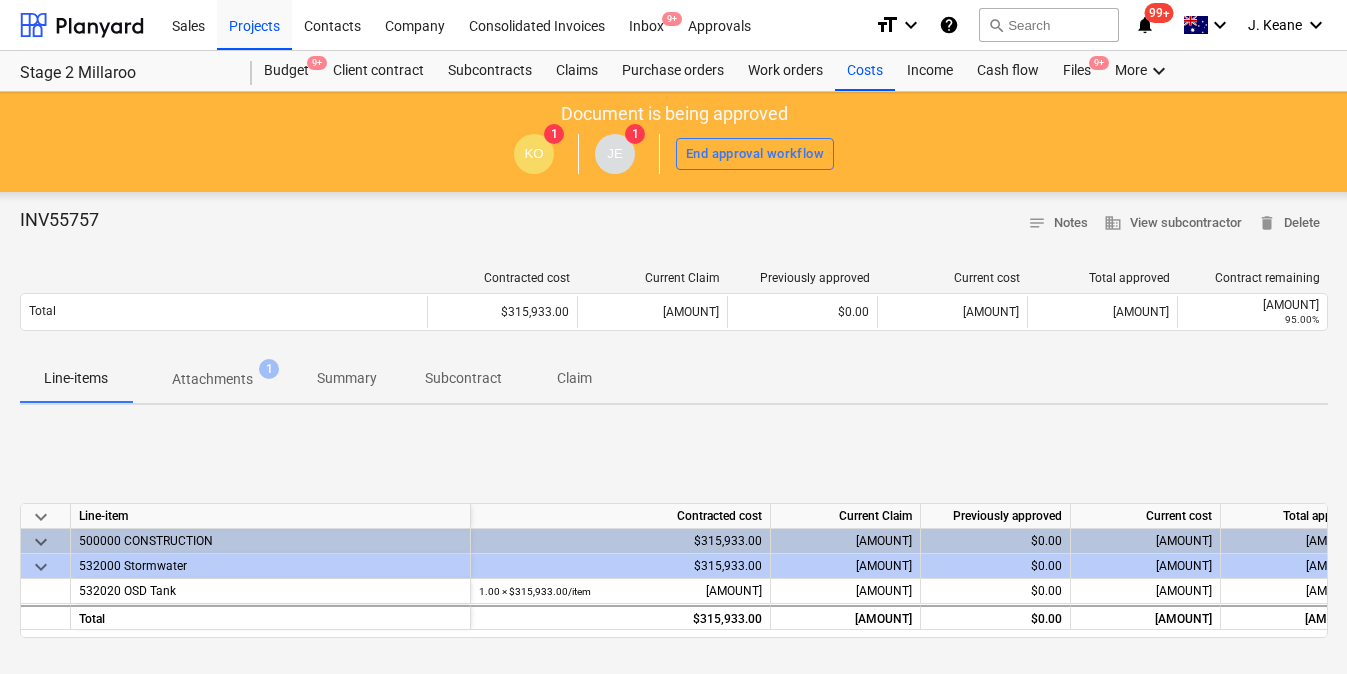 scroll, scrollTop: 60, scrollLeft: 10, axis: both 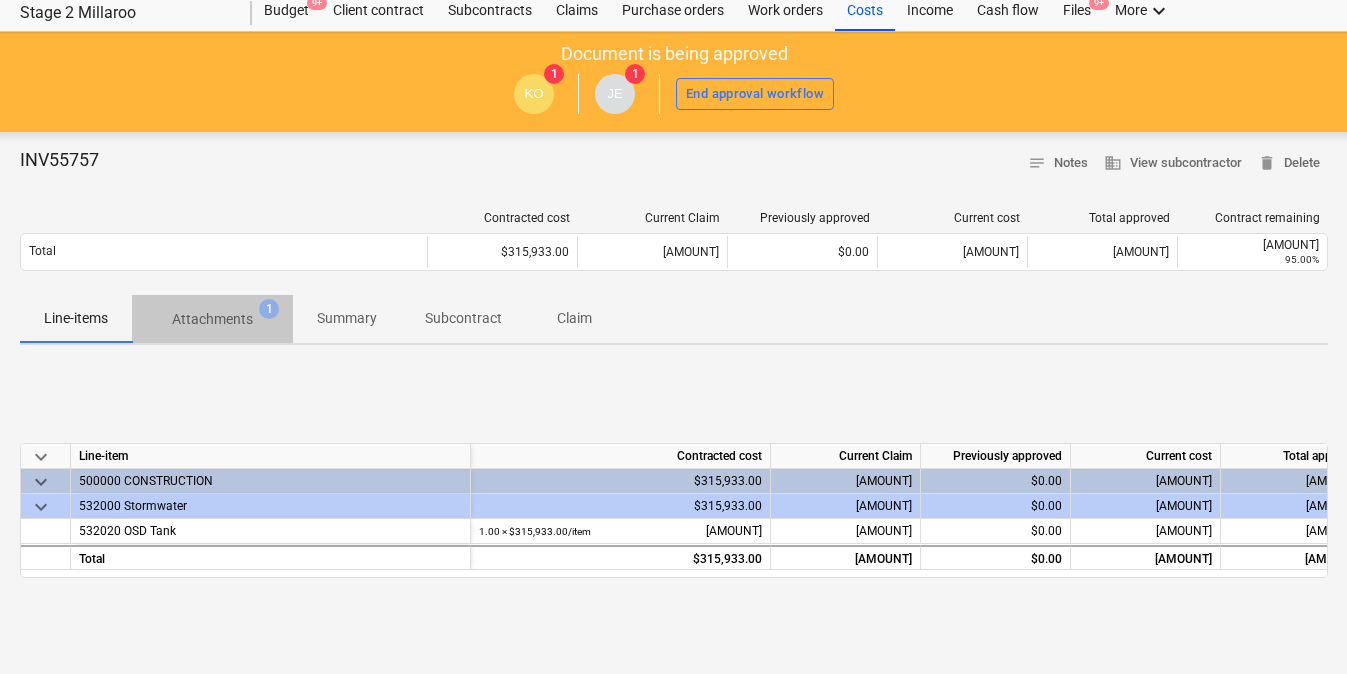 click on "Attachments" at bounding box center [212, 319] 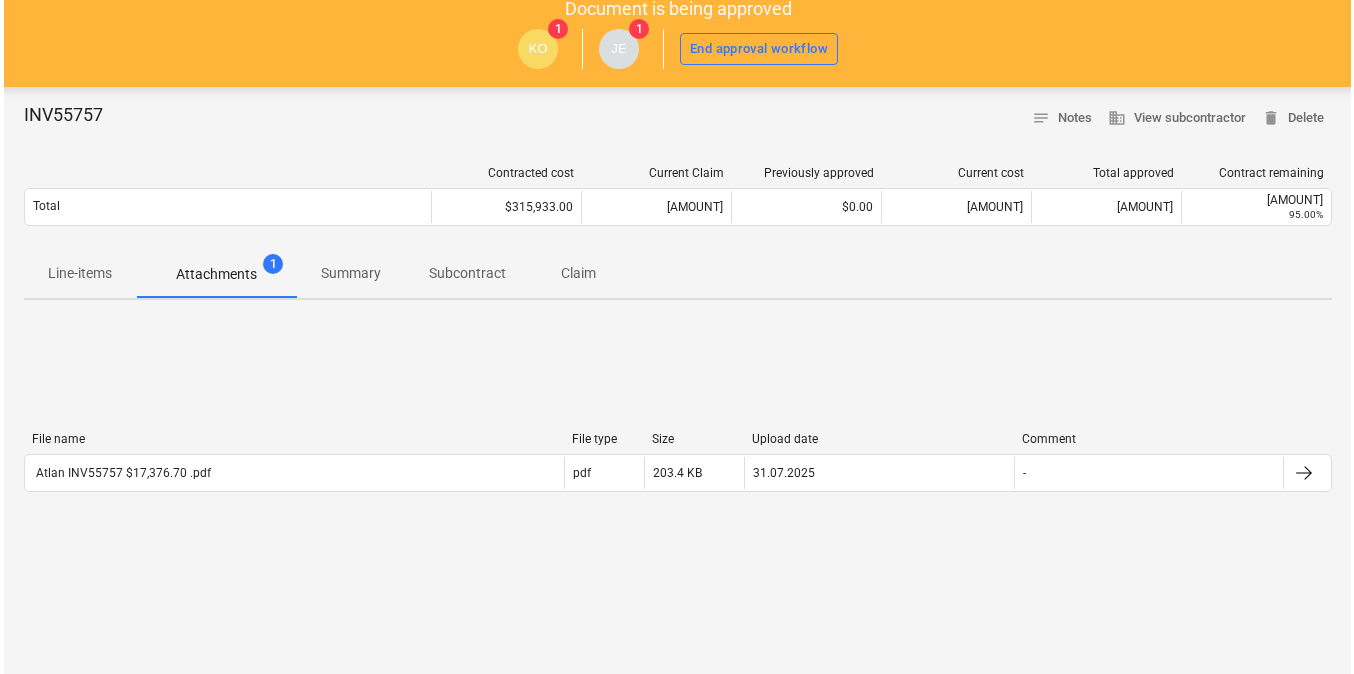 scroll, scrollTop: 146, scrollLeft: 10, axis: both 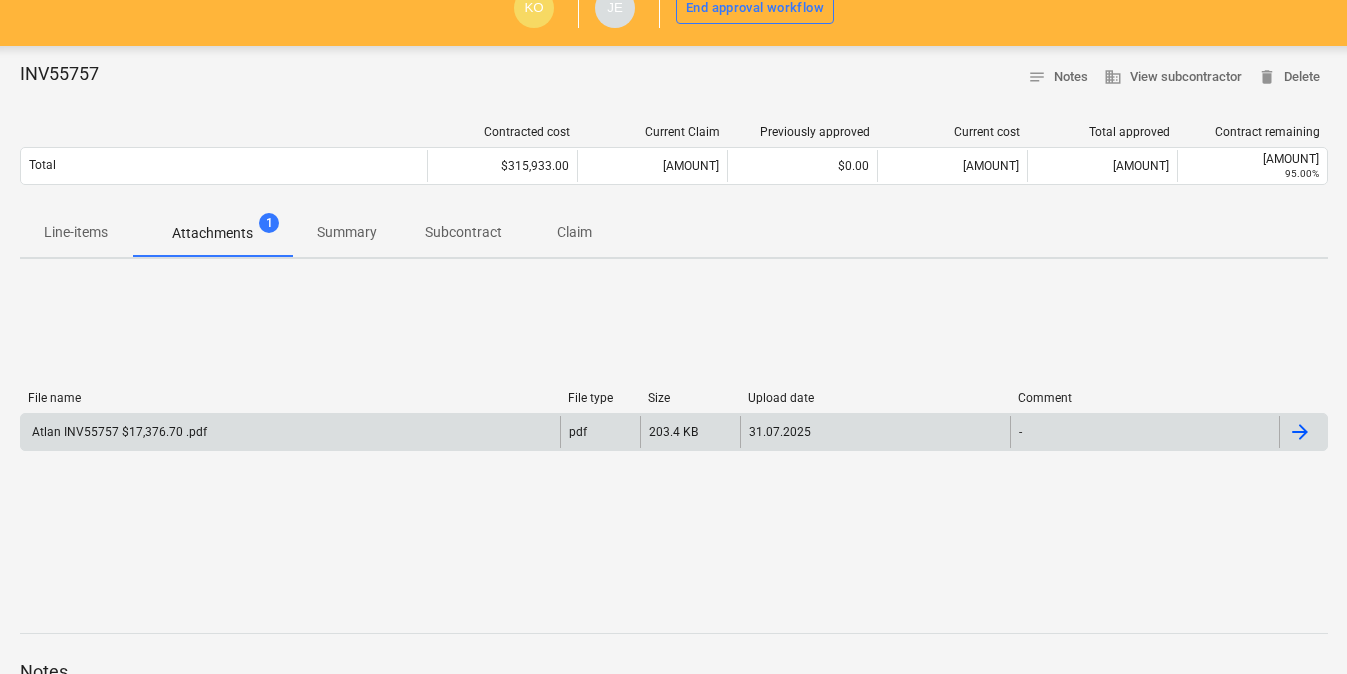 click on "Atlan INV55757 $17,376.70 .pdf" at bounding box center [118, 432] 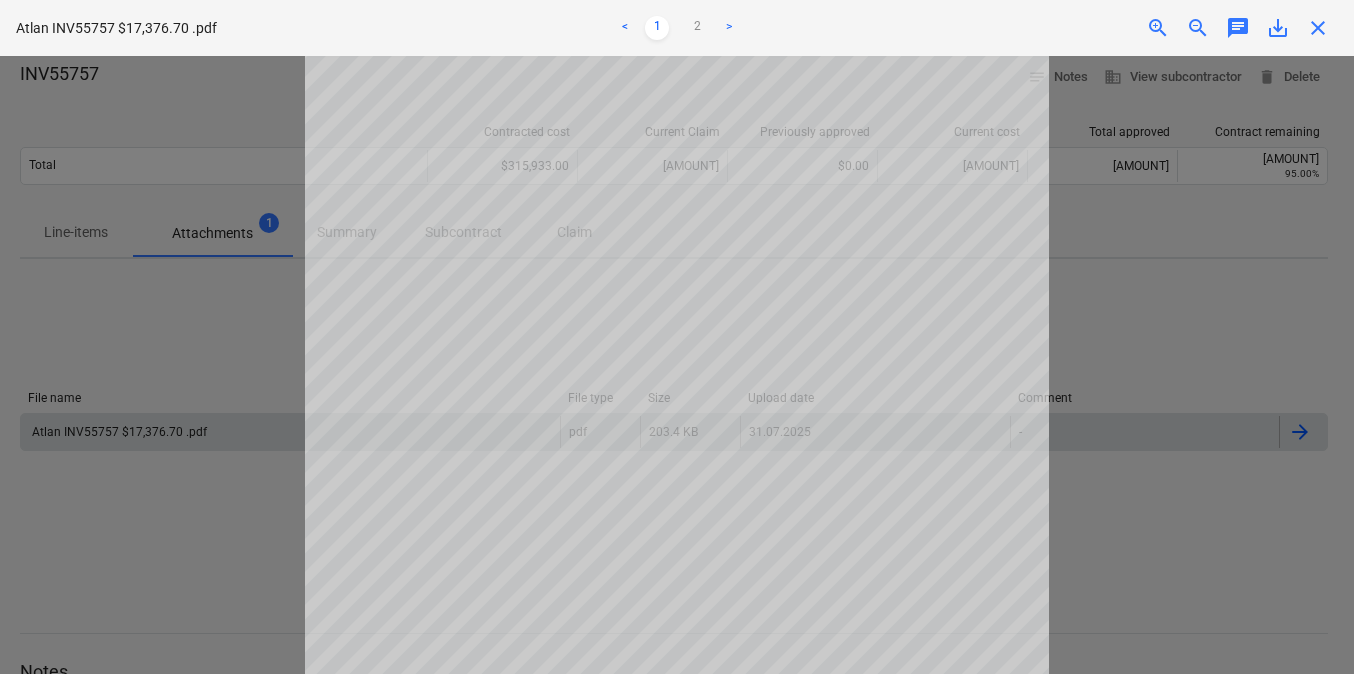 scroll, scrollTop: 69, scrollLeft: 0, axis: vertical 